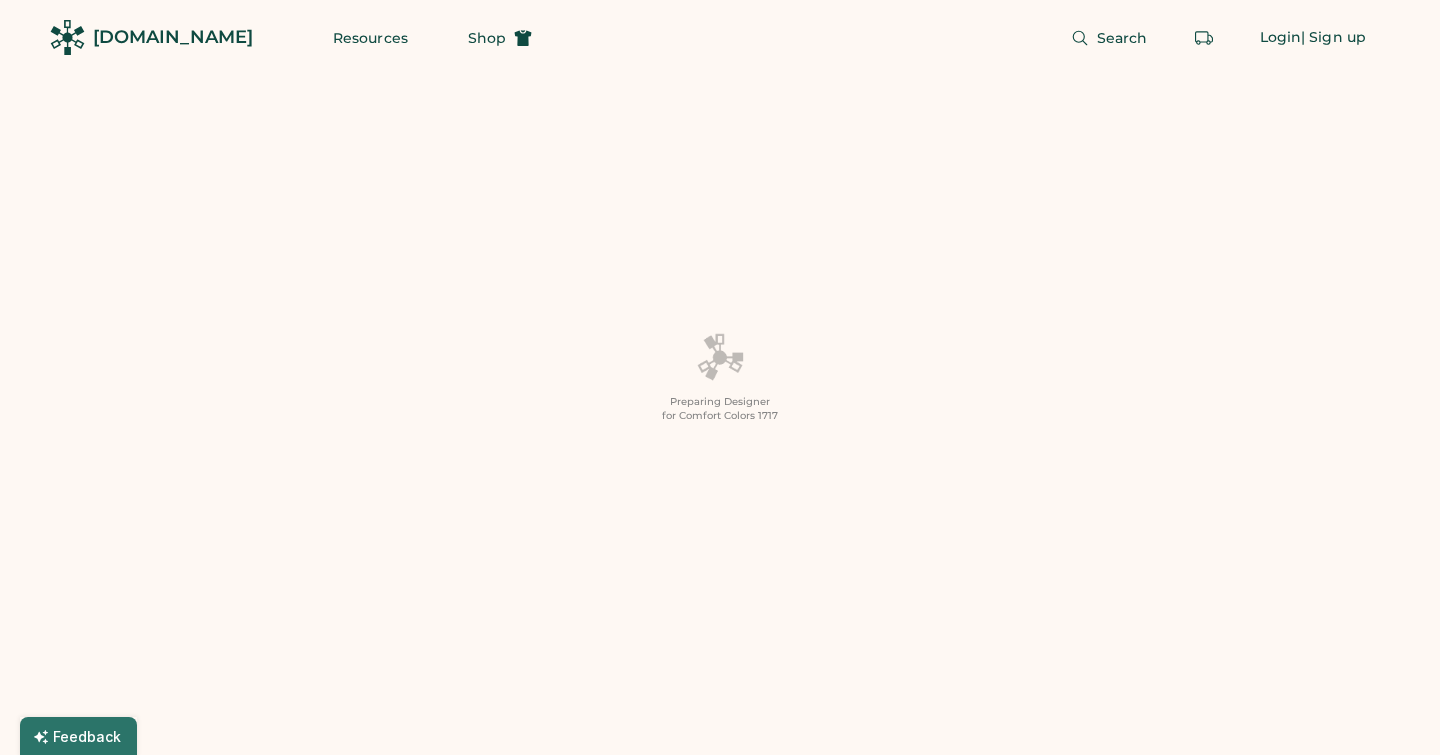 scroll, scrollTop: 0, scrollLeft: 0, axis: both 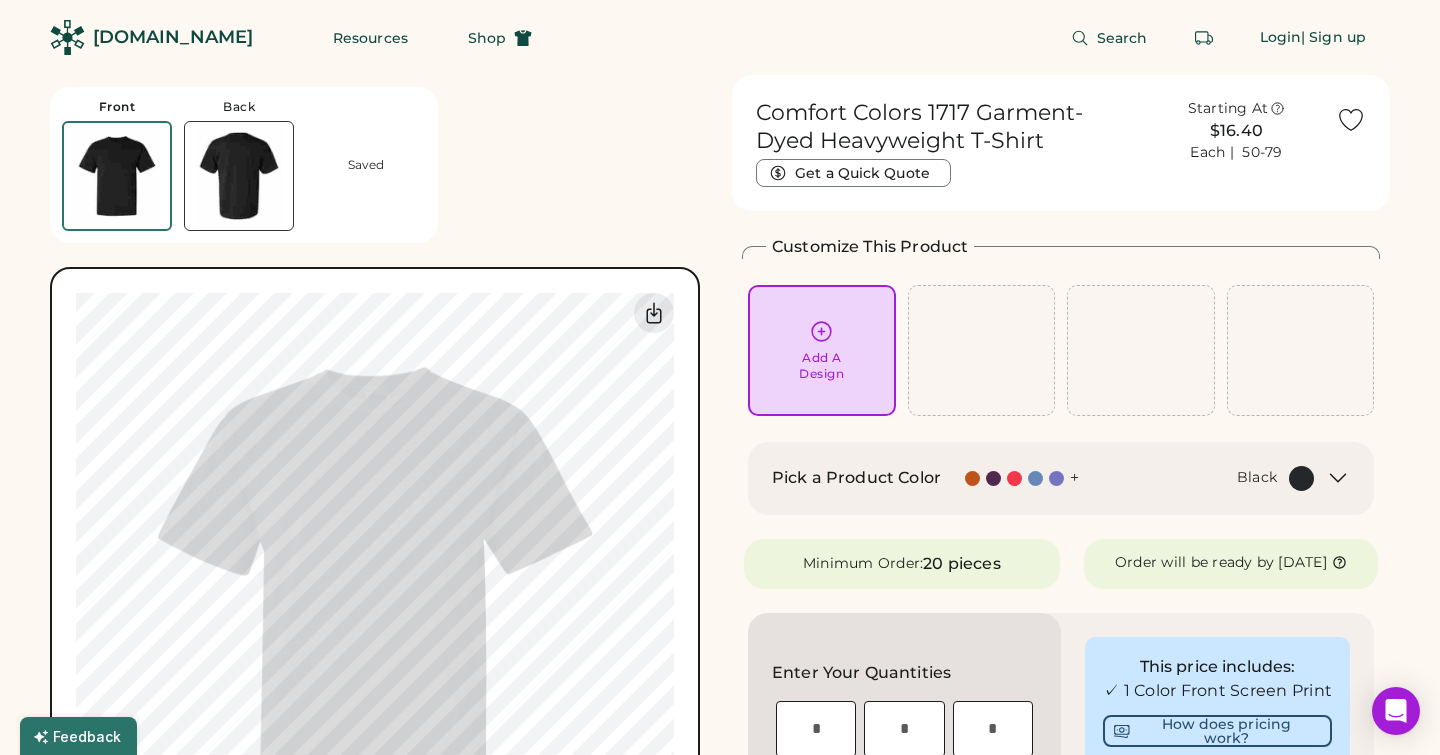 click on "Pick a Product Color + Black" at bounding box center (1061, 478) 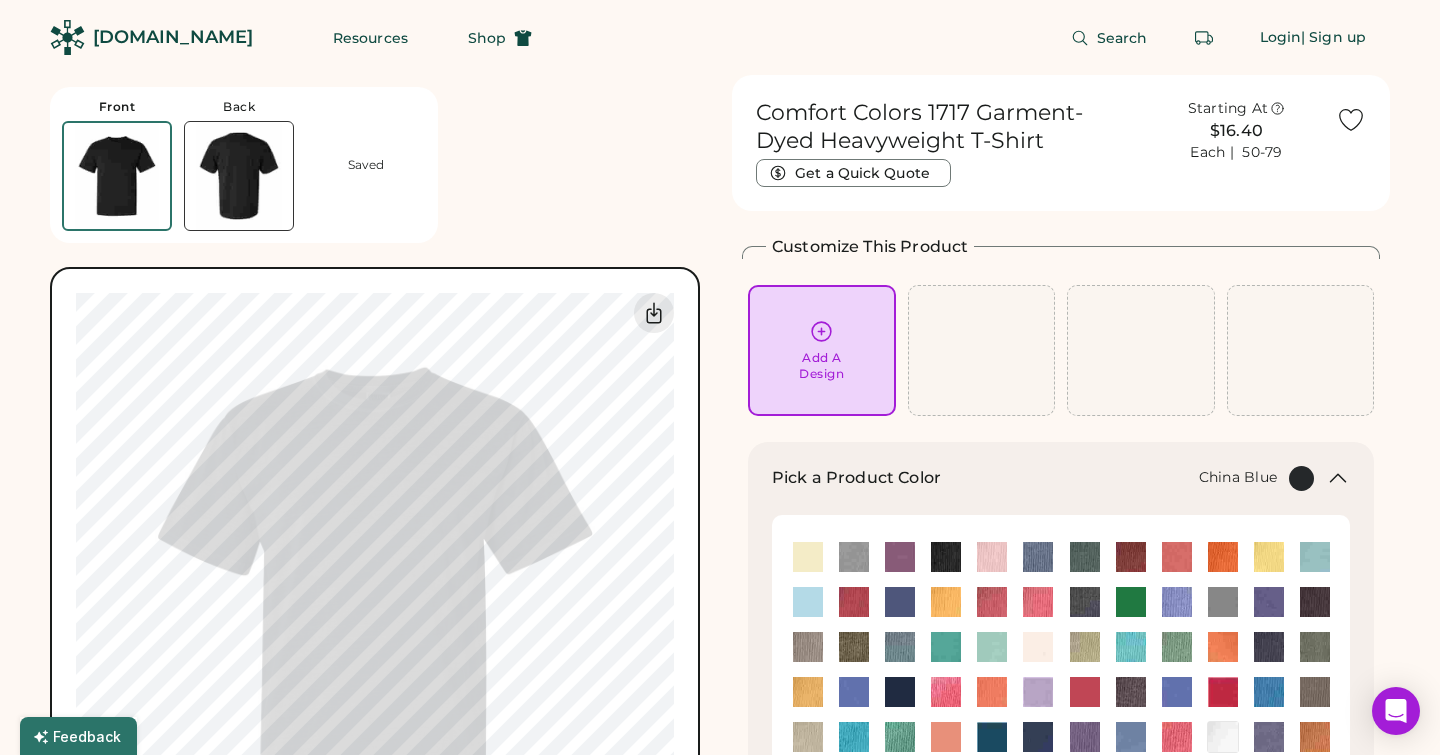 scroll, scrollTop: 130, scrollLeft: 0, axis: vertical 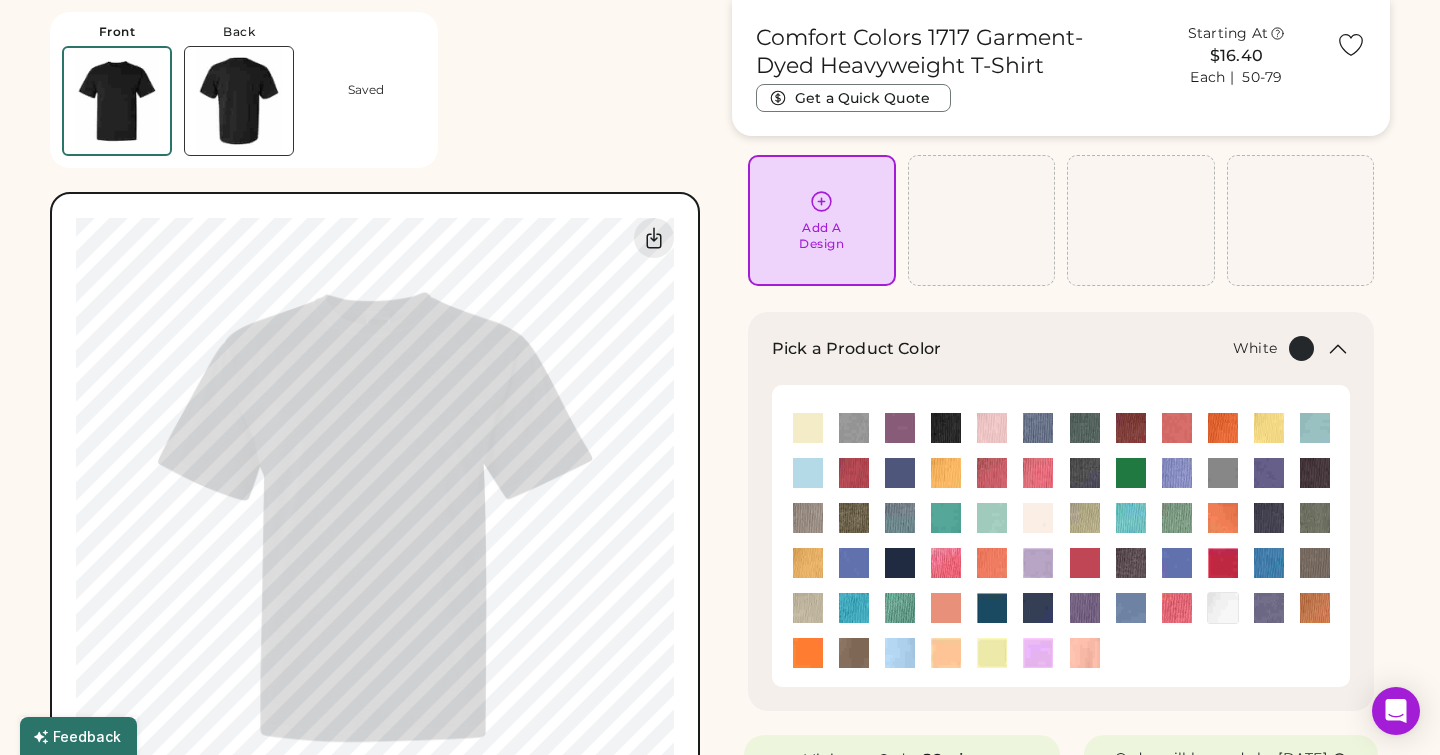 click at bounding box center [1223, 608] 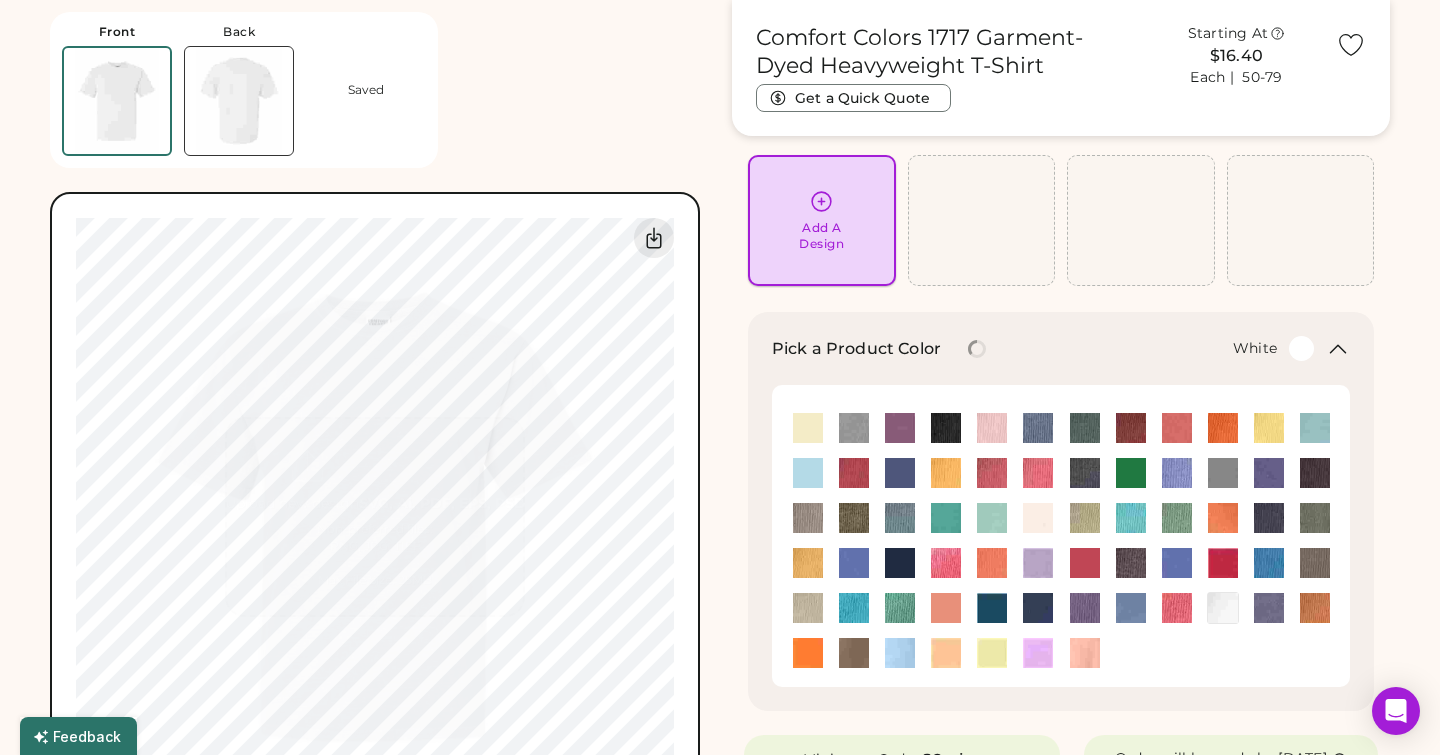 click on "Add A
Design" at bounding box center [822, 220] 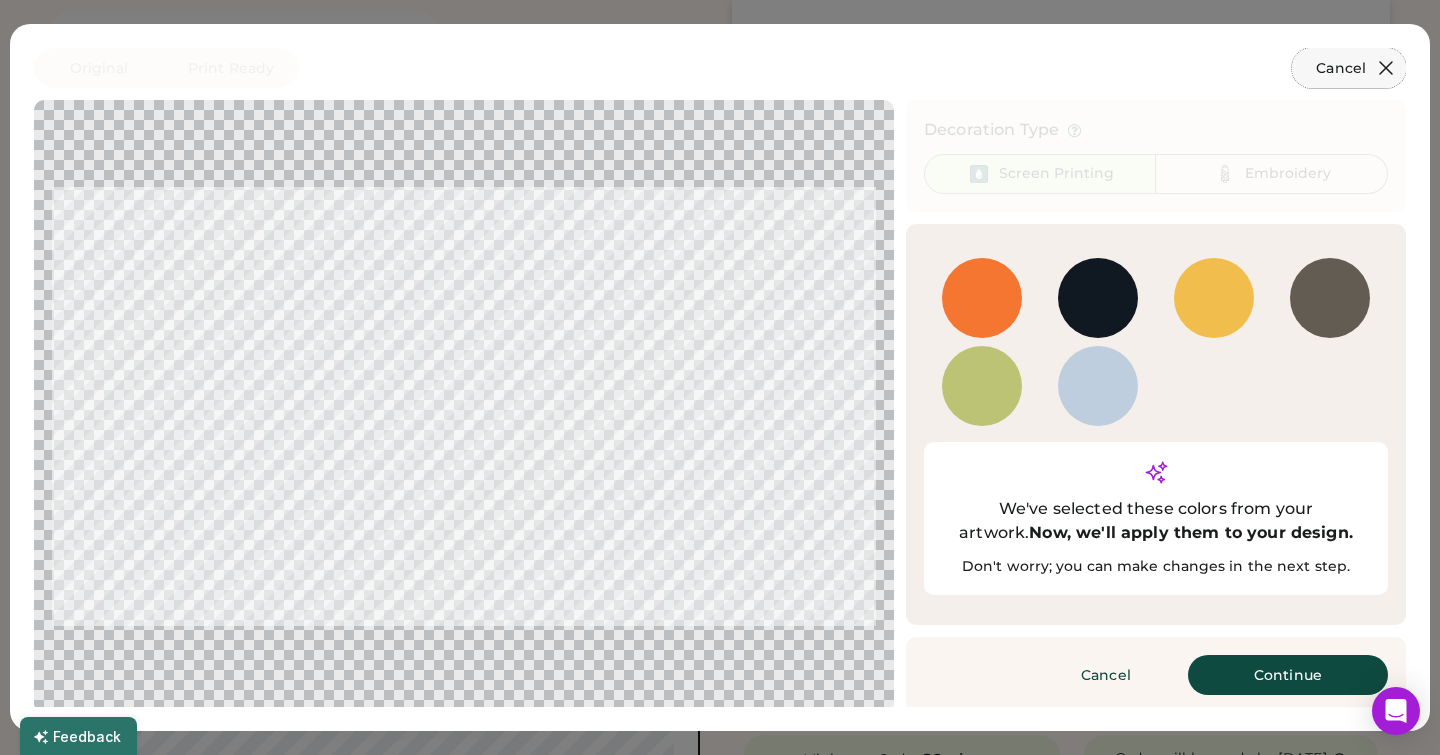 click 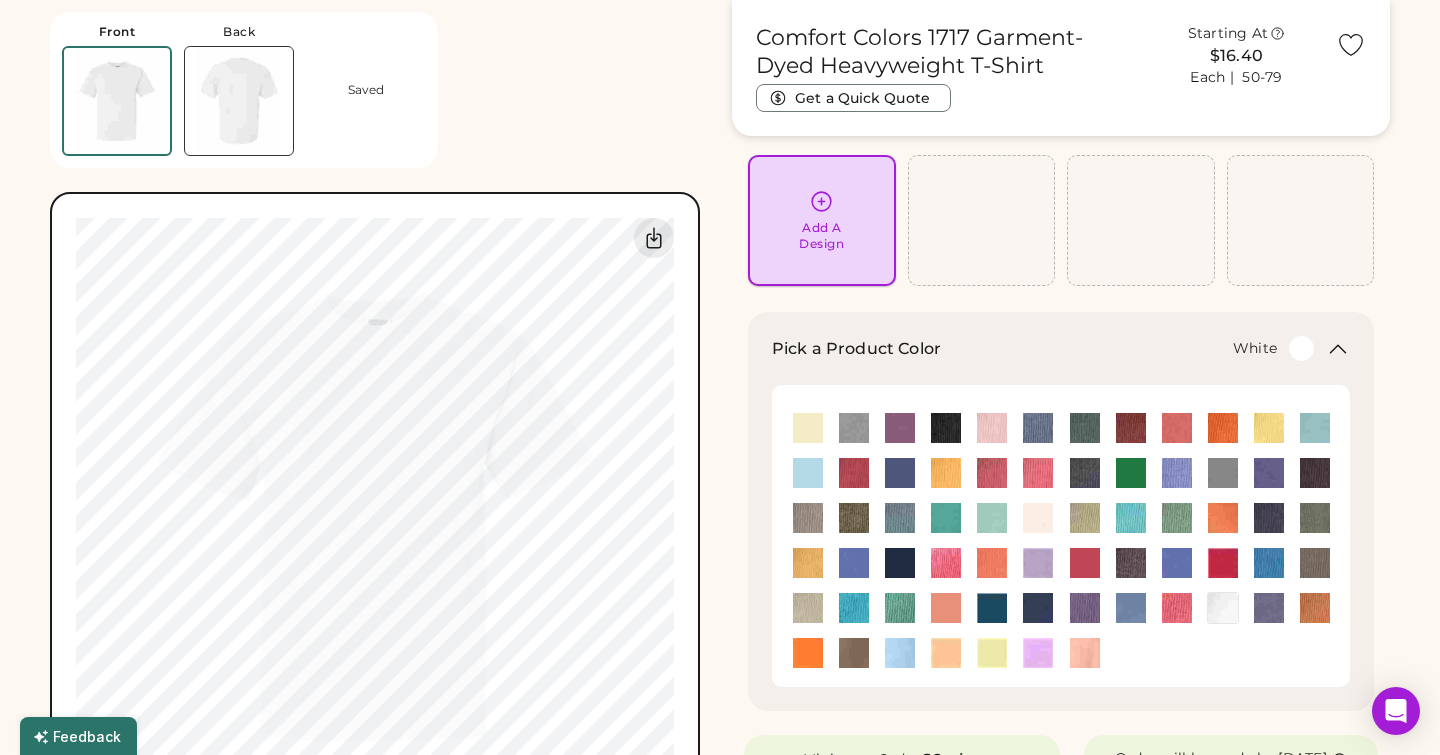 click on "Add A
Design" at bounding box center [821, 236] 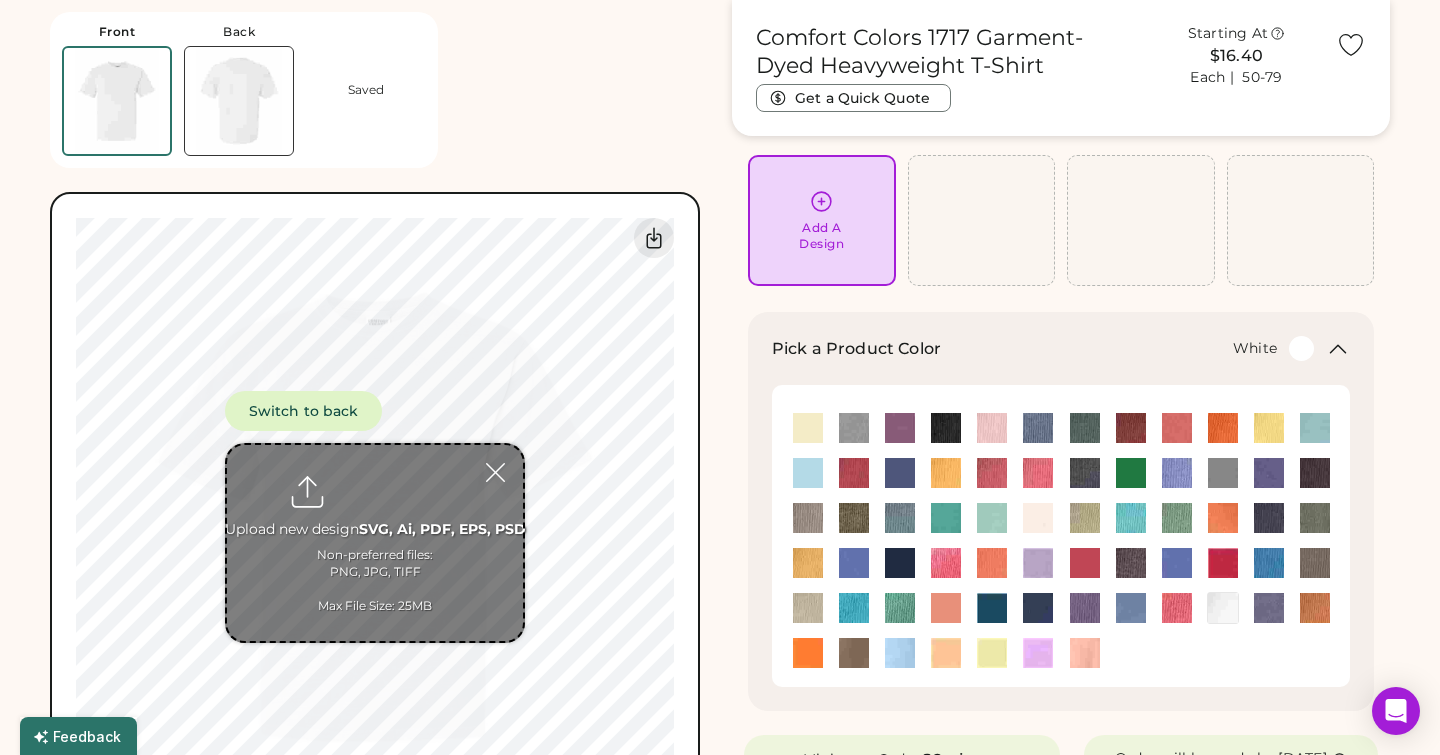 type on "**********" 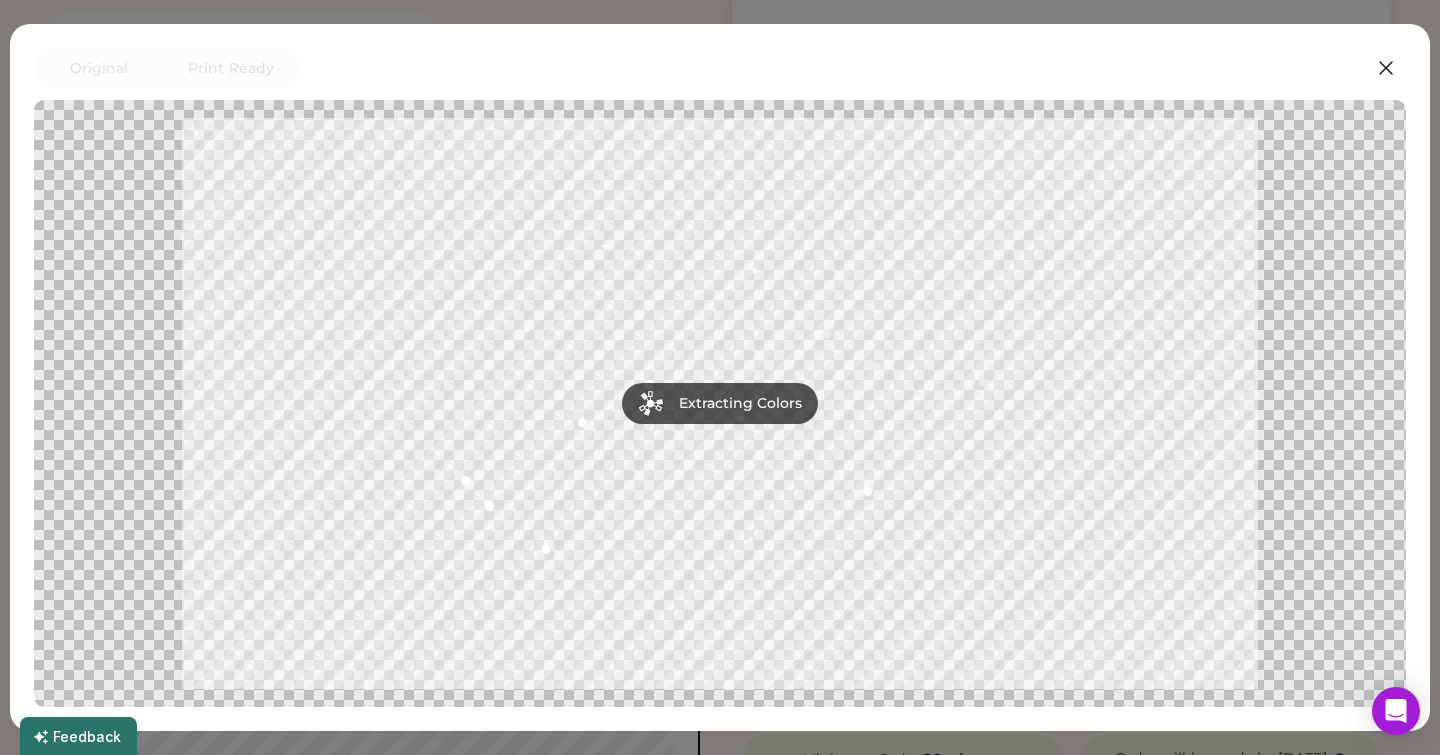 scroll, scrollTop: 0, scrollLeft: 0, axis: both 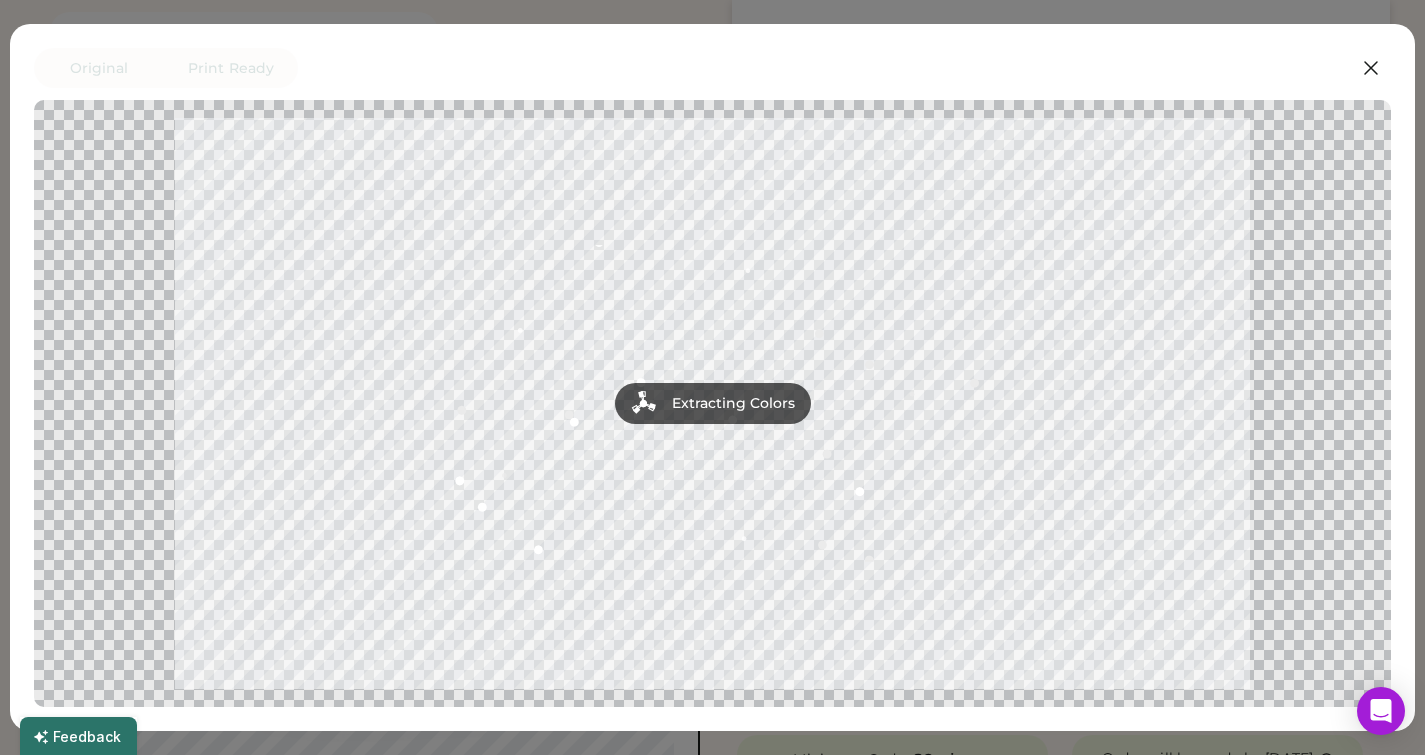 click at bounding box center [712, 403] 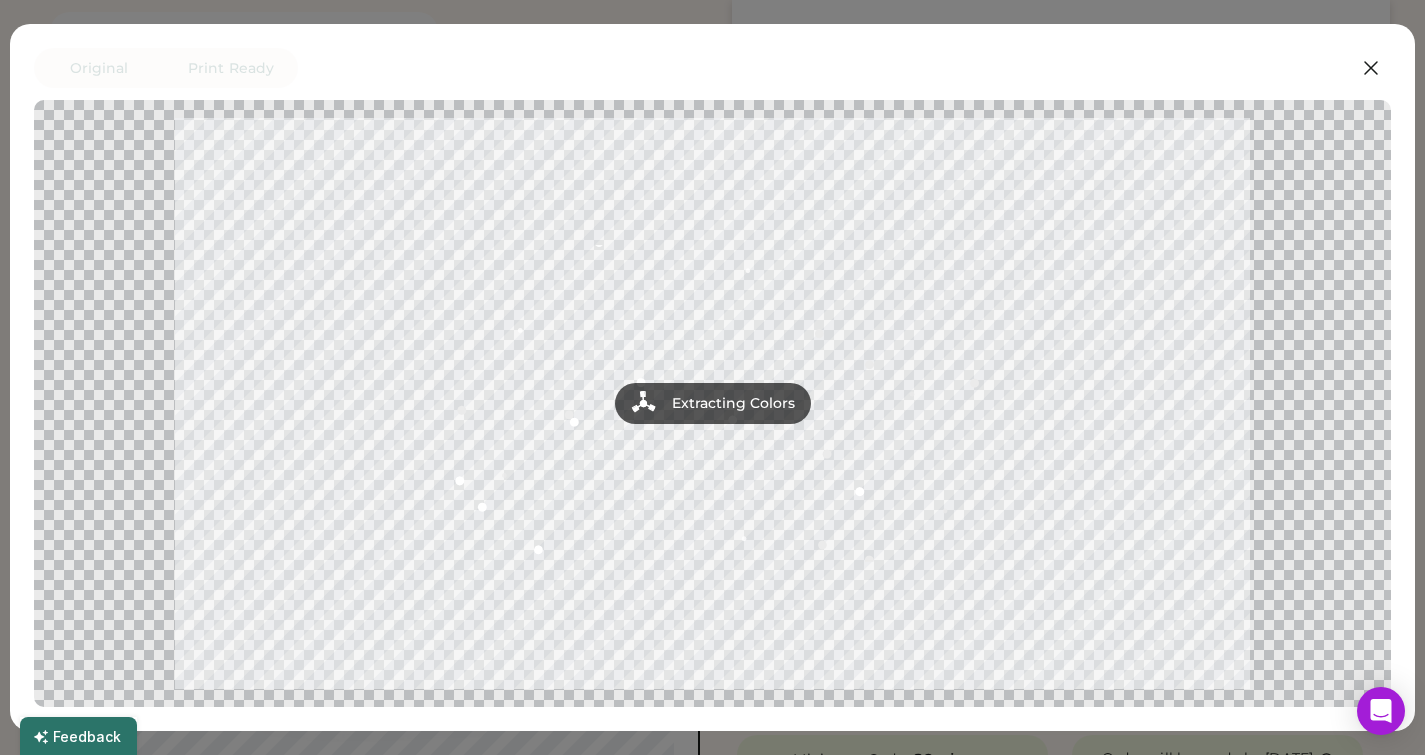 click at bounding box center [712, 403] 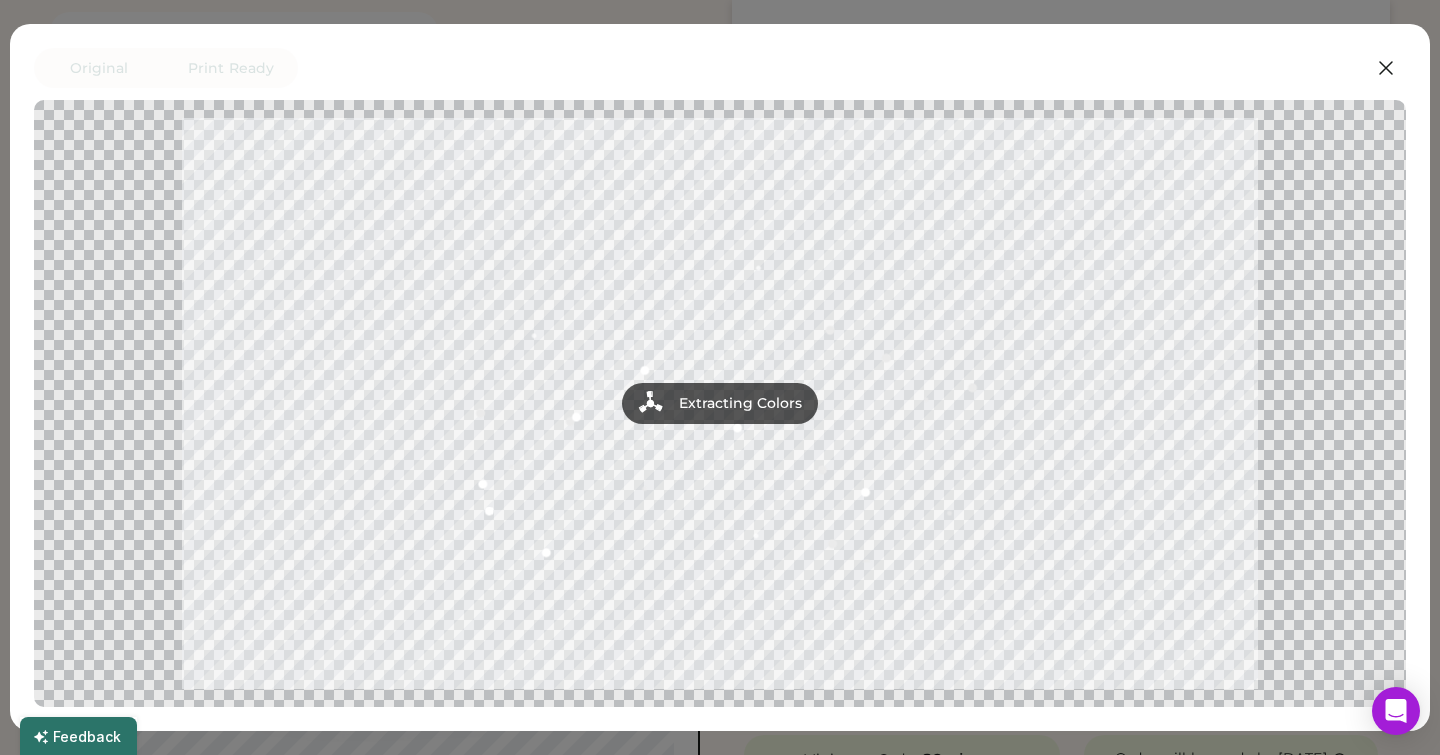 click at bounding box center [720, 403] 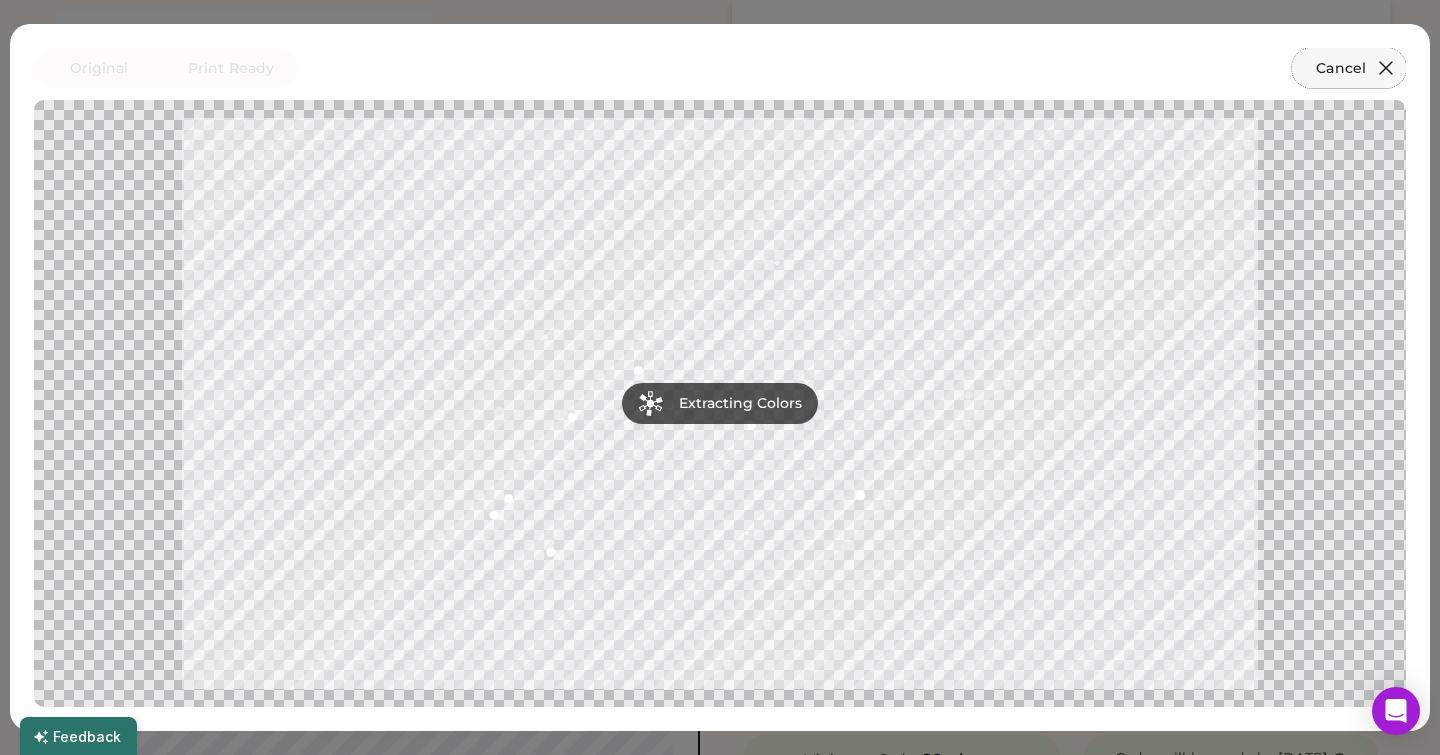 click on "Cancel" at bounding box center (1349, 68) 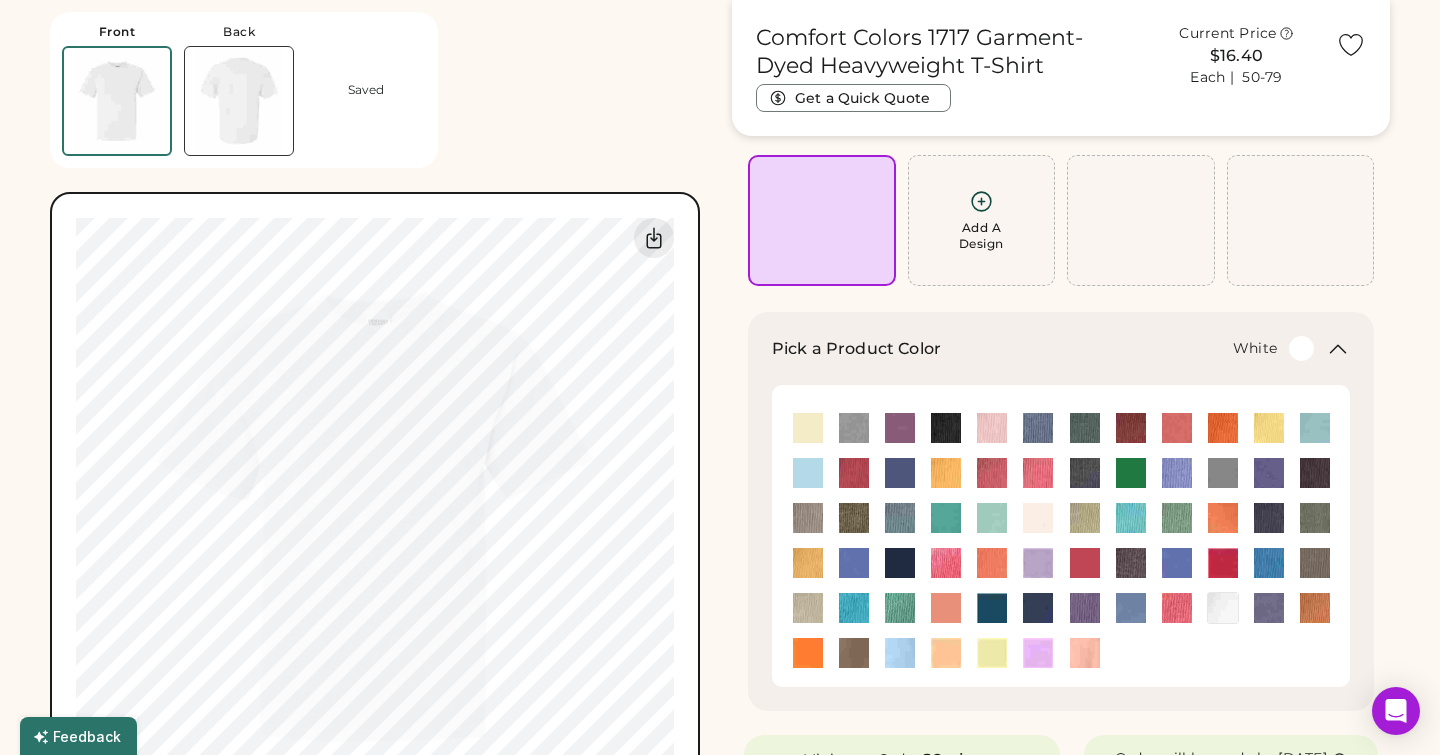 click on "Front Back Saved Switch to back Upload new design
SVG, Ai, PDF, EPS, PSD Non-preferred files:
PNG, JPG, TIFF Max File Size: 25MB    0% 0%    Comfort Colors 1717 Garment-Dyed Heavyweight T-Shirt    Get a Quick Quote Current Price    $16.40 Each |  50-79    Customize This Product    Add A
Design
Add A
Design Pick a Product Color + White    Minimum Order:  20 pieces Order will be ready by Friday, Jul. 25        Save to My Products    Clear all decorations Enter Your Quantities S In Stock
999+ M In Stock
999+ L In Stock
999+ XL In Stock
999+ 2XL In Stock
999+ 3XL In Stock
999+ 4XL In Stock
999+ Enter Quantities to Finalize Your Order Minimum Order Quantity is 20 Pieces Special instructions Add to cart This price includes: ✓ 1 Color Front Screen Print    How does pricing work? Quantity Price each 20-29 $20.50 30-49 $18.10 50-79 $16.40 80-99 $15.50 100-149 $14.75 150-299 $14.50       View more price breaks Product Details Garment-dyed for that lived in feel and almost no shrinkage at home." at bounding box center [720, 1395] 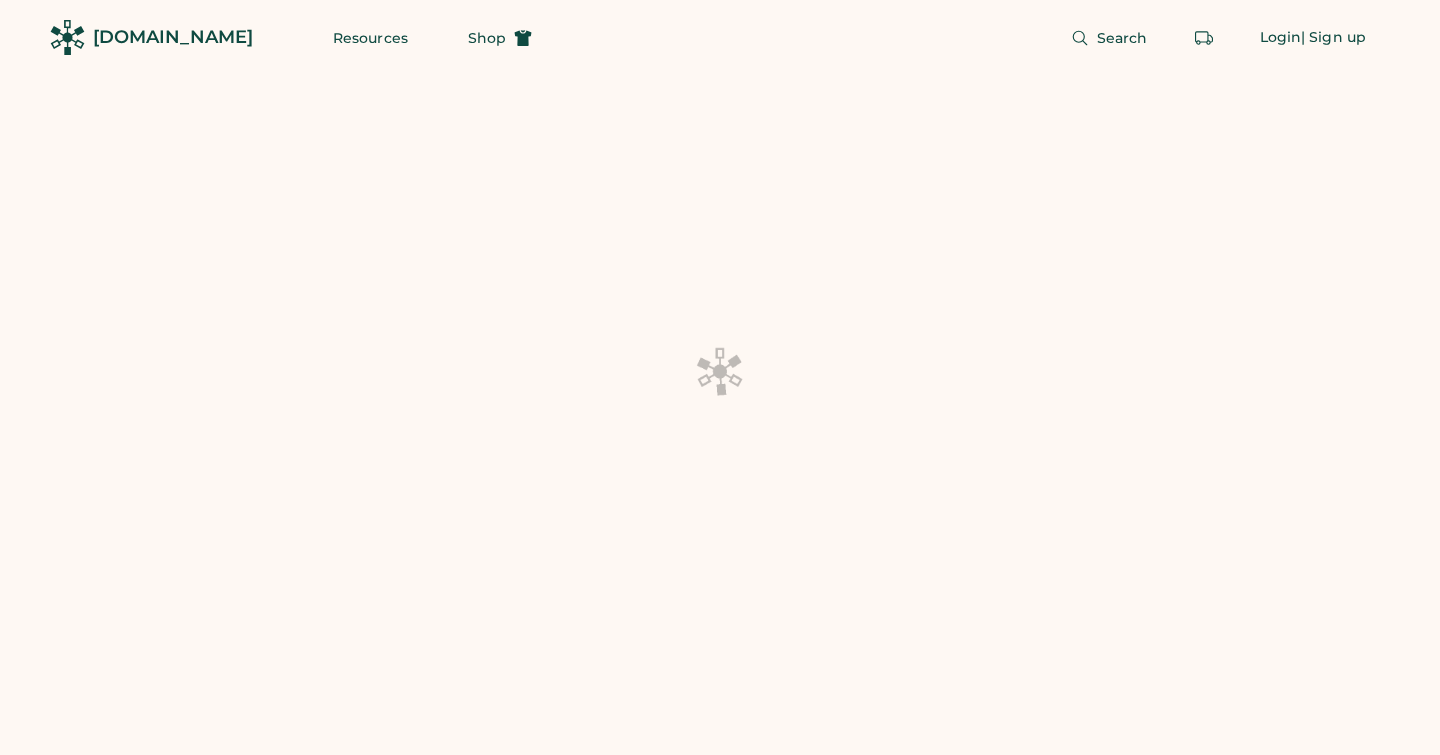 scroll, scrollTop: 130, scrollLeft: 0, axis: vertical 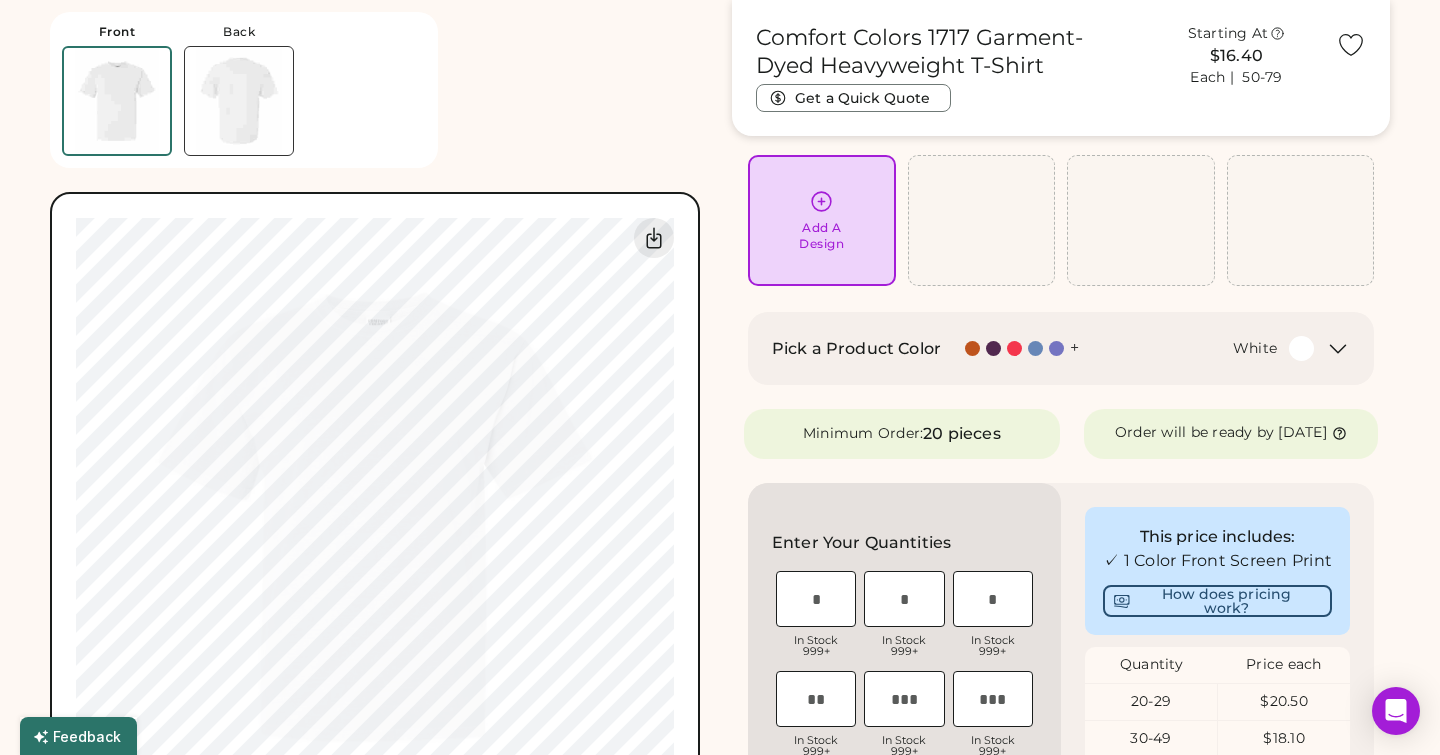 click on "Add A
Design" at bounding box center [821, 236] 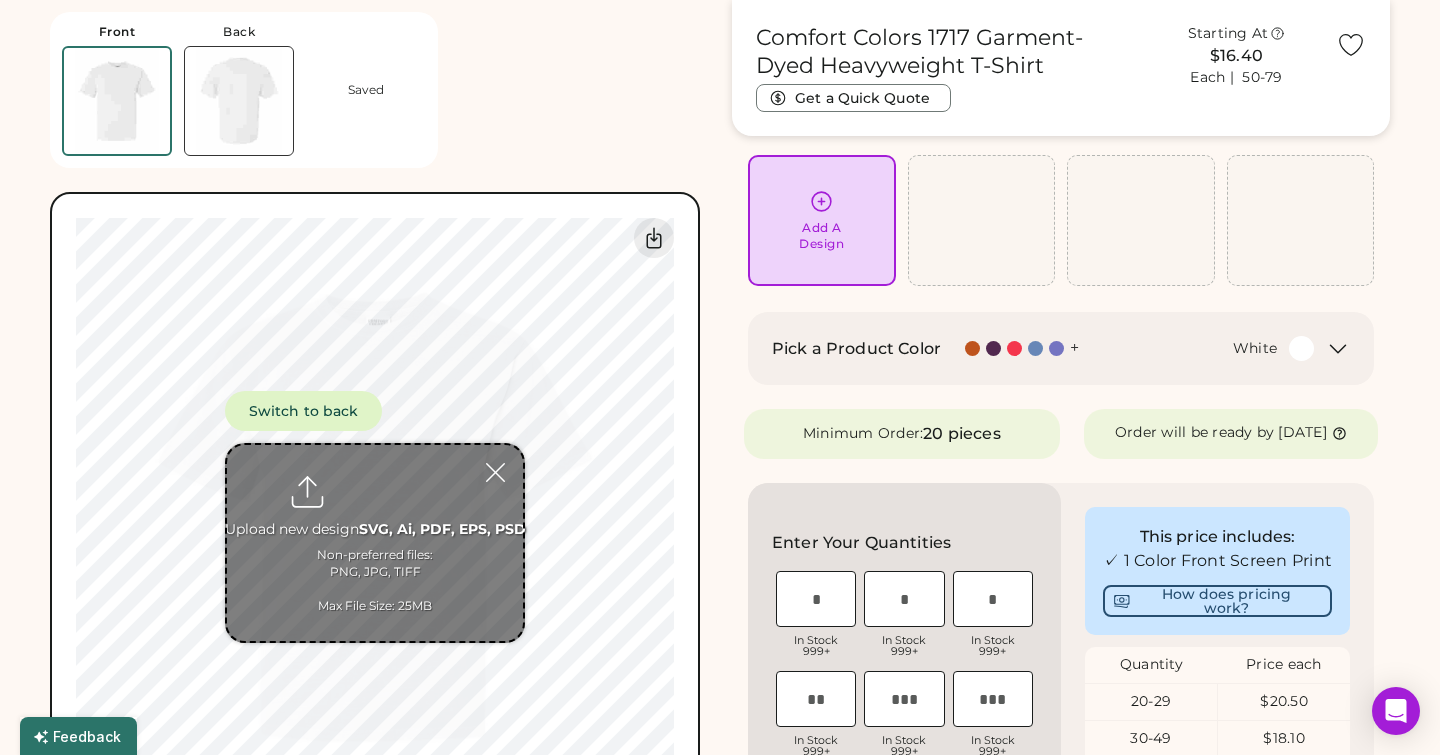 type on "**********" 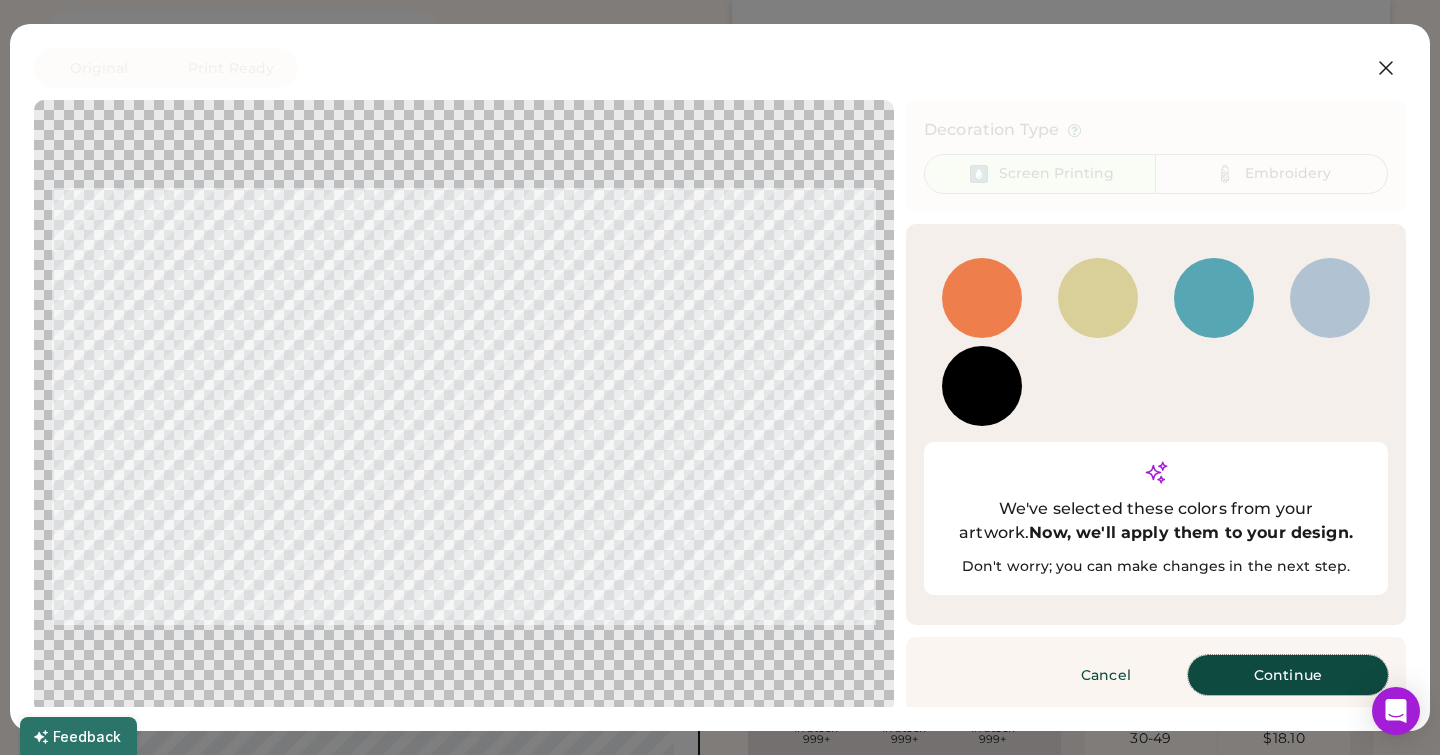 click on "Continue" at bounding box center [1288, 675] 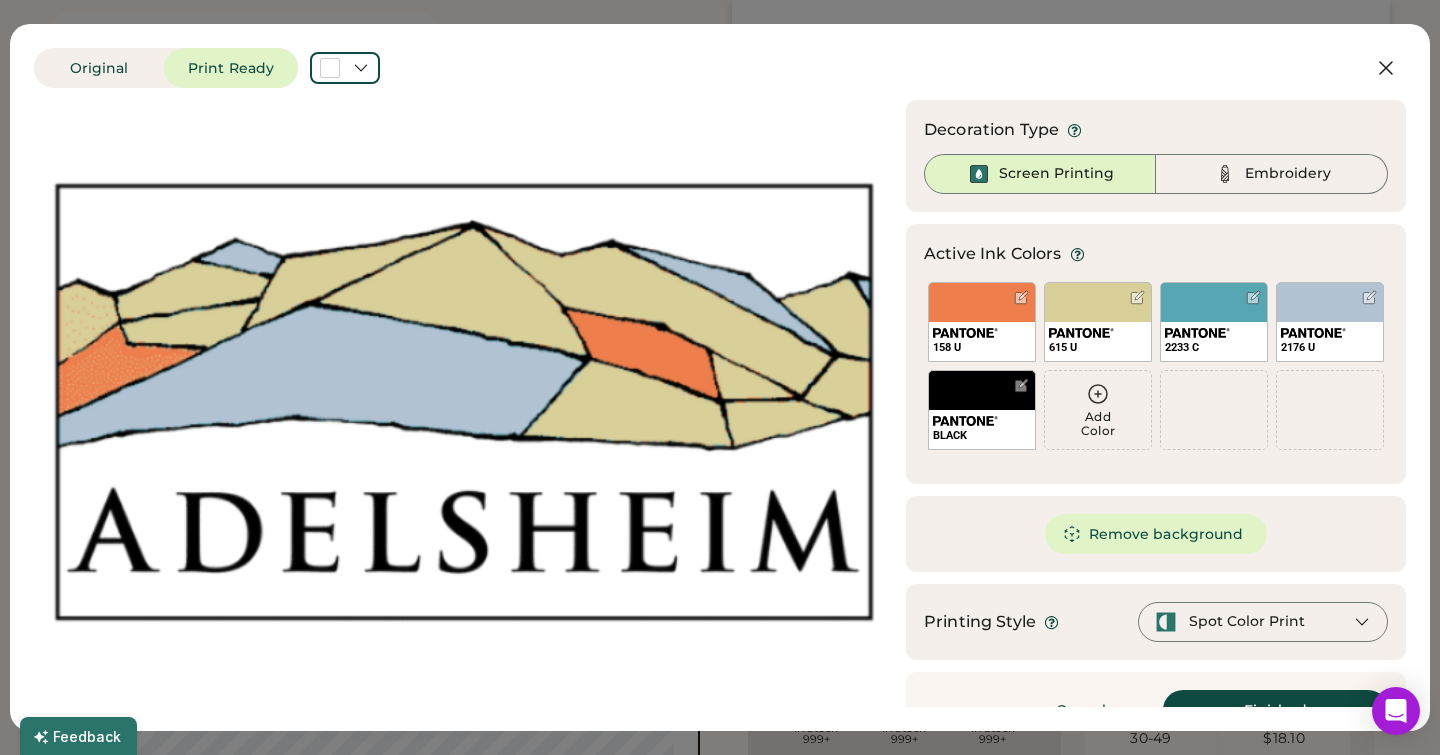 click at bounding box center [464, 402] 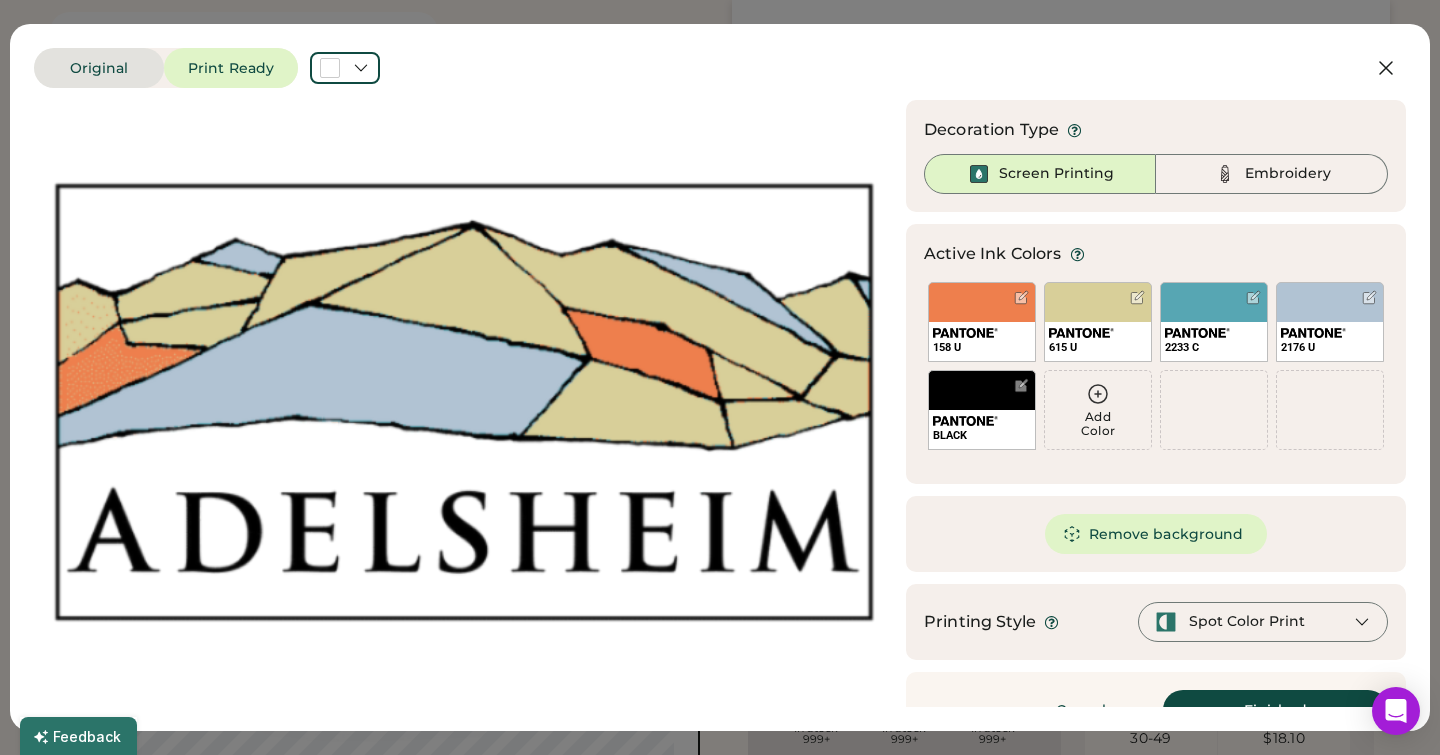 click on "Original" at bounding box center (99, 68) 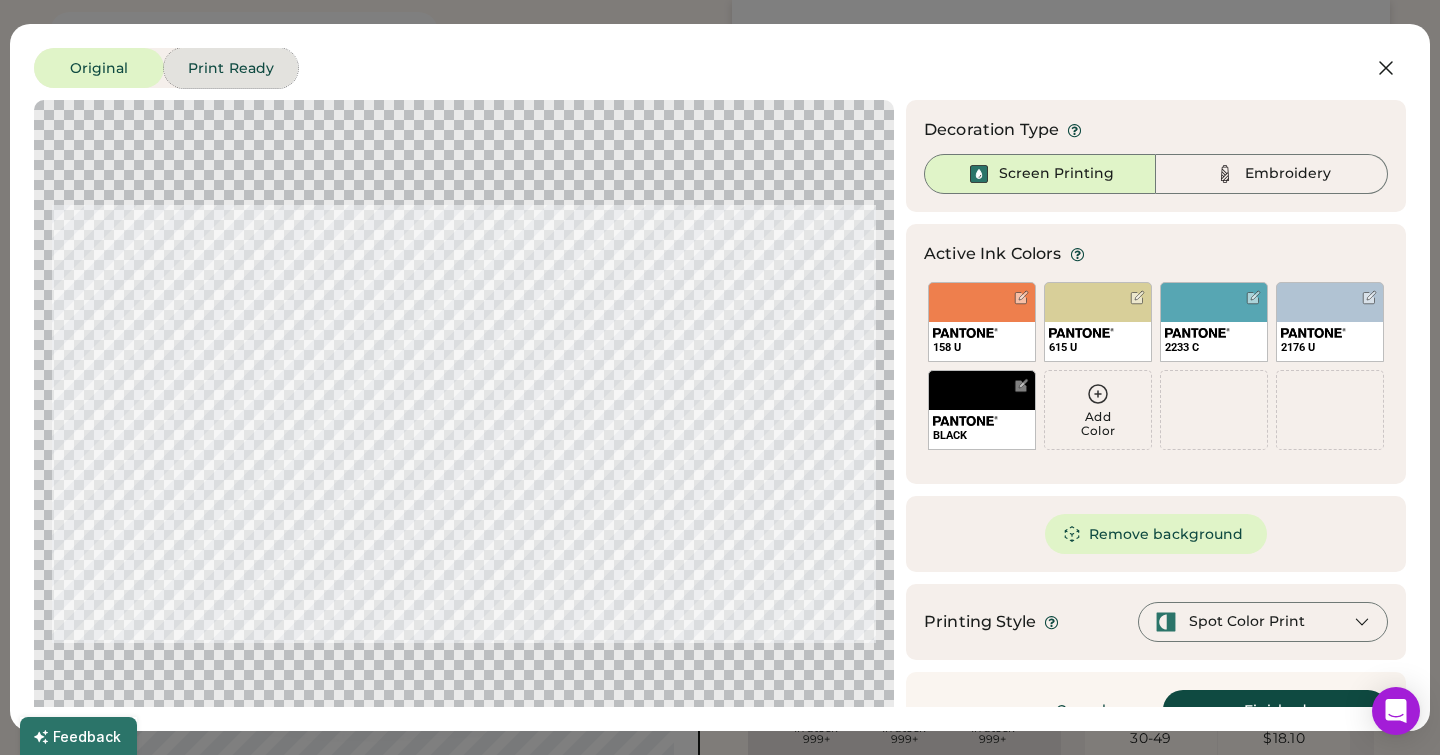 click on "Print Ready" at bounding box center [231, 68] 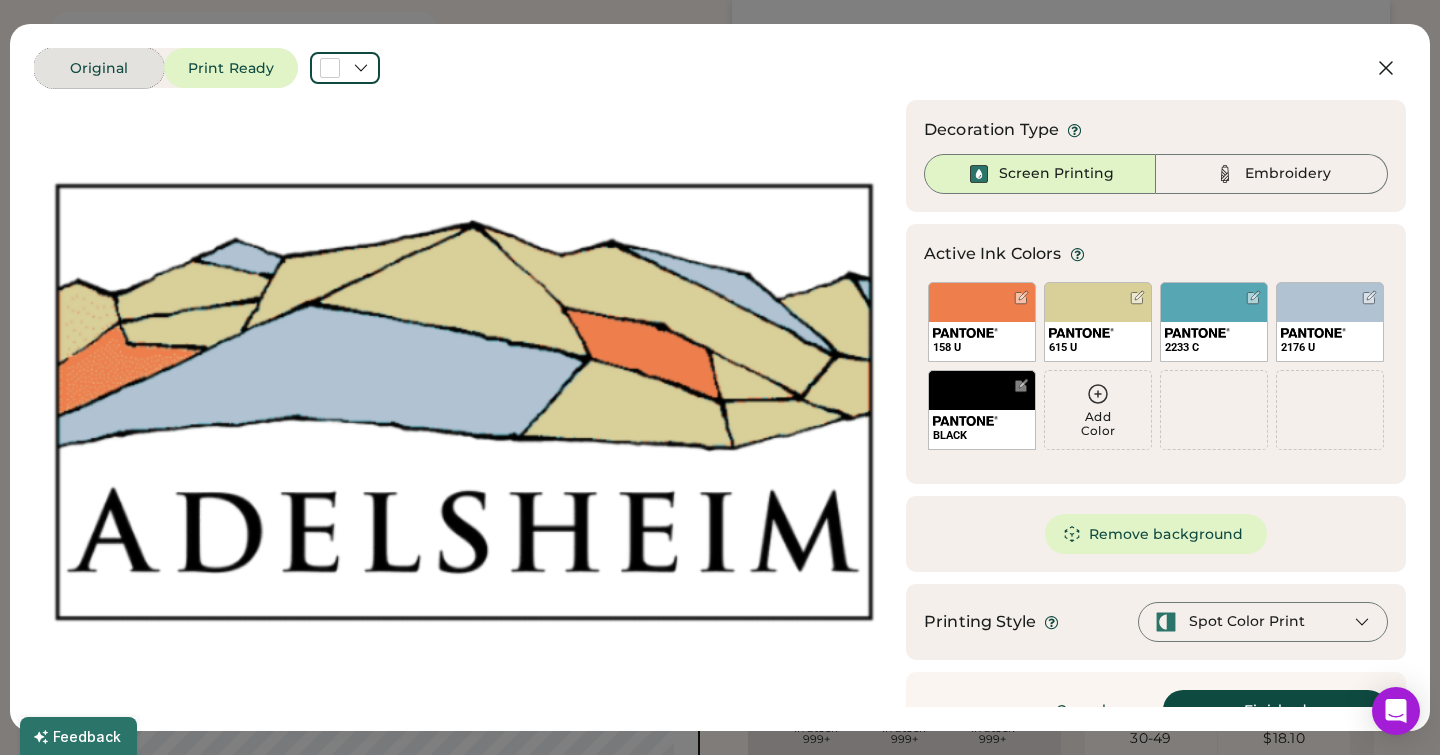 click on "Original" at bounding box center [99, 68] 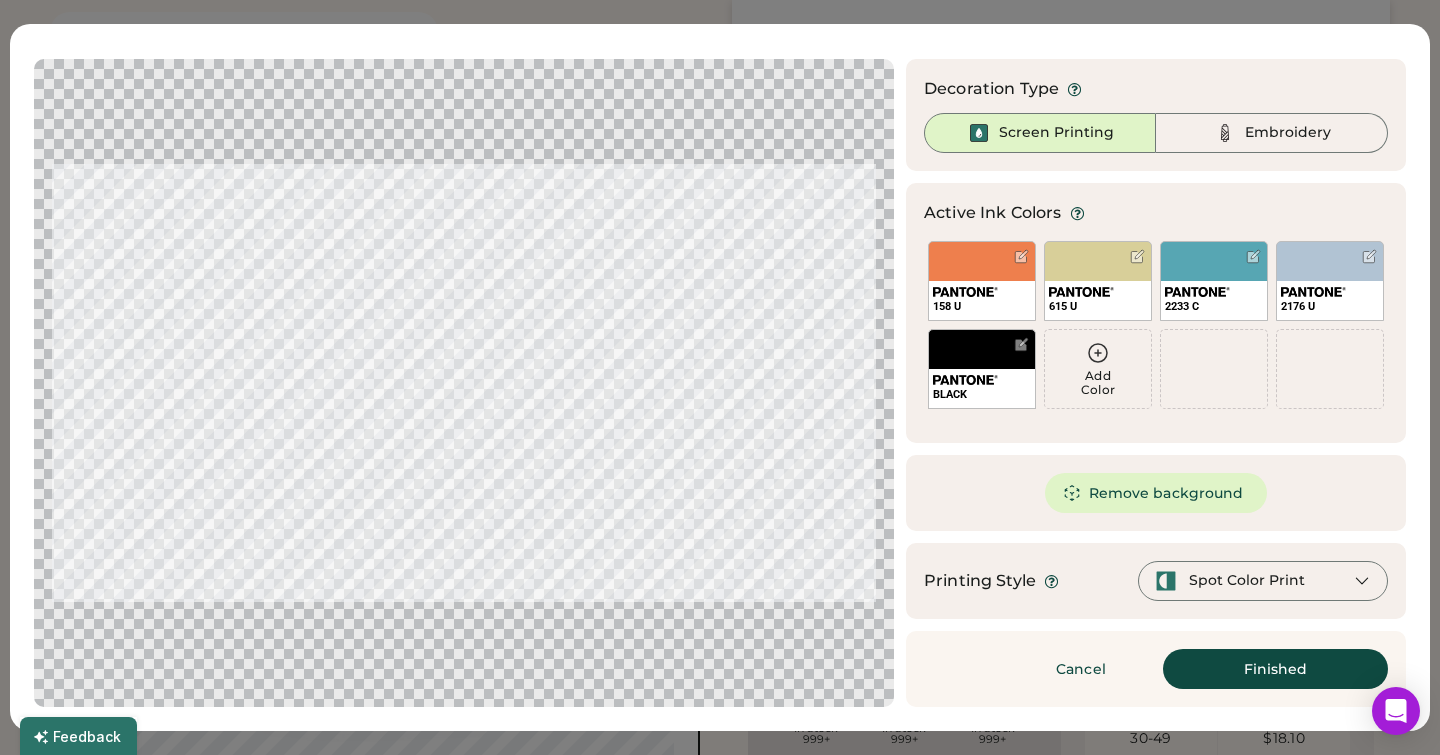 scroll, scrollTop: 0, scrollLeft: 0, axis: both 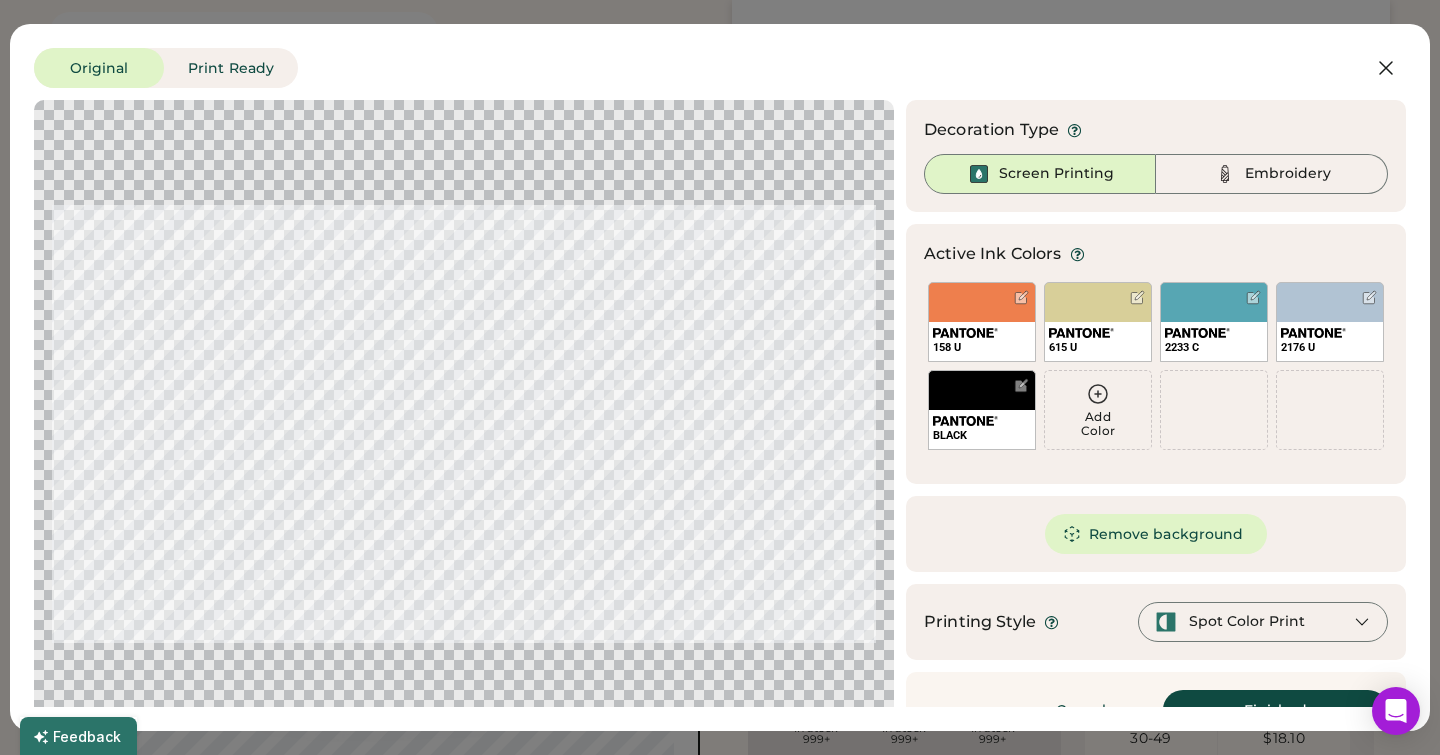 click on "Add
Color" at bounding box center (1098, 424) 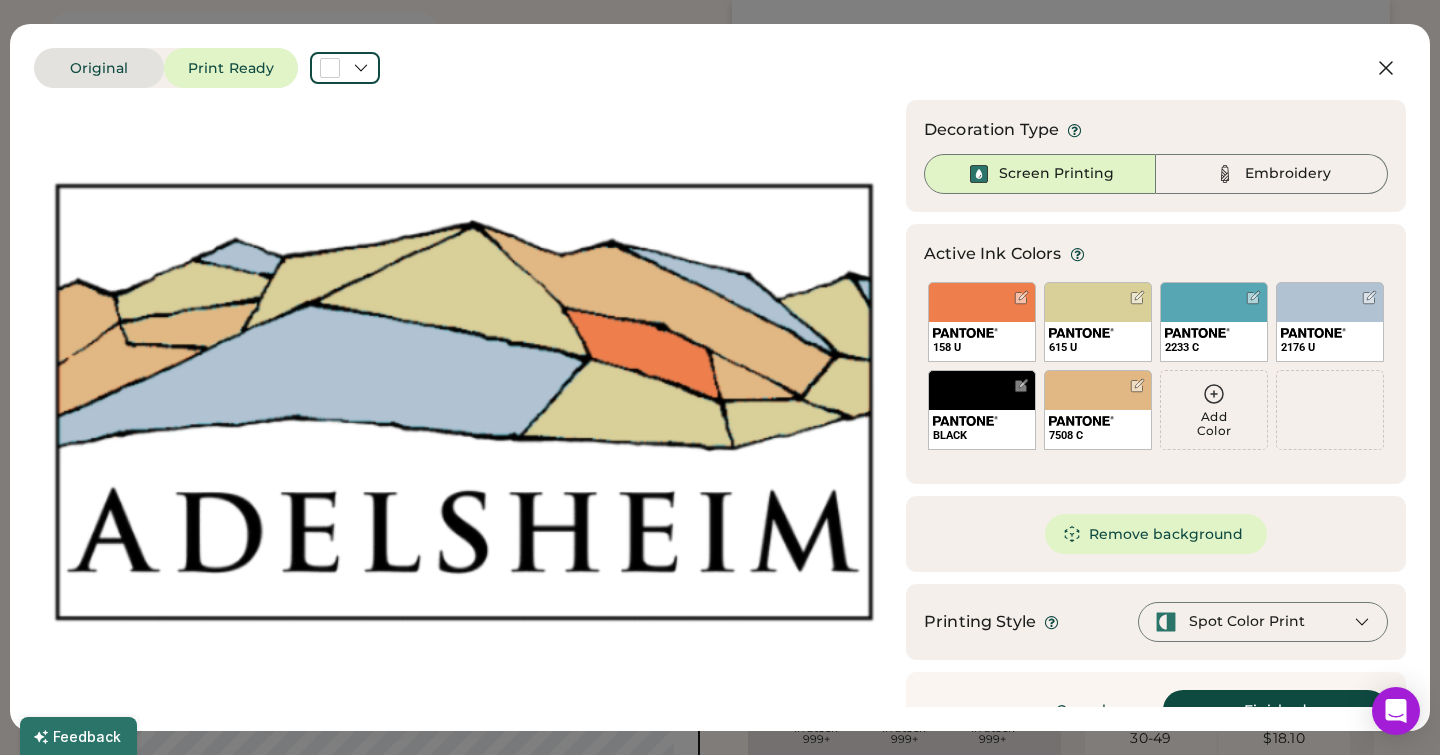 click on "Original" at bounding box center (99, 68) 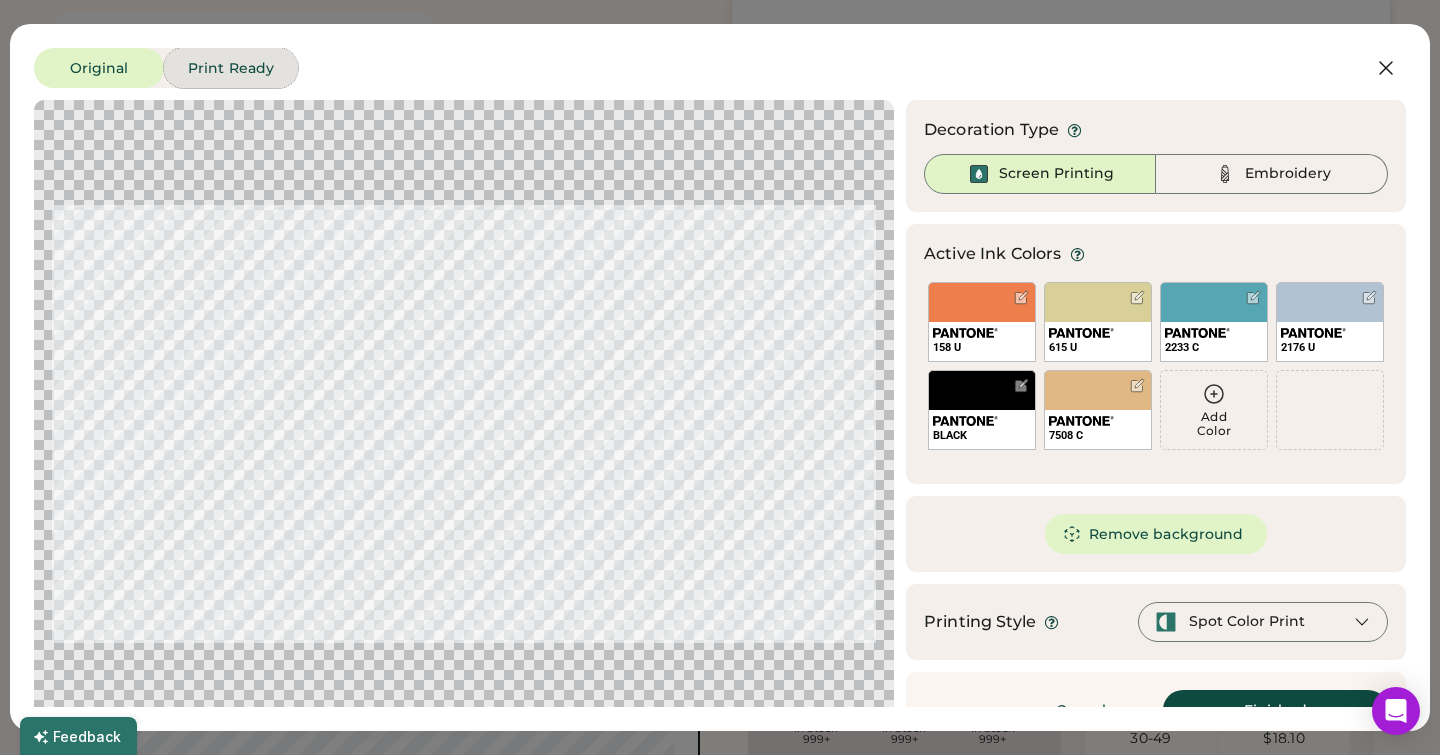 click on "Print Ready" at bounding box center [231, 68] 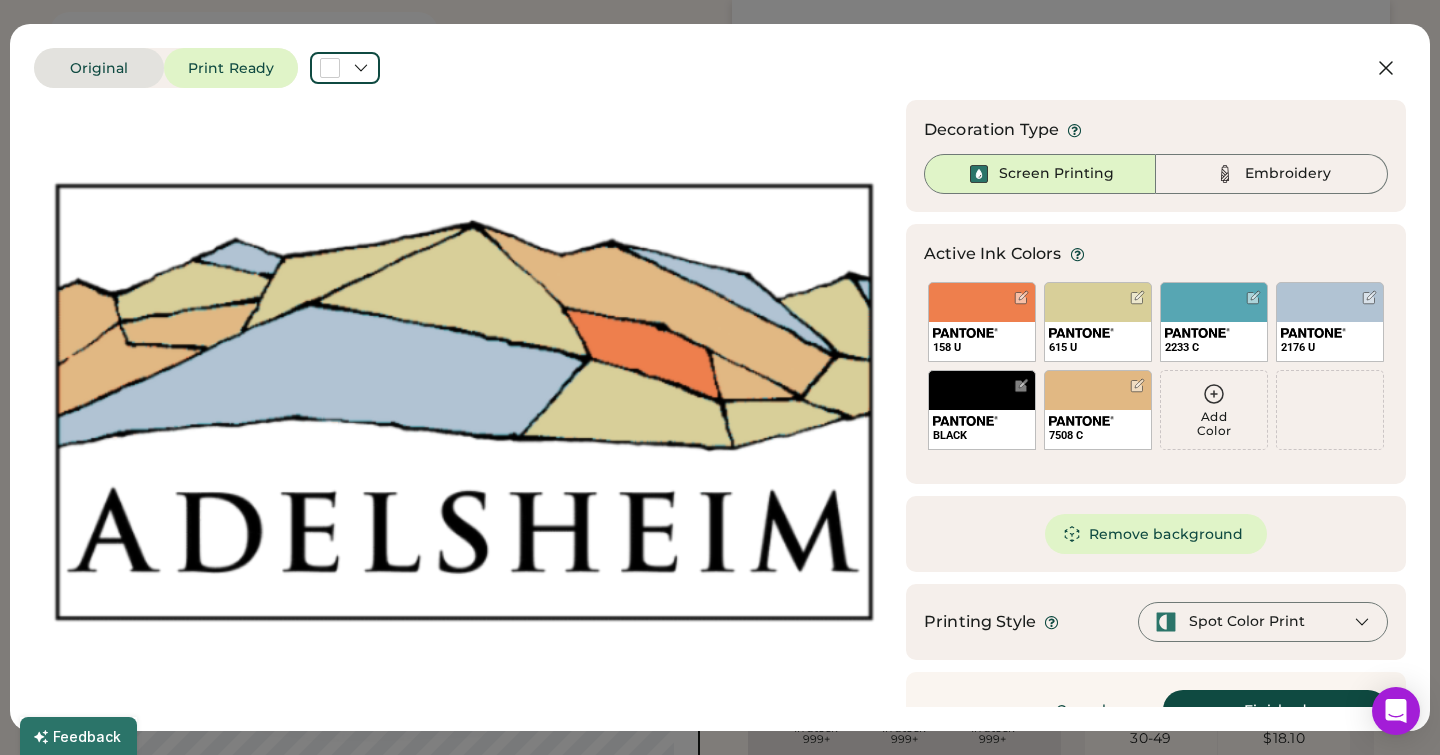 click on "Original" at bounding box center [99, 68] 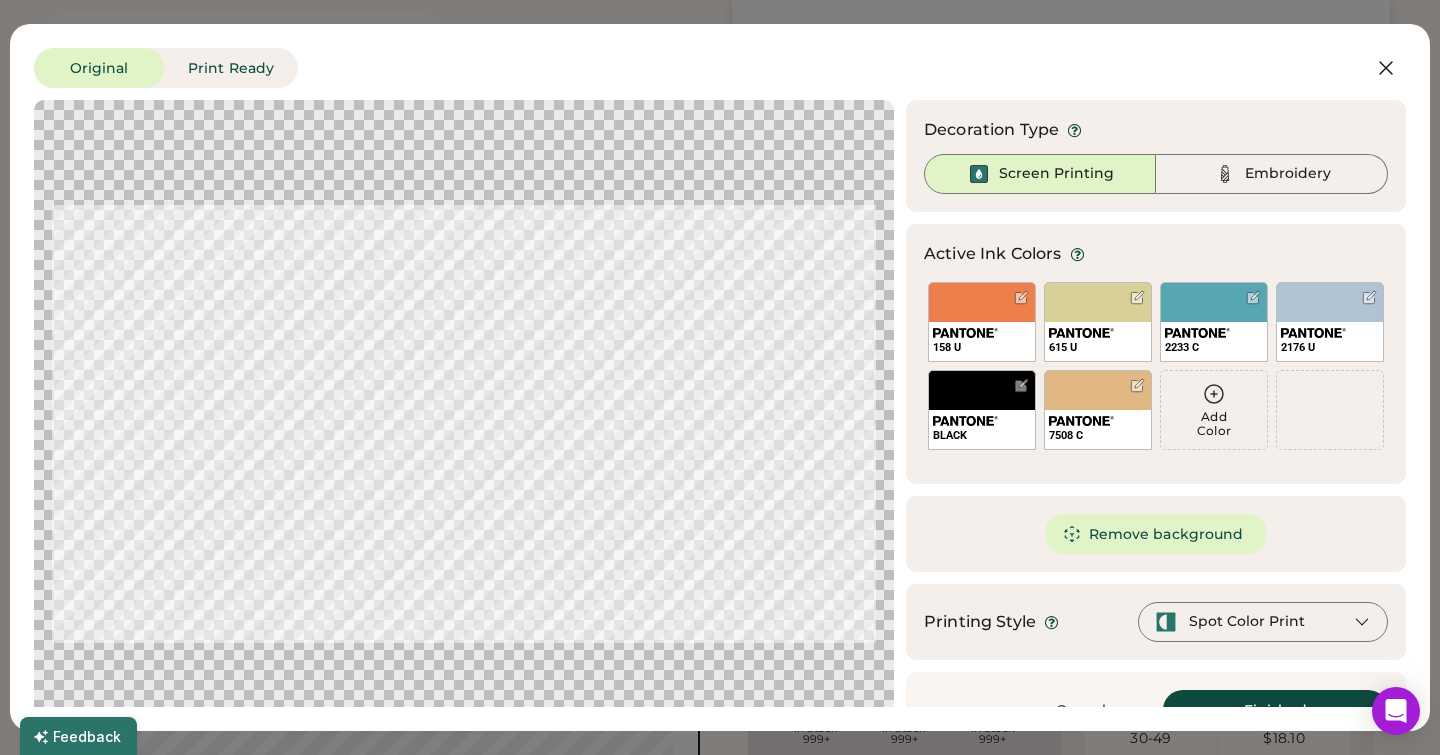 click on "Add
Color" at bounding box center [1214, 410] 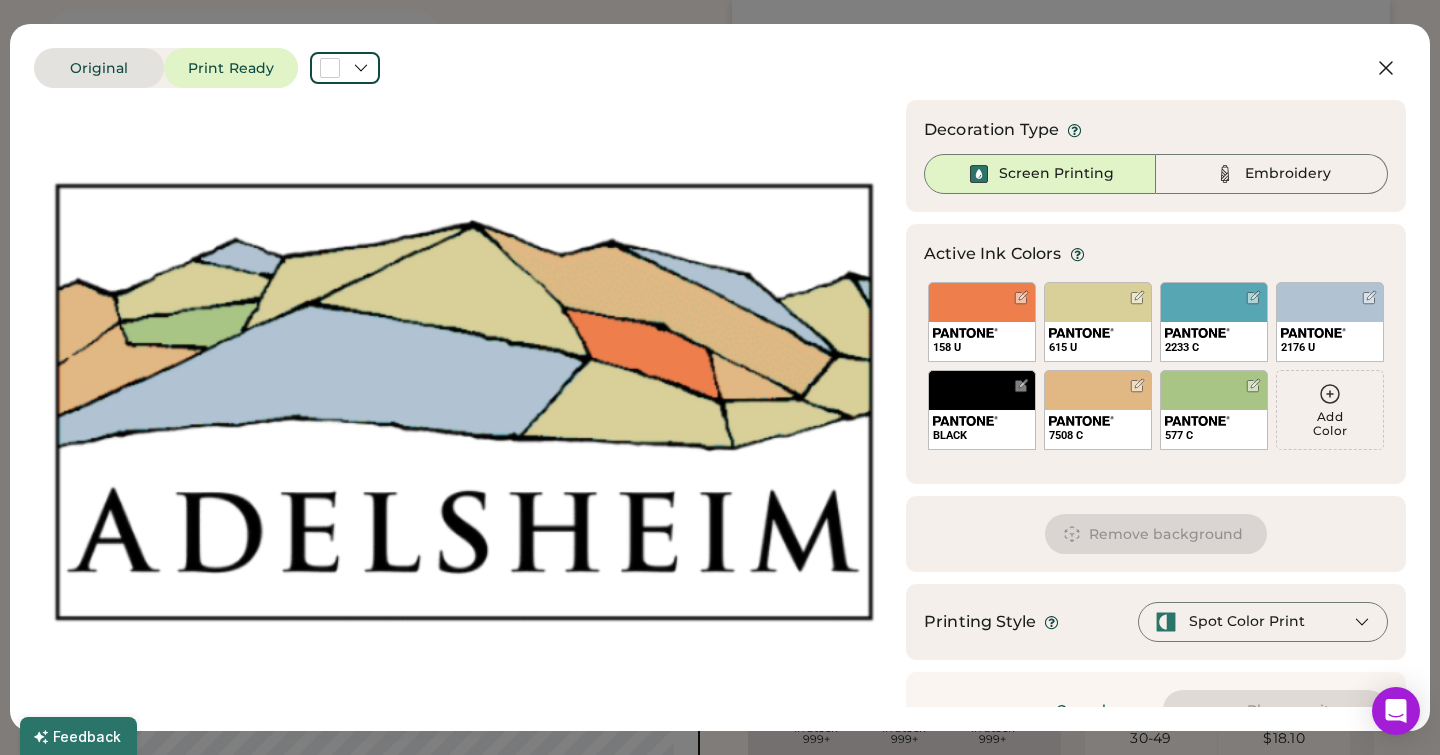 click on "Original" at bounding box center [99, 68] 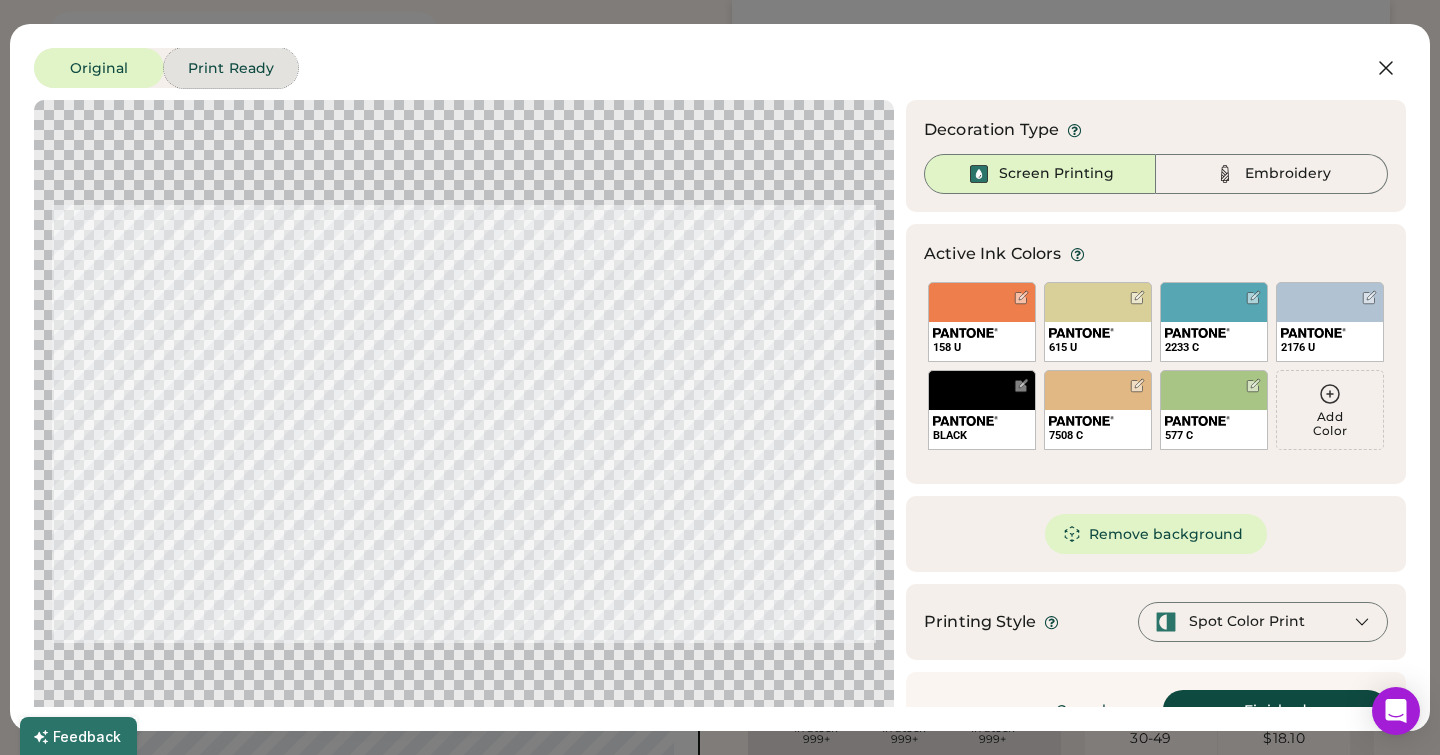click on "Print Ready" at bounding box center (231, 68) 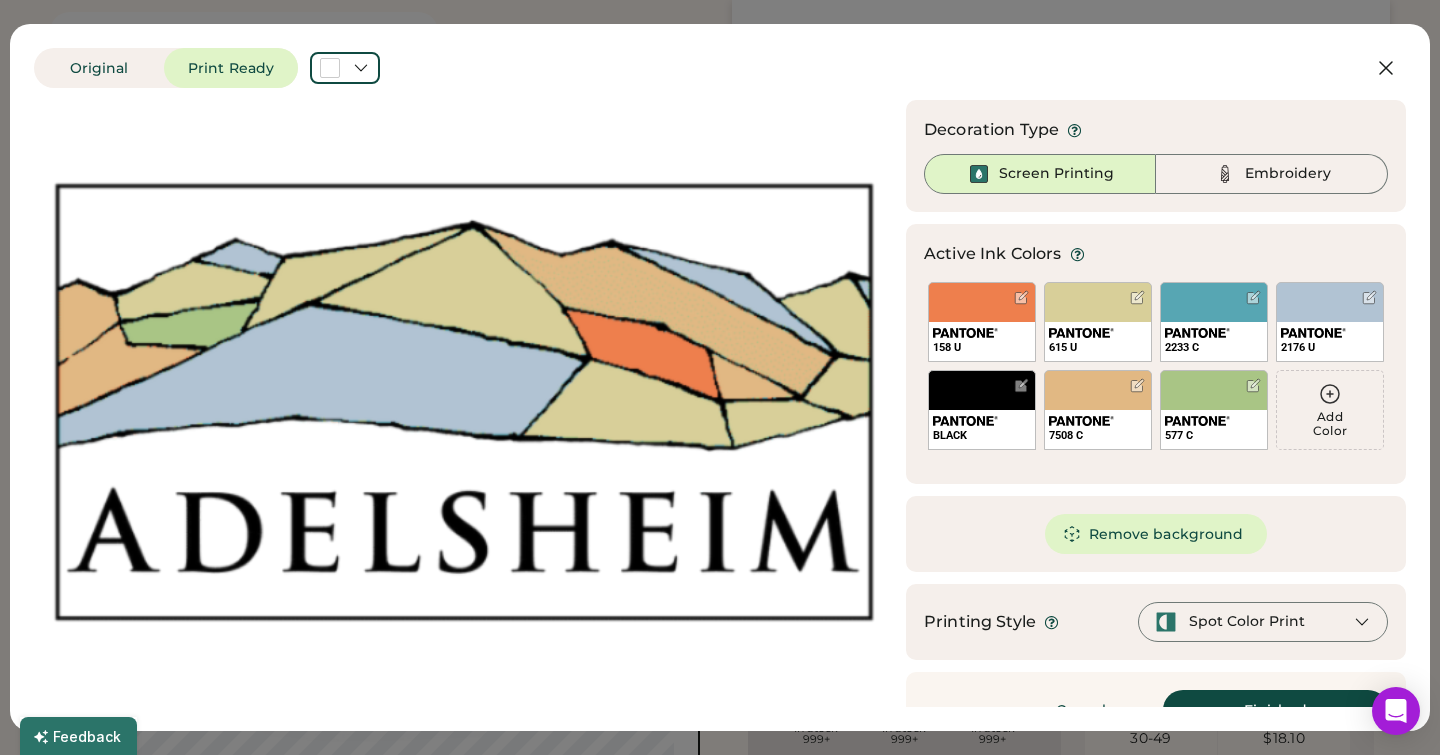 click on "Add
Color" at bounding box center [1330, 424] 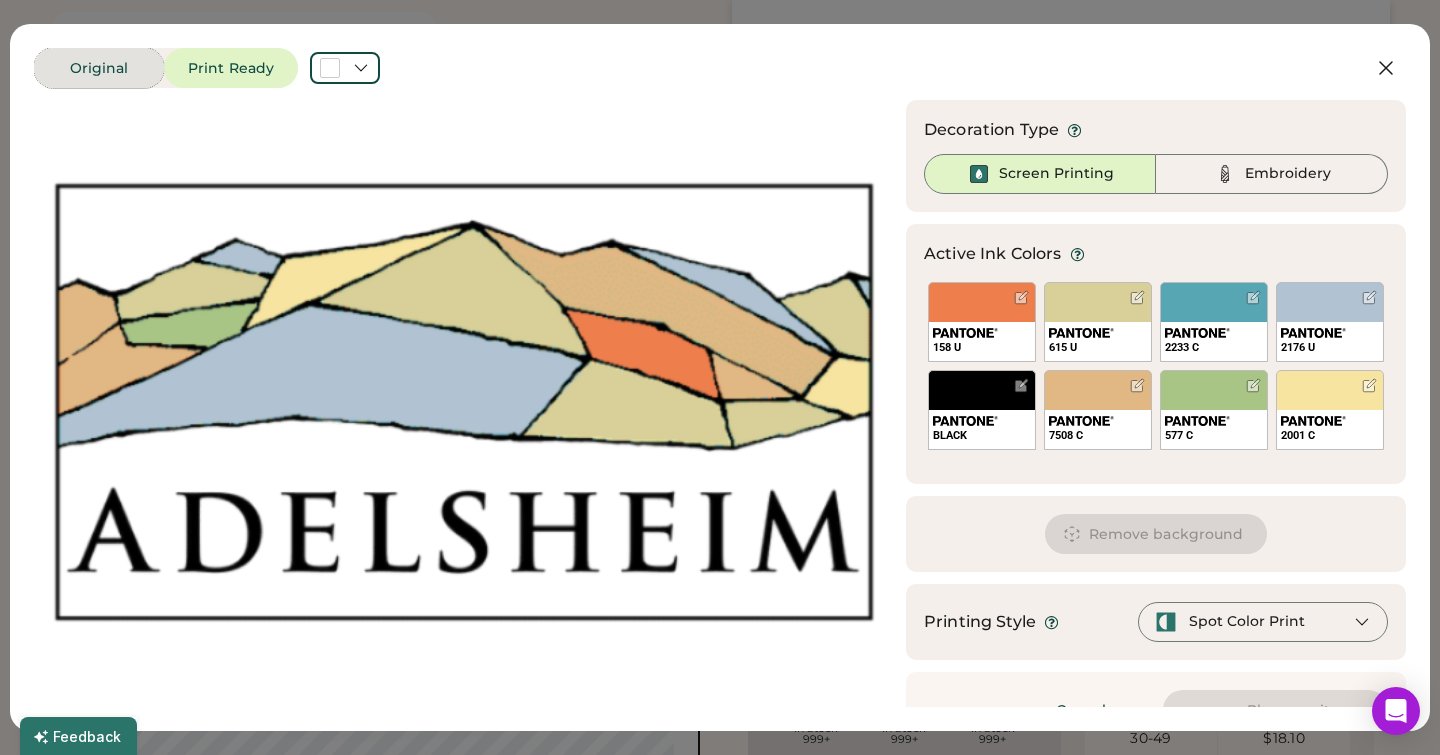 click on "Original" at bounding box center (99, 68) 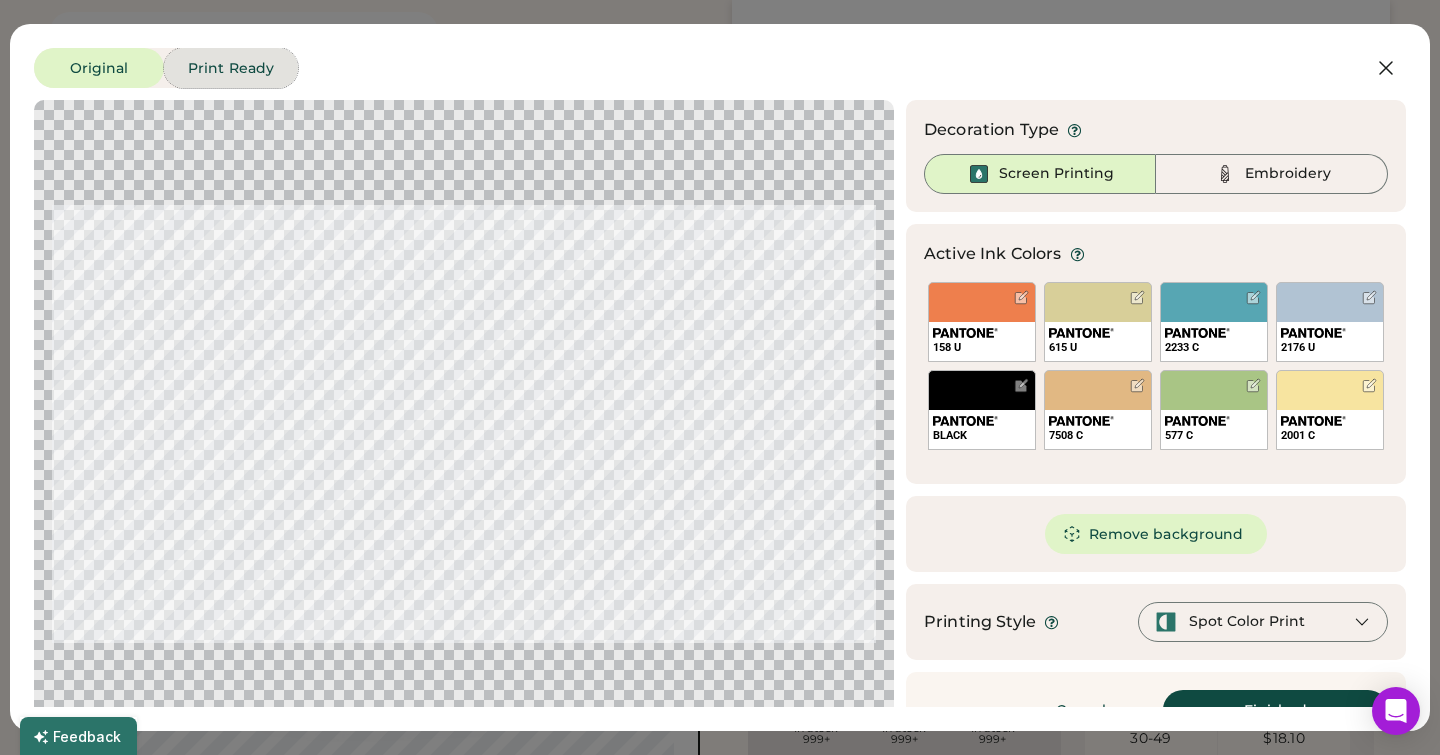 click on "Print Ready" at bounding box center [231, 68] 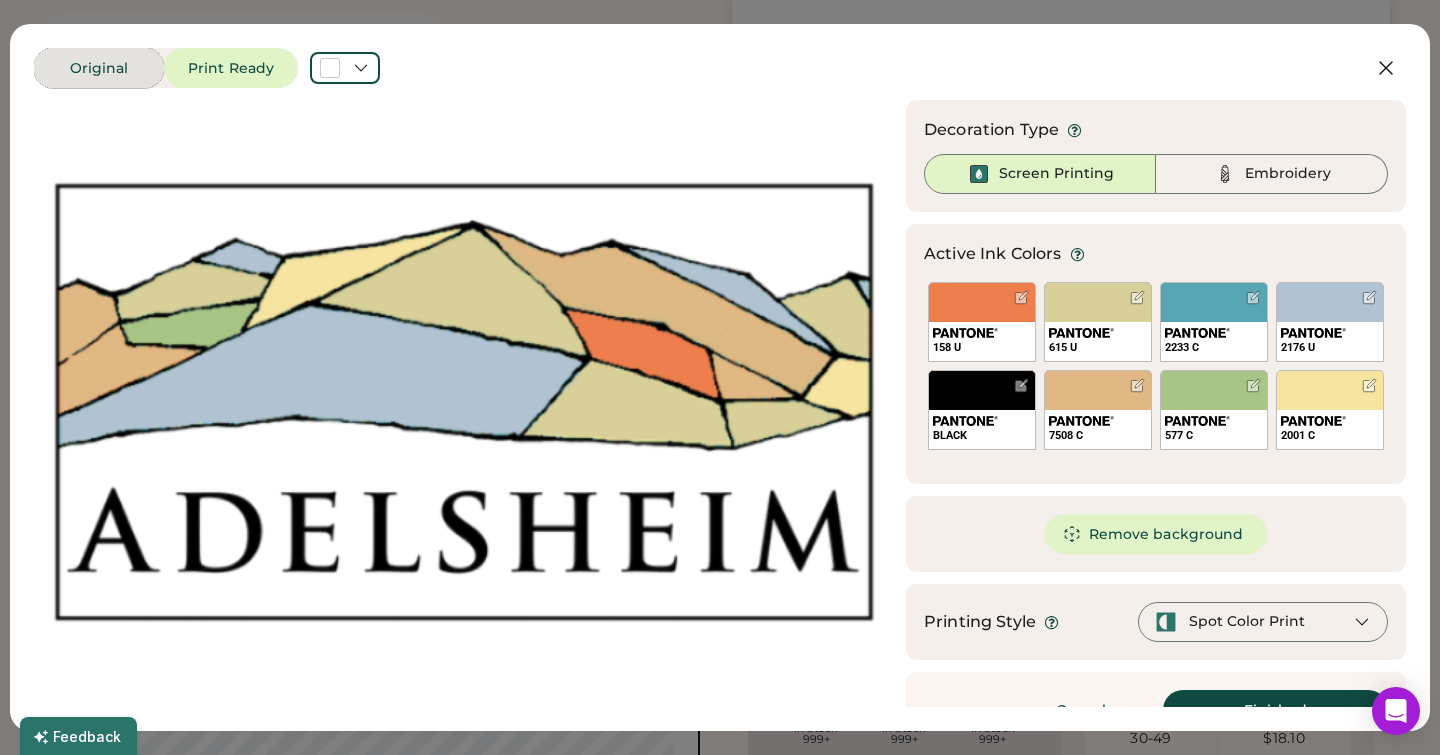 click on "Original" at bounding box center [99, 68] 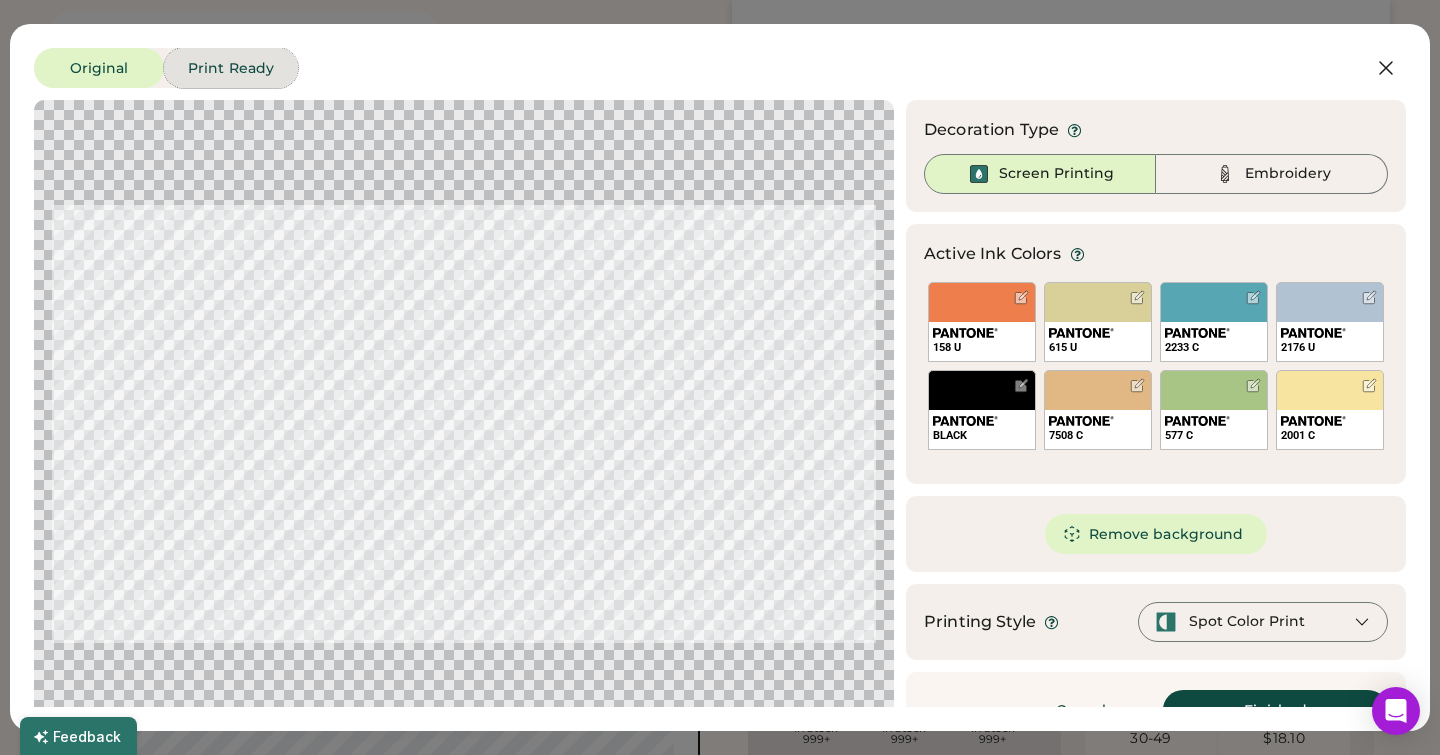 click on "Print Ready" at bounding box center (231, 68) 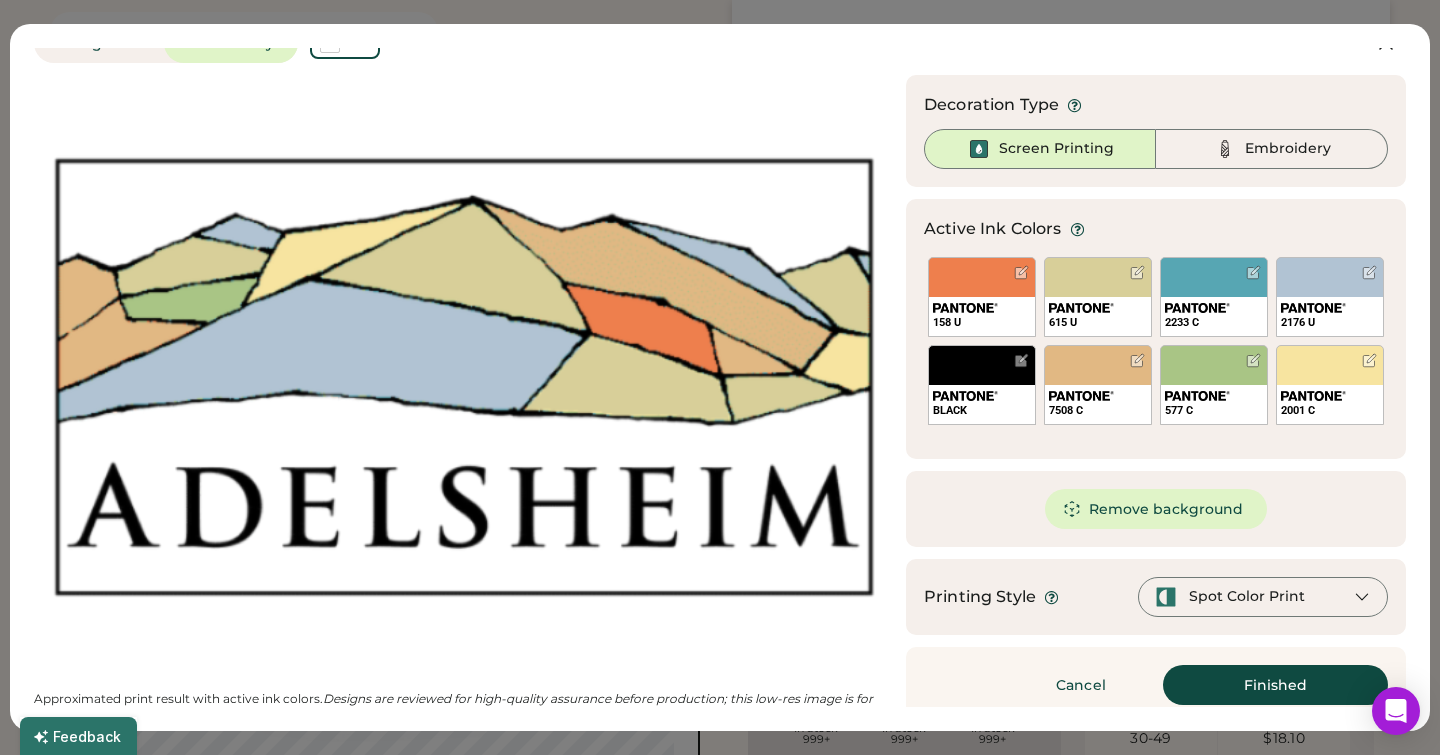 scroll, scrollTop: 38, scrollLeft: 0, axis: vertical 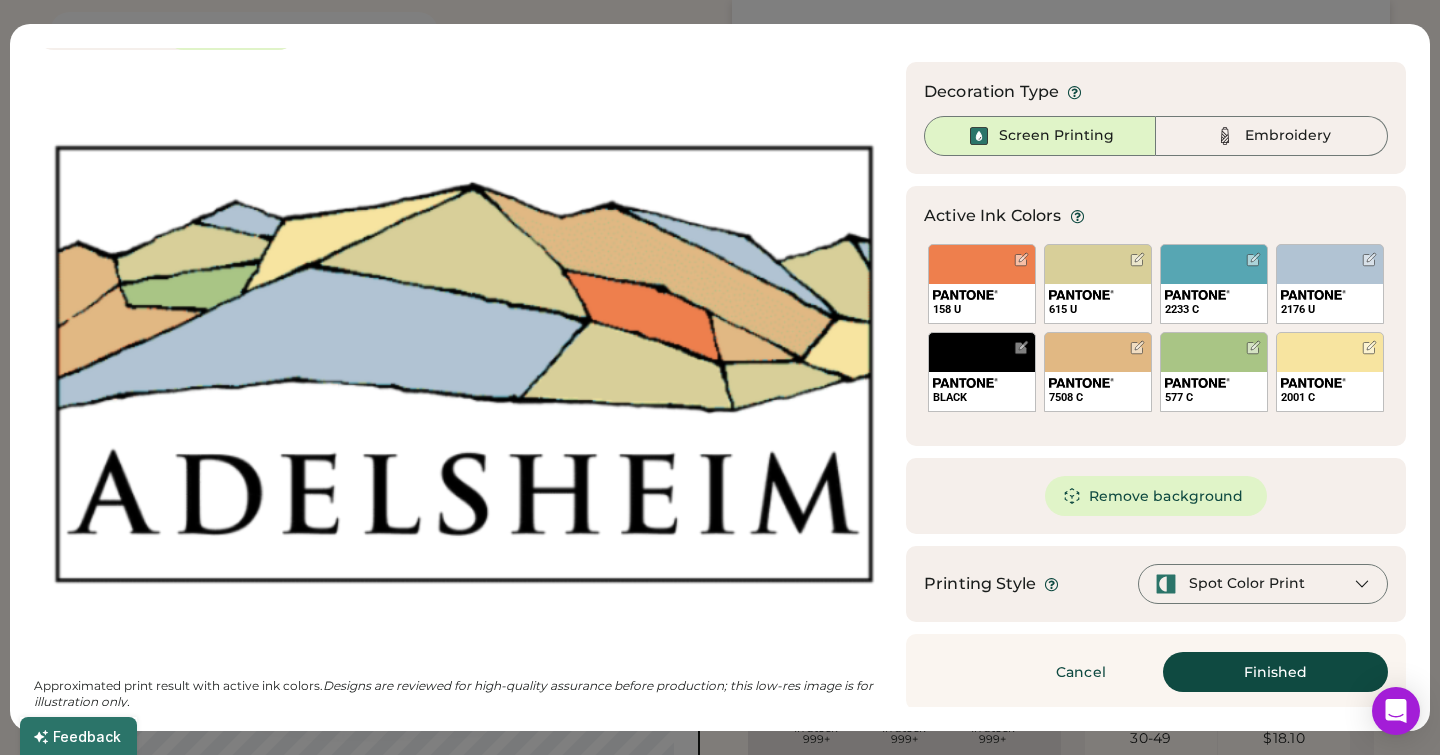 click on "Spot Color Print" at bounding box center [1263, 584] 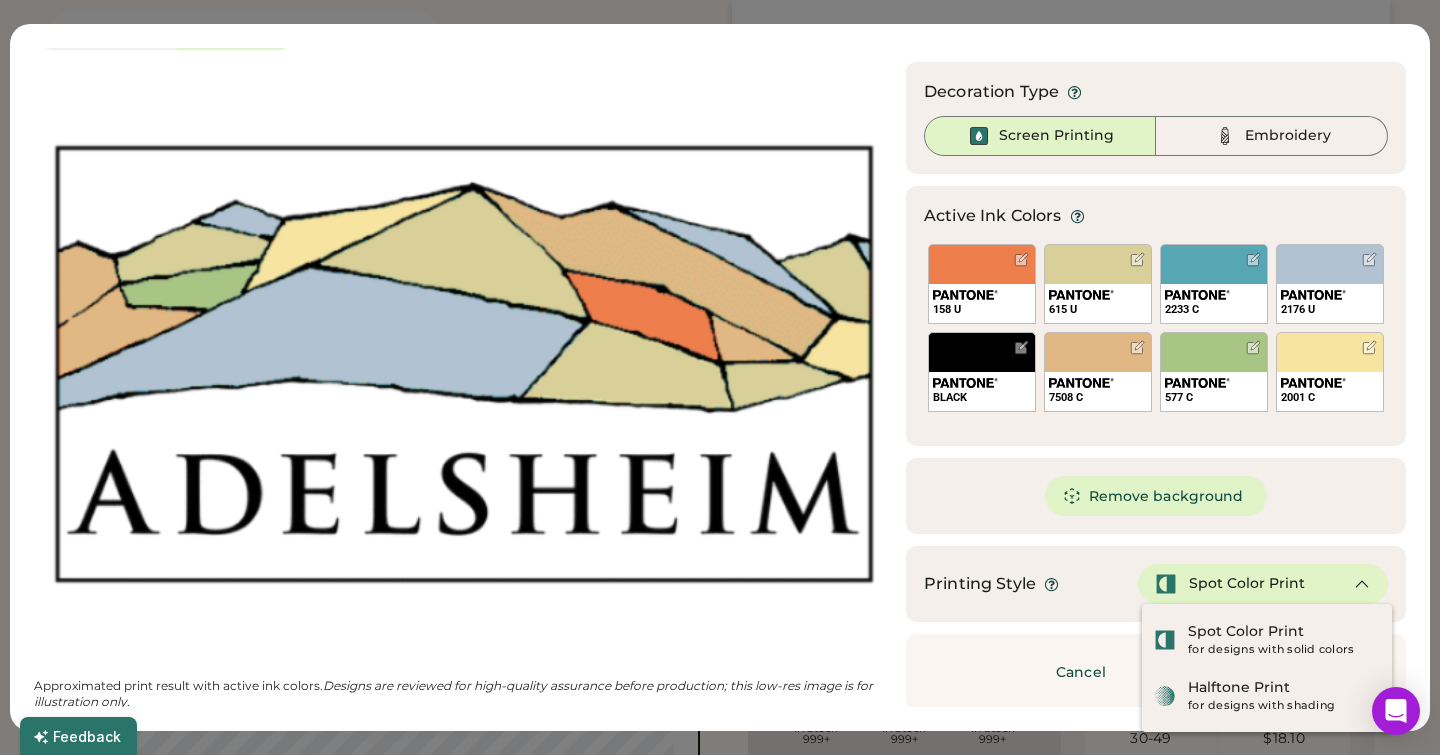 click on "Spot Color Print" at bounding box center (1263, 584) 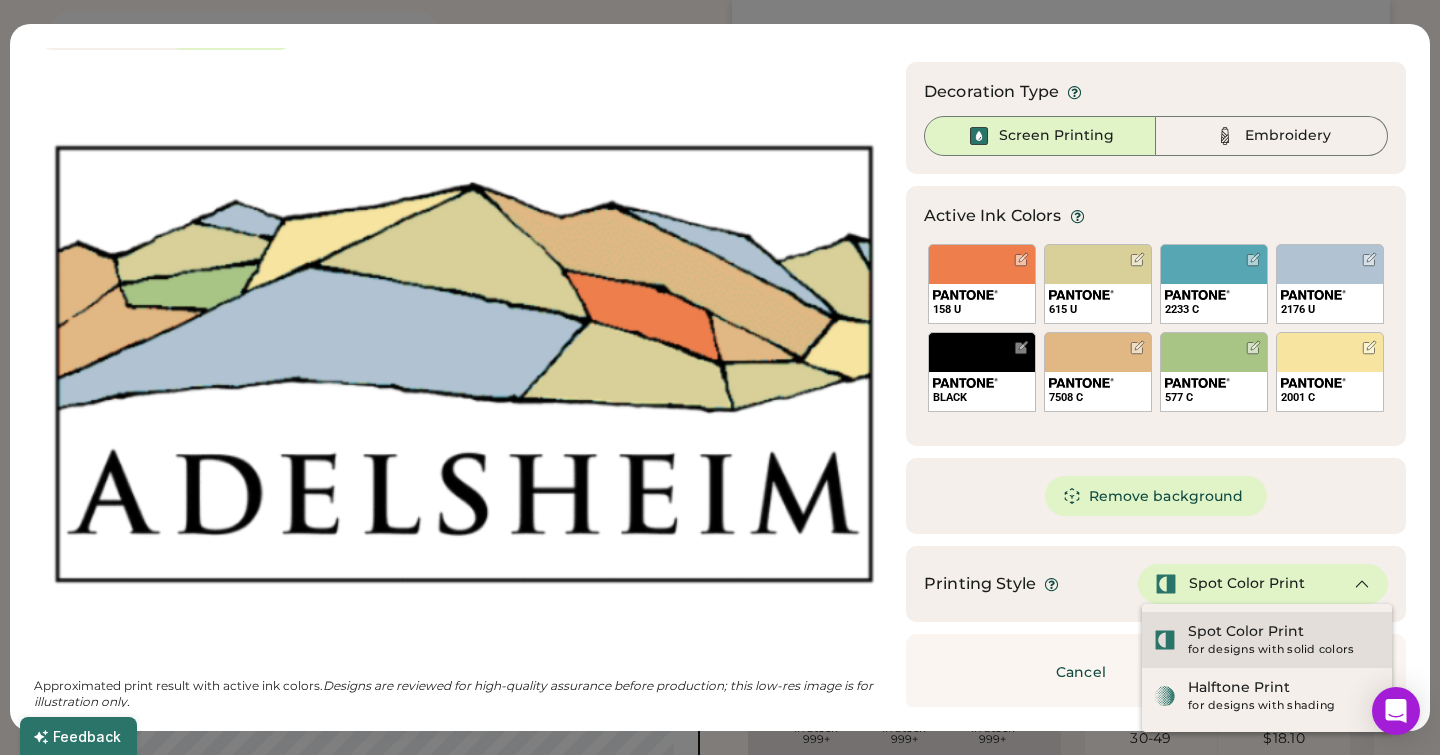 click on "Spot Color Print for designs with solid colors" at bounding box center [1267, 640] 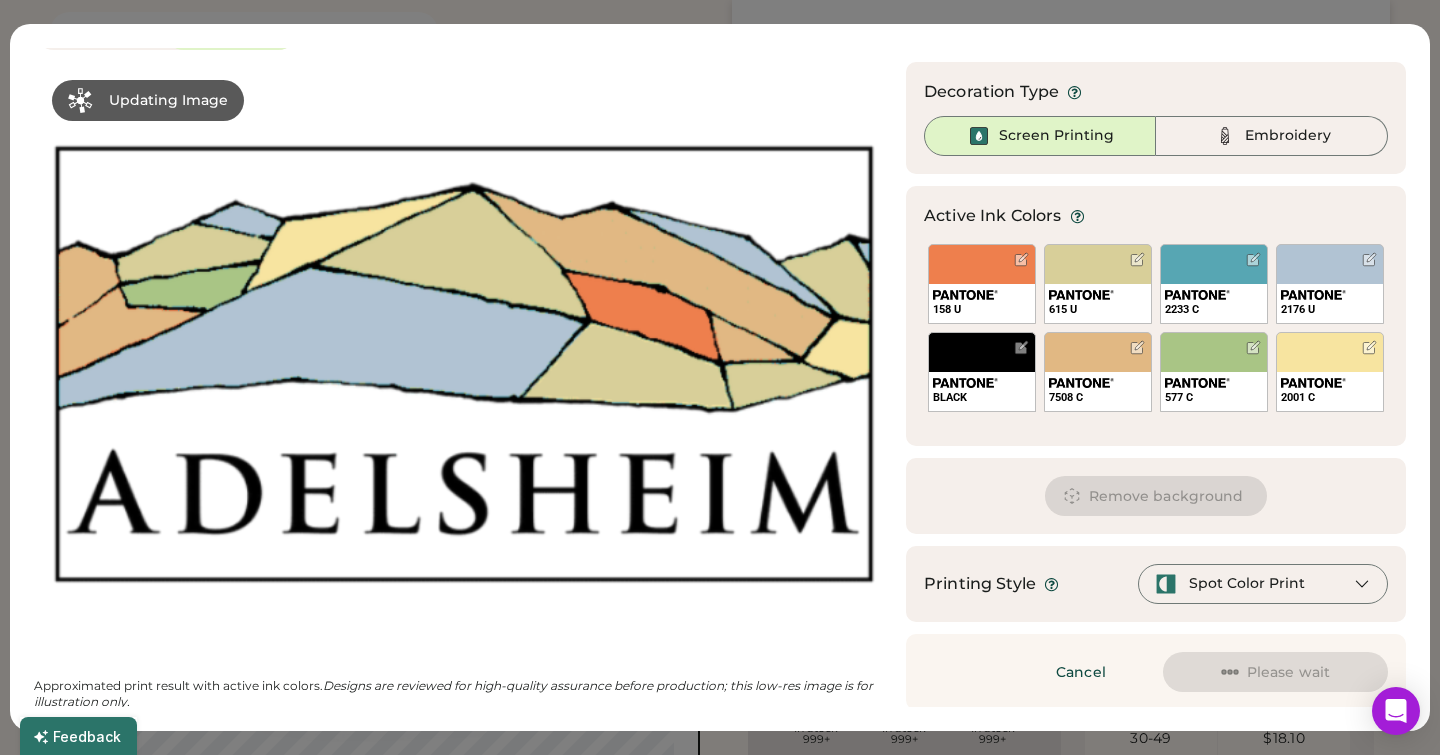 click on "Cancel Please wait Preparing changes" at bounding box center [1156, 672] 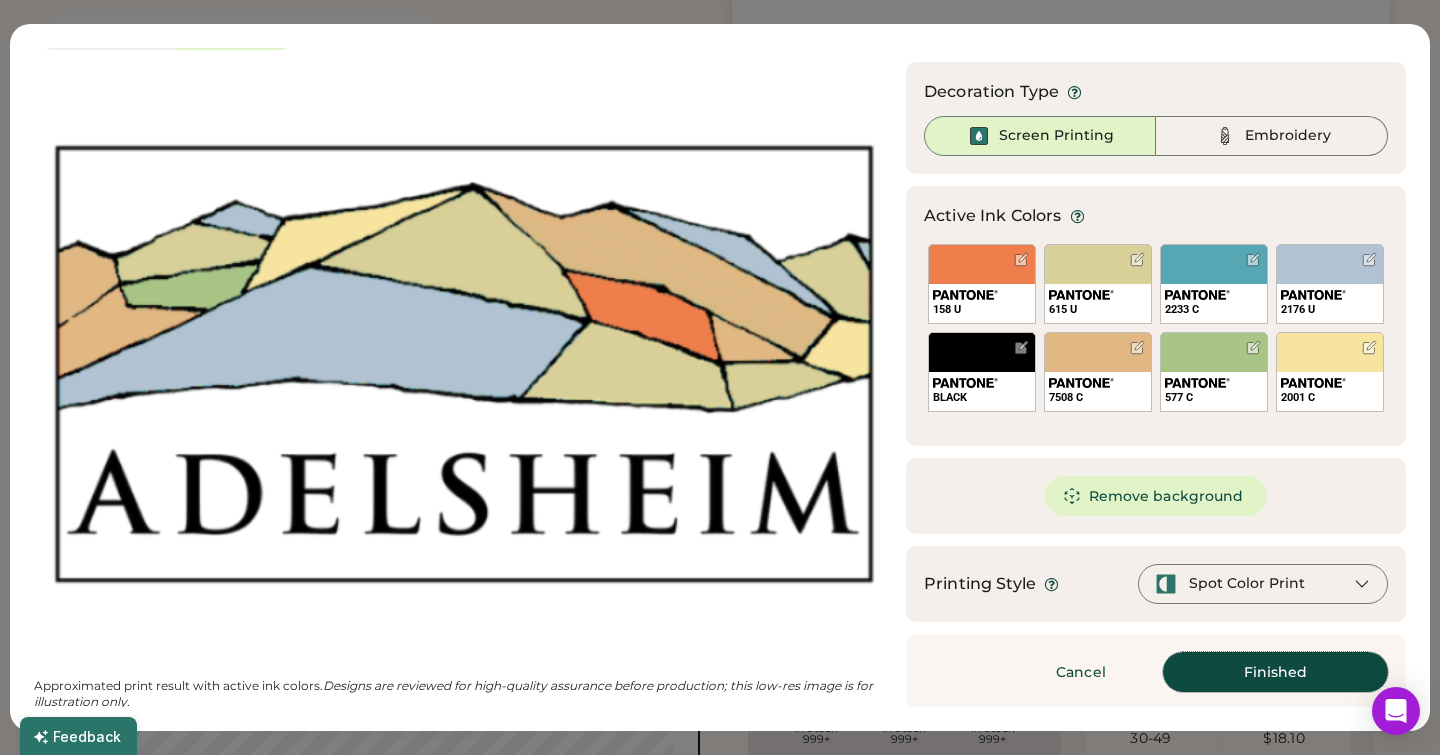 click on "Finished" at bounding box center [1275, 672] 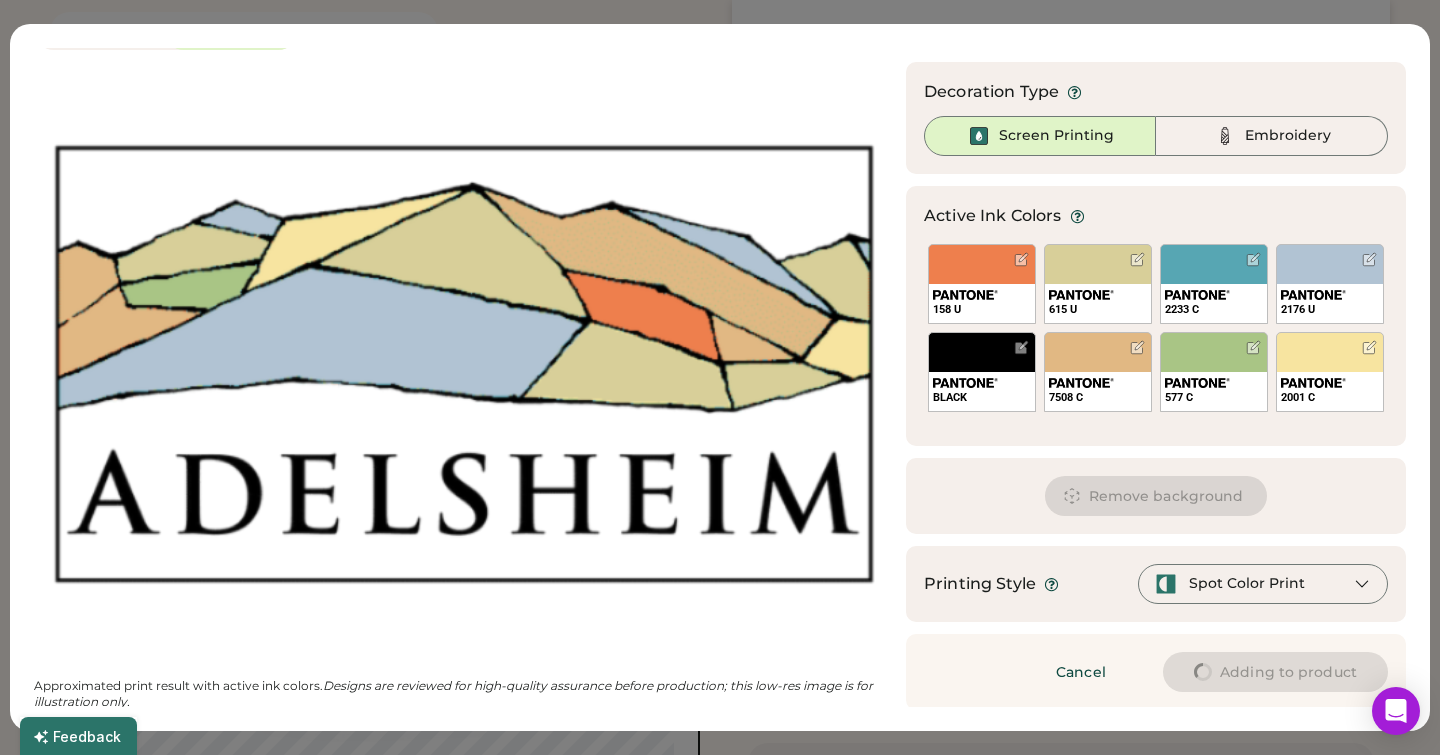 type on "****" 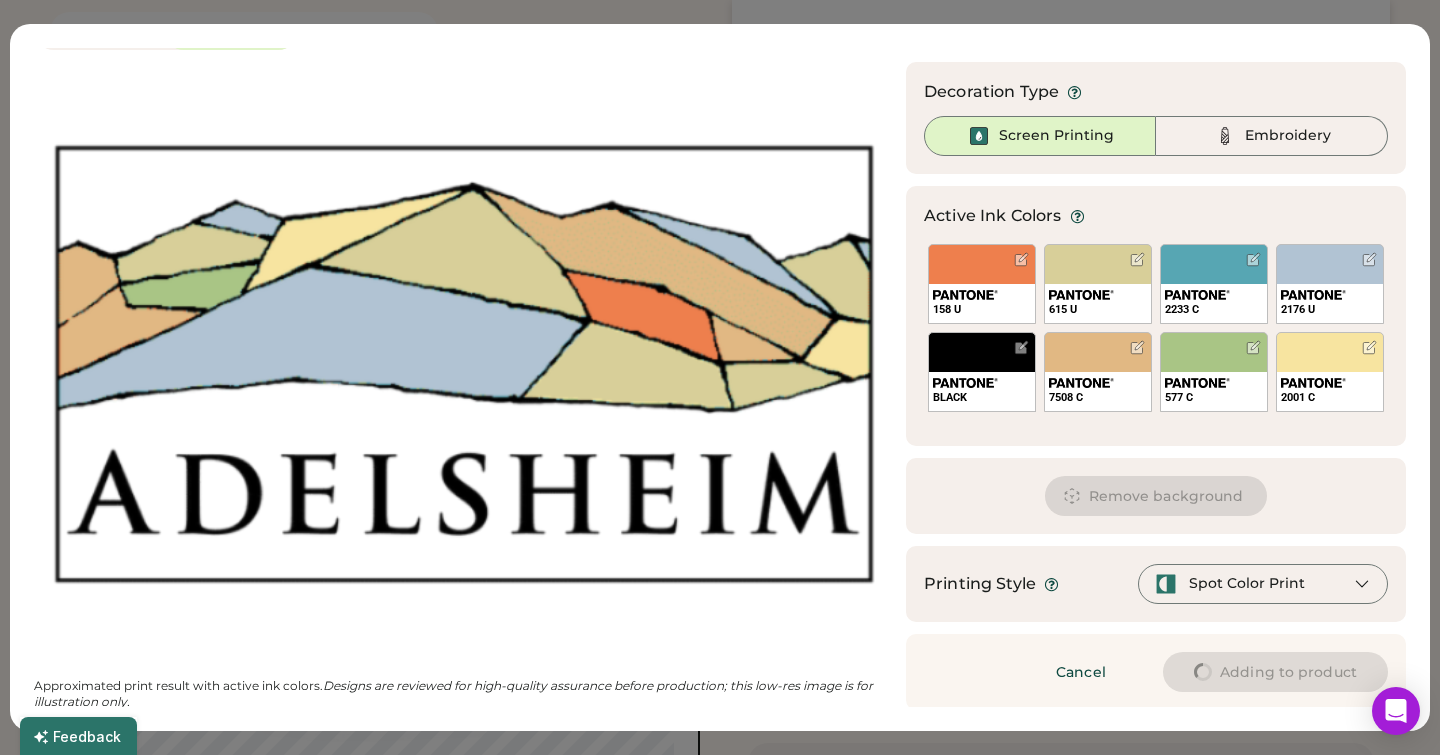 type on "****" 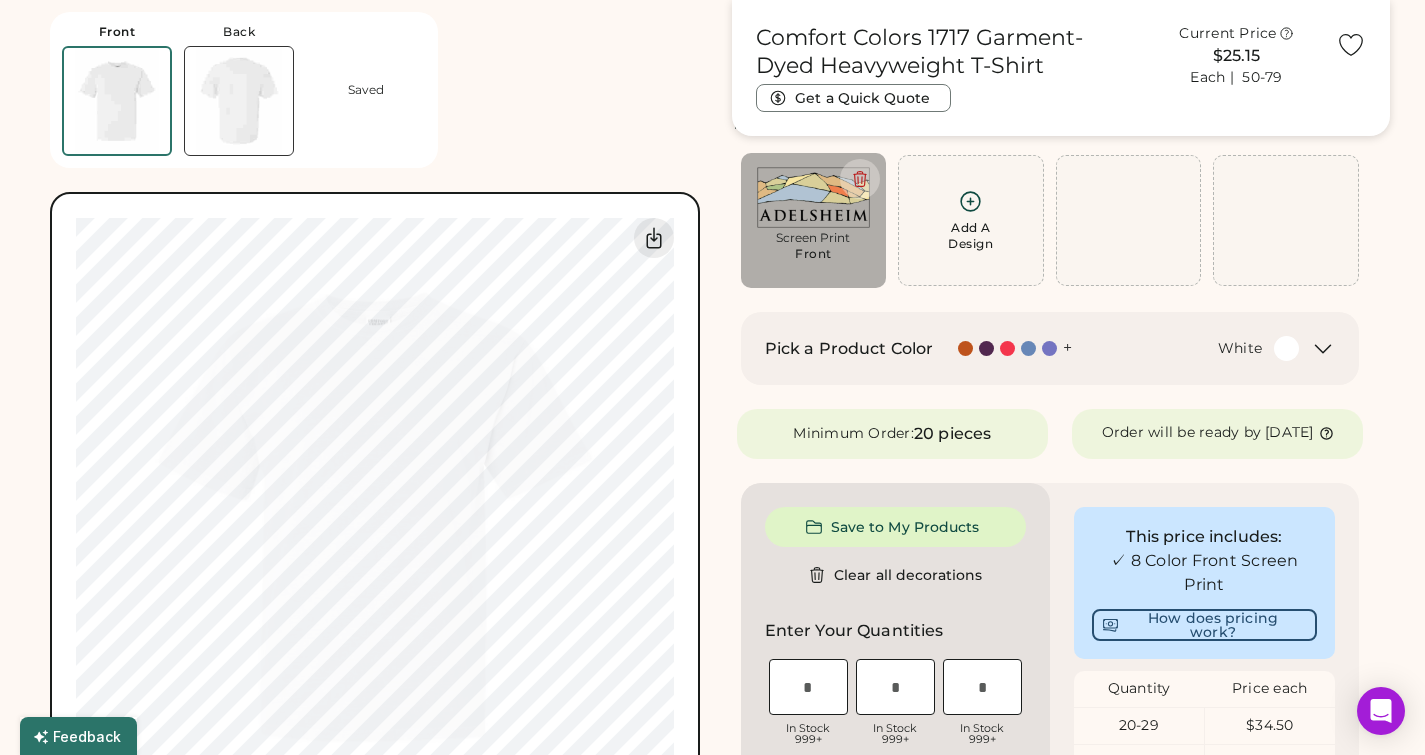 type on "****" 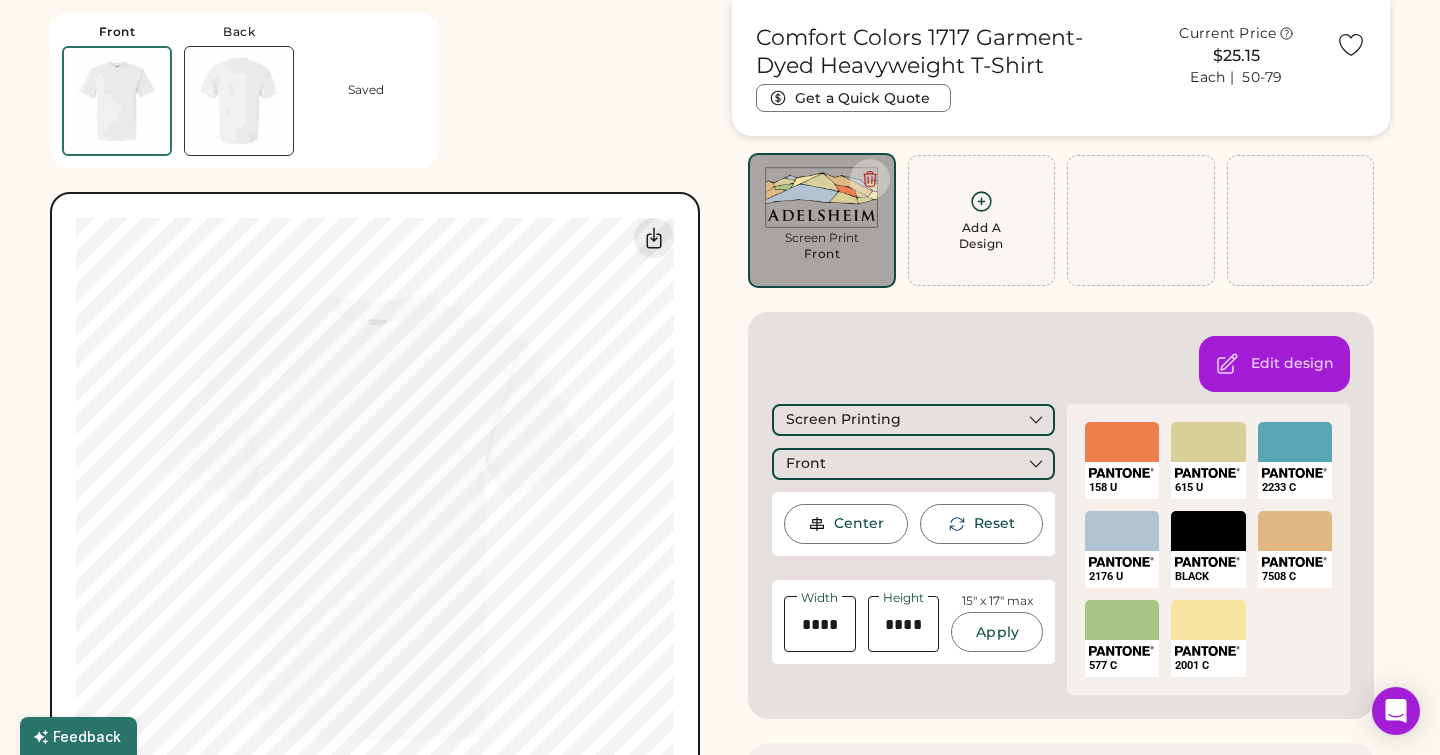 type on "****" 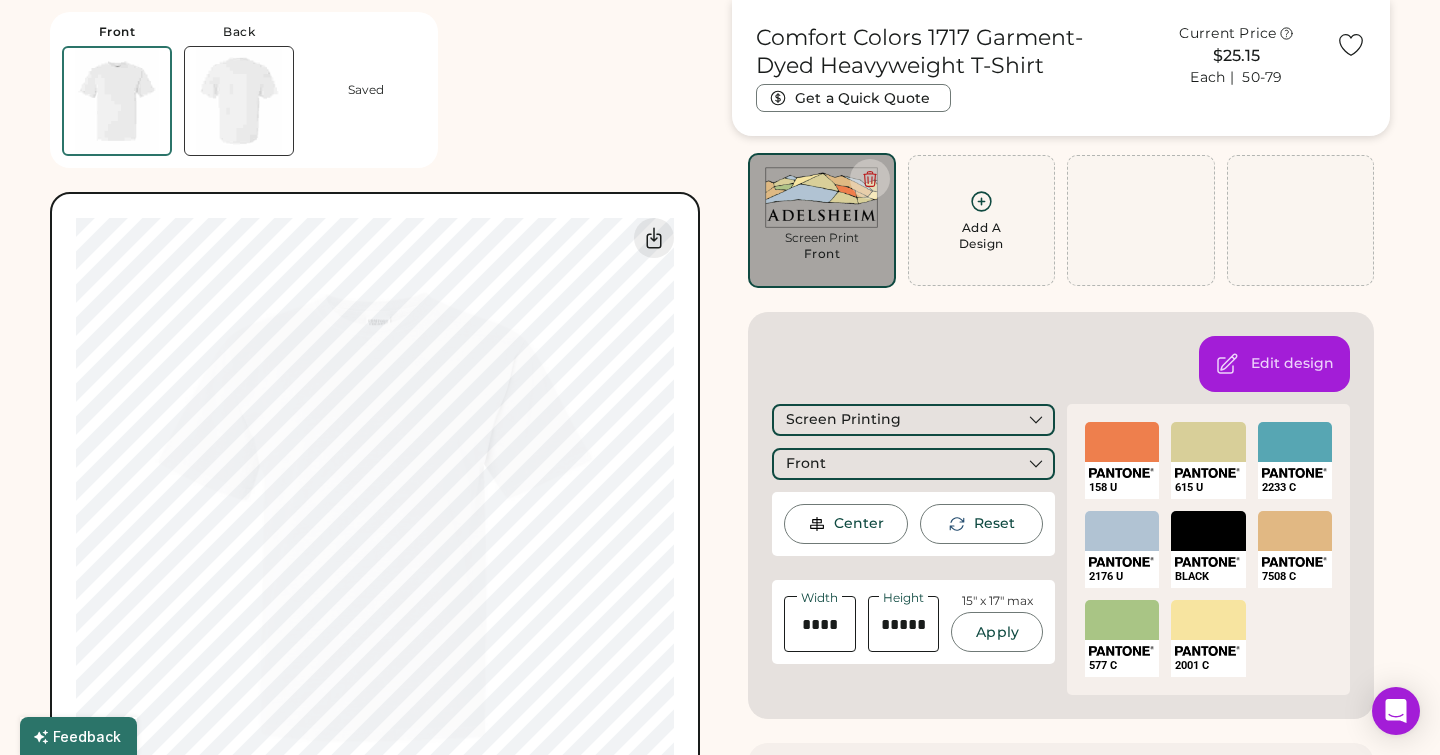 type on "****" 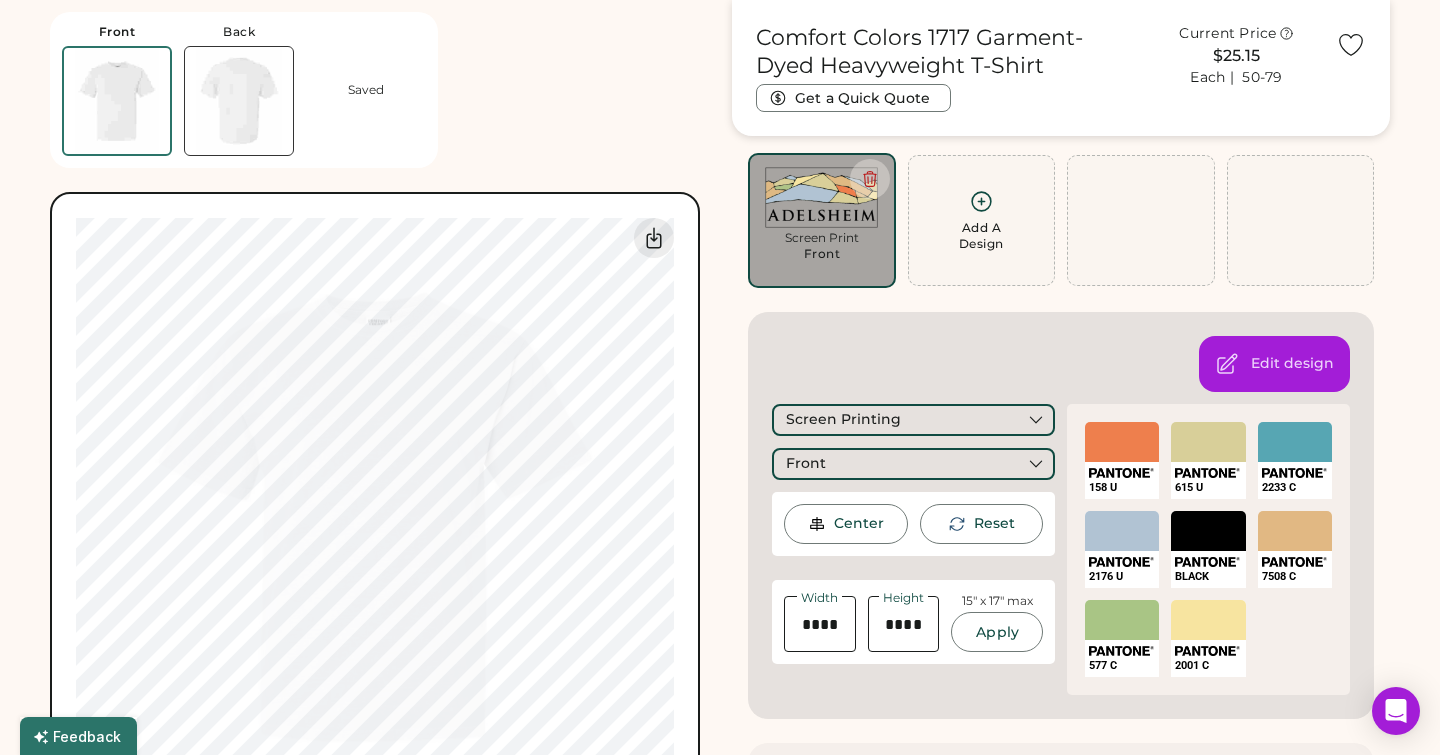 type on "****" 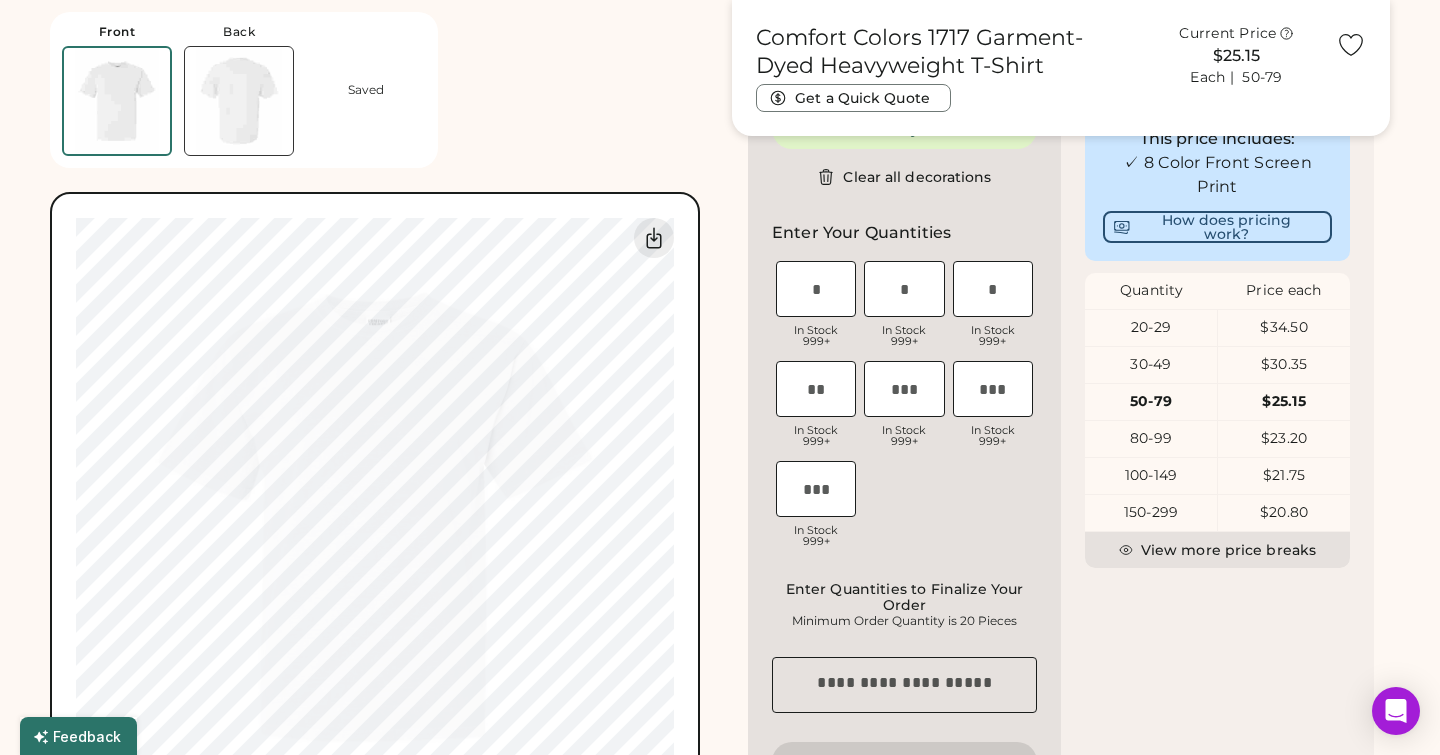 scroll, scrollTop: 516, scrollLeft: 0, axis: vertical 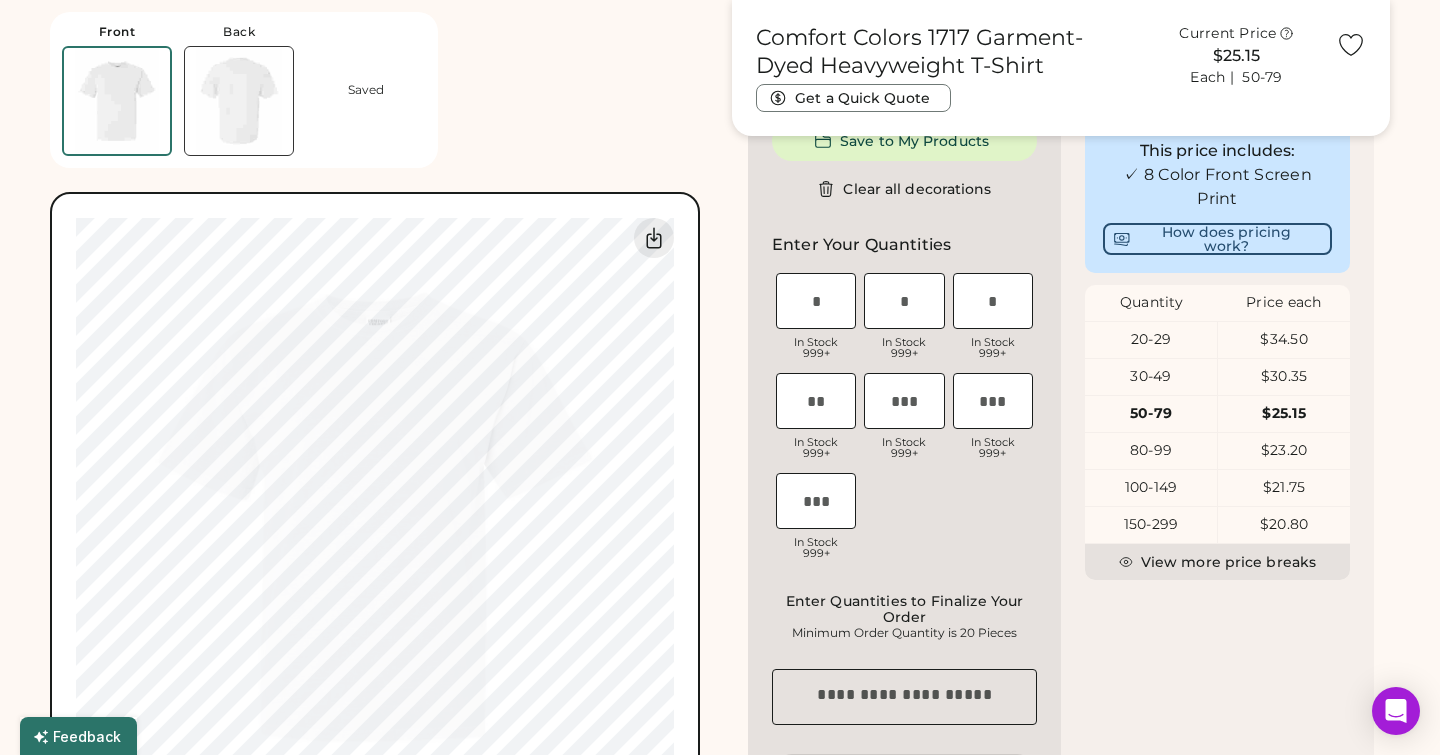 click on "Switch to back Upload new design
SVG, Ai, PDF, EPS, PSD Non-preferred files:
PNG, JPG, TIFF Max File Size: 25MB    Guidelines are approximate; our team will confirm the correct placement. 0% 0%" at bounding box center (375, 517) 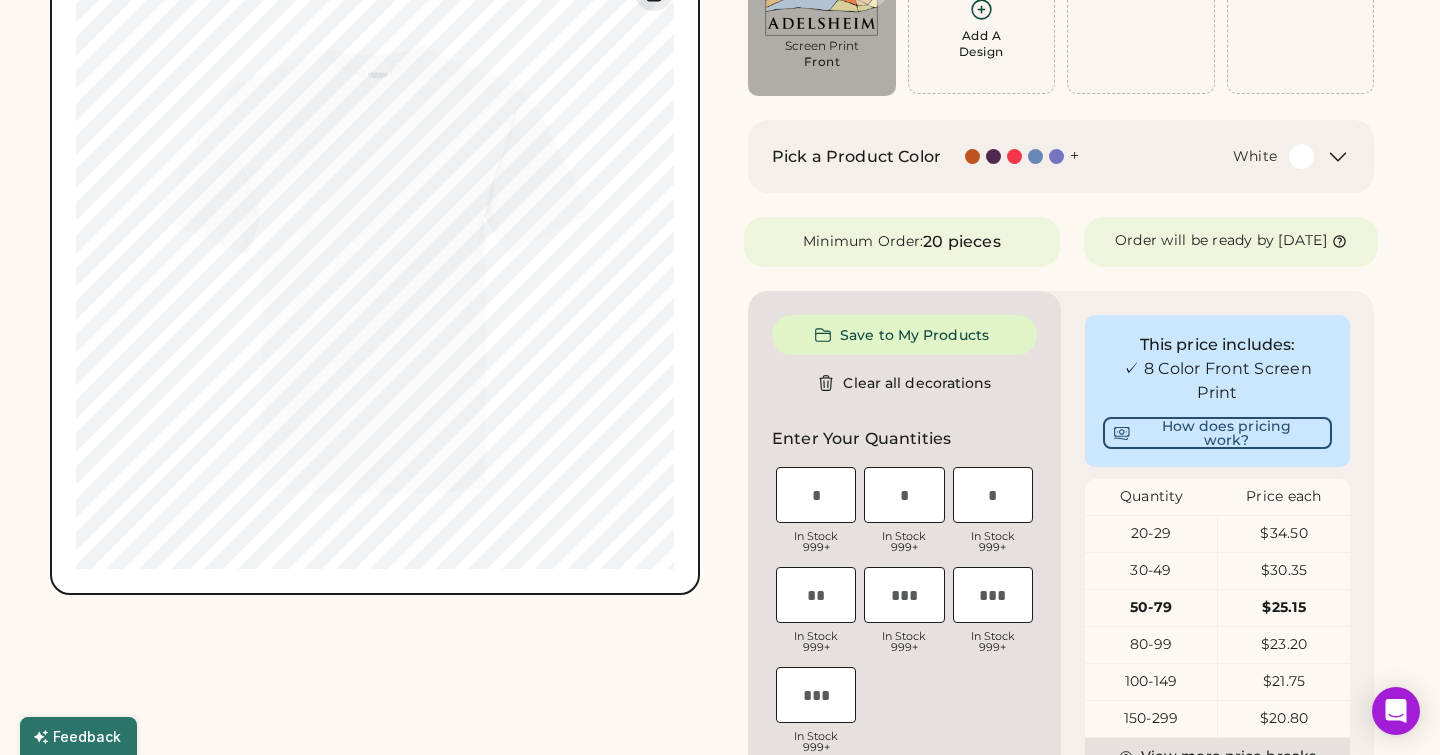 scroll, scrollTop: 0, scrollLeft: 0, axis: both 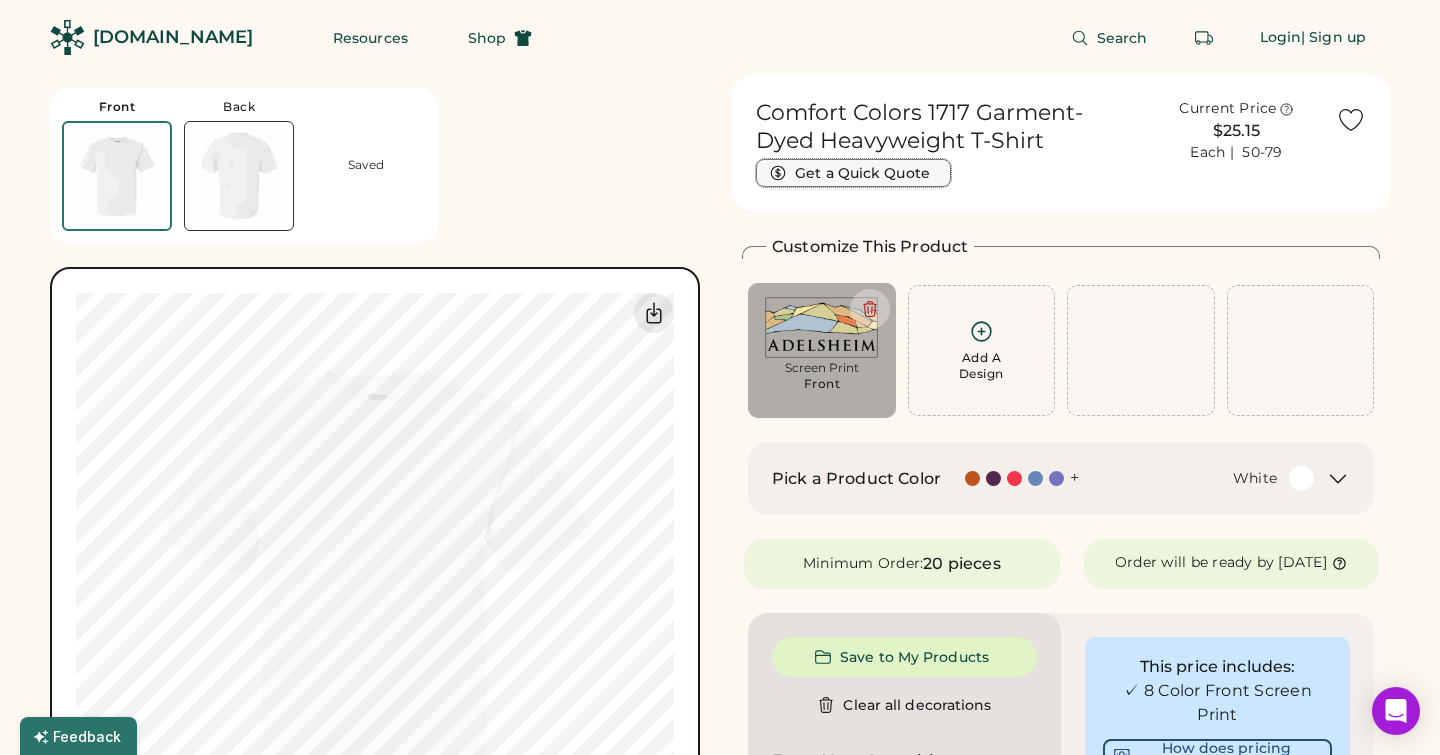 click on "Get a Quick Quote" at bounding box center [853, 173] 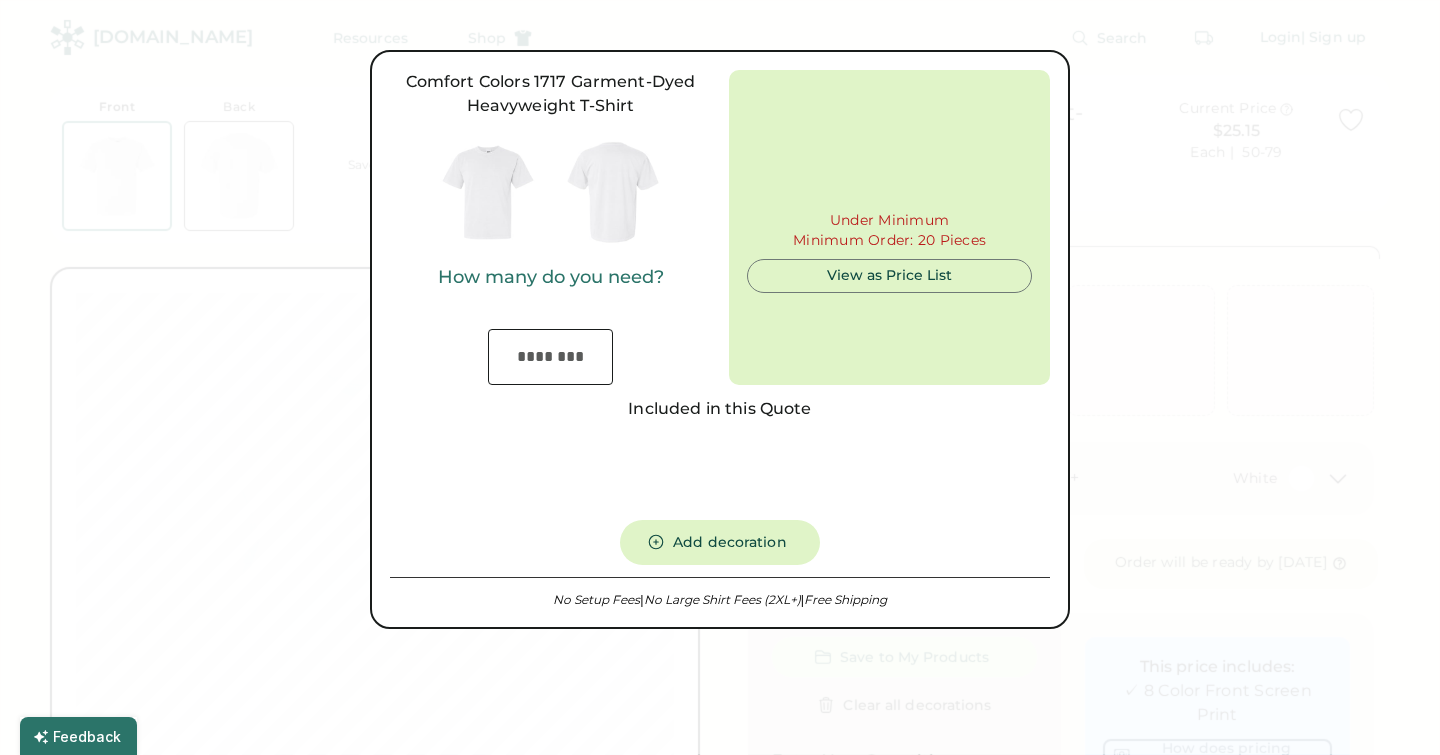type on "***" 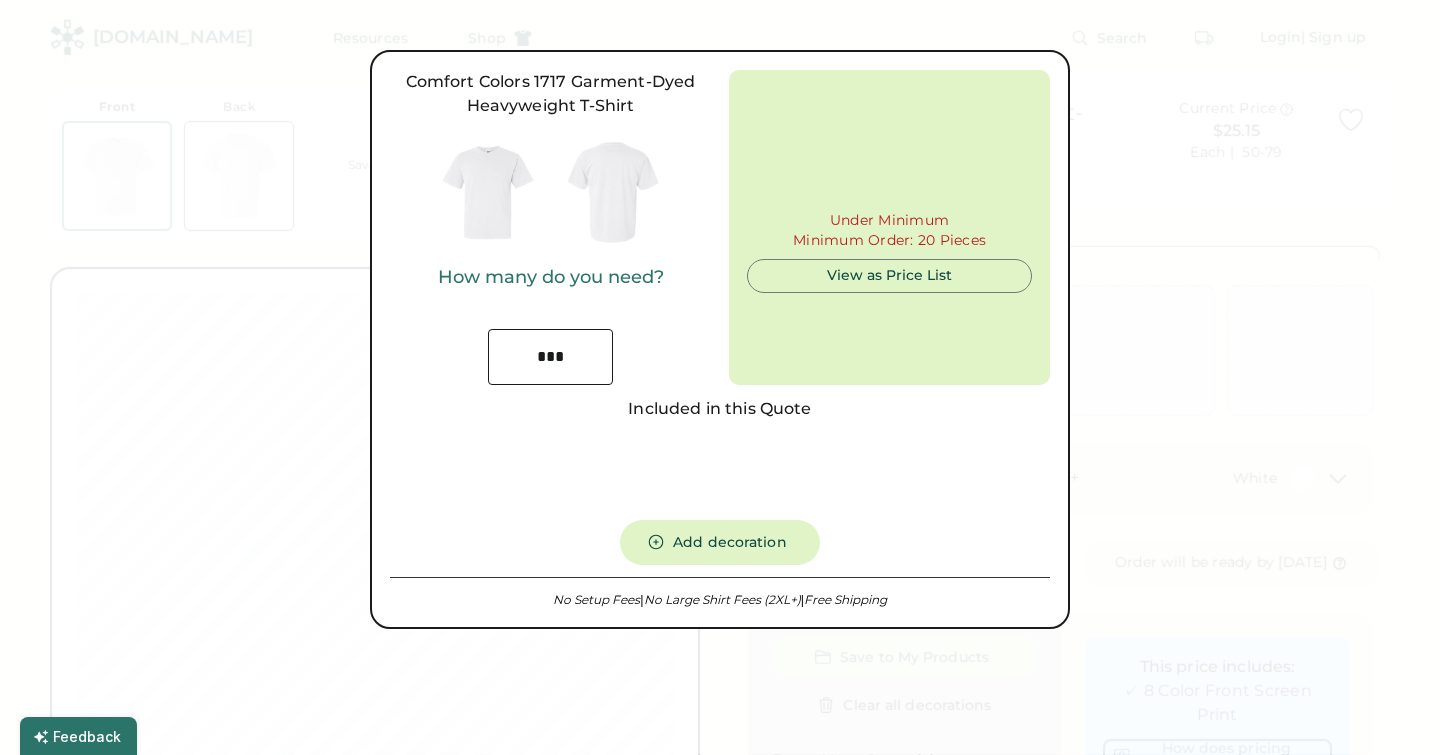 type on "******" 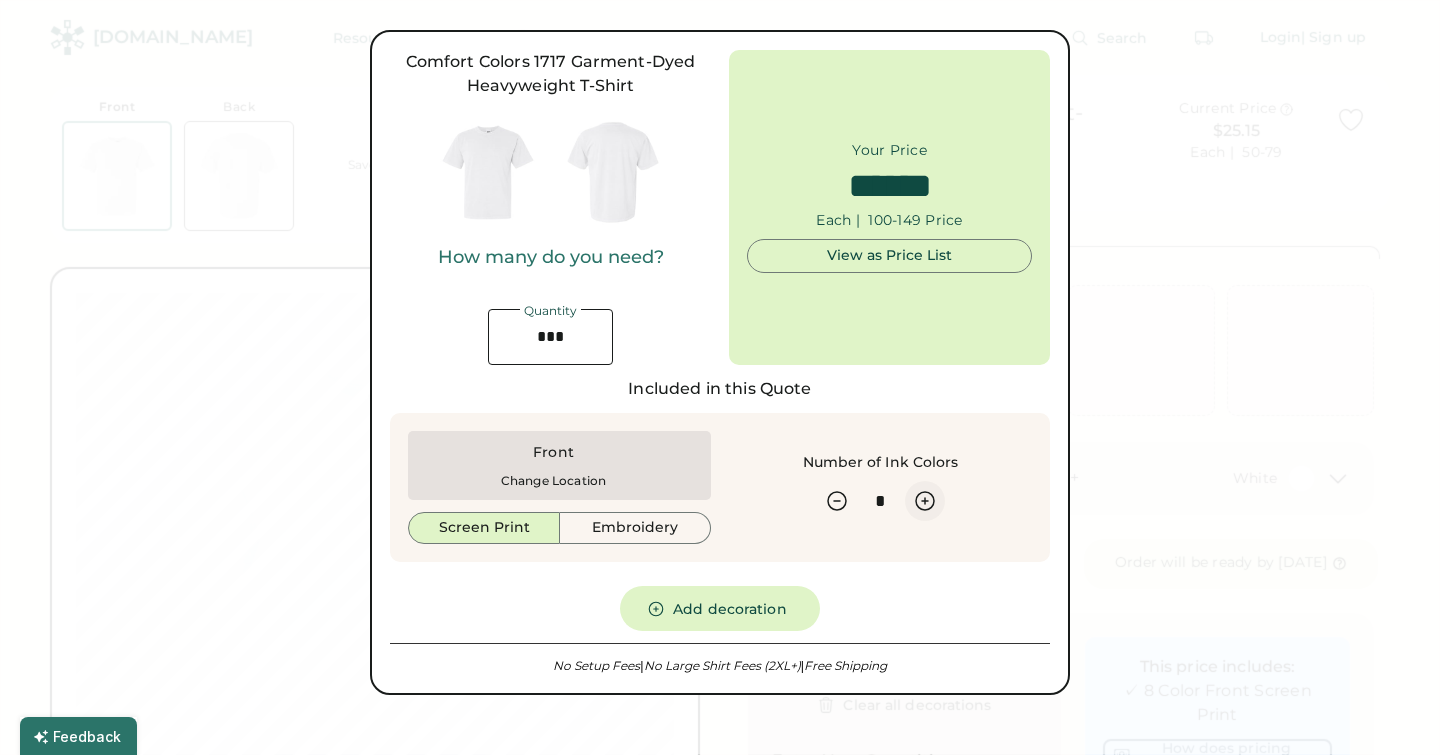 click 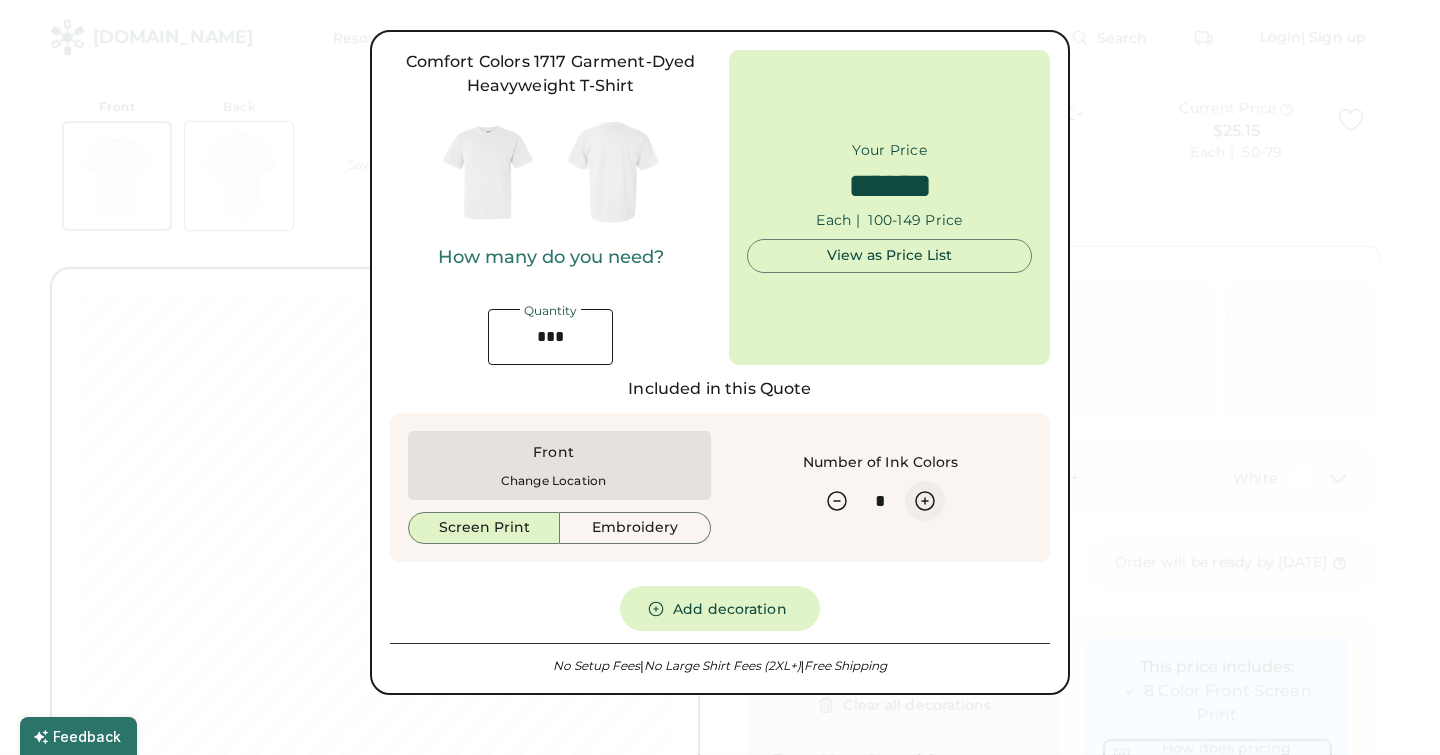 type on "******" 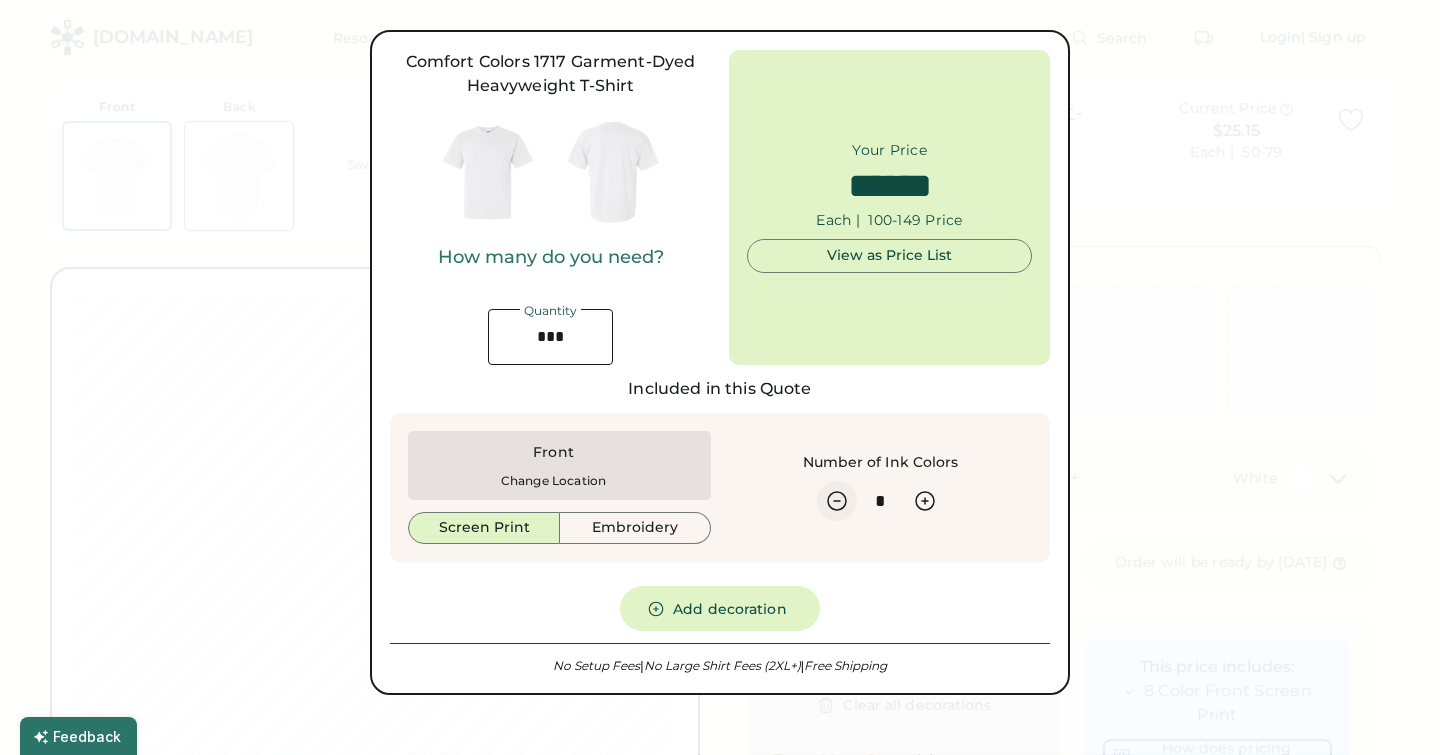 click at bounding box center [837, 501] 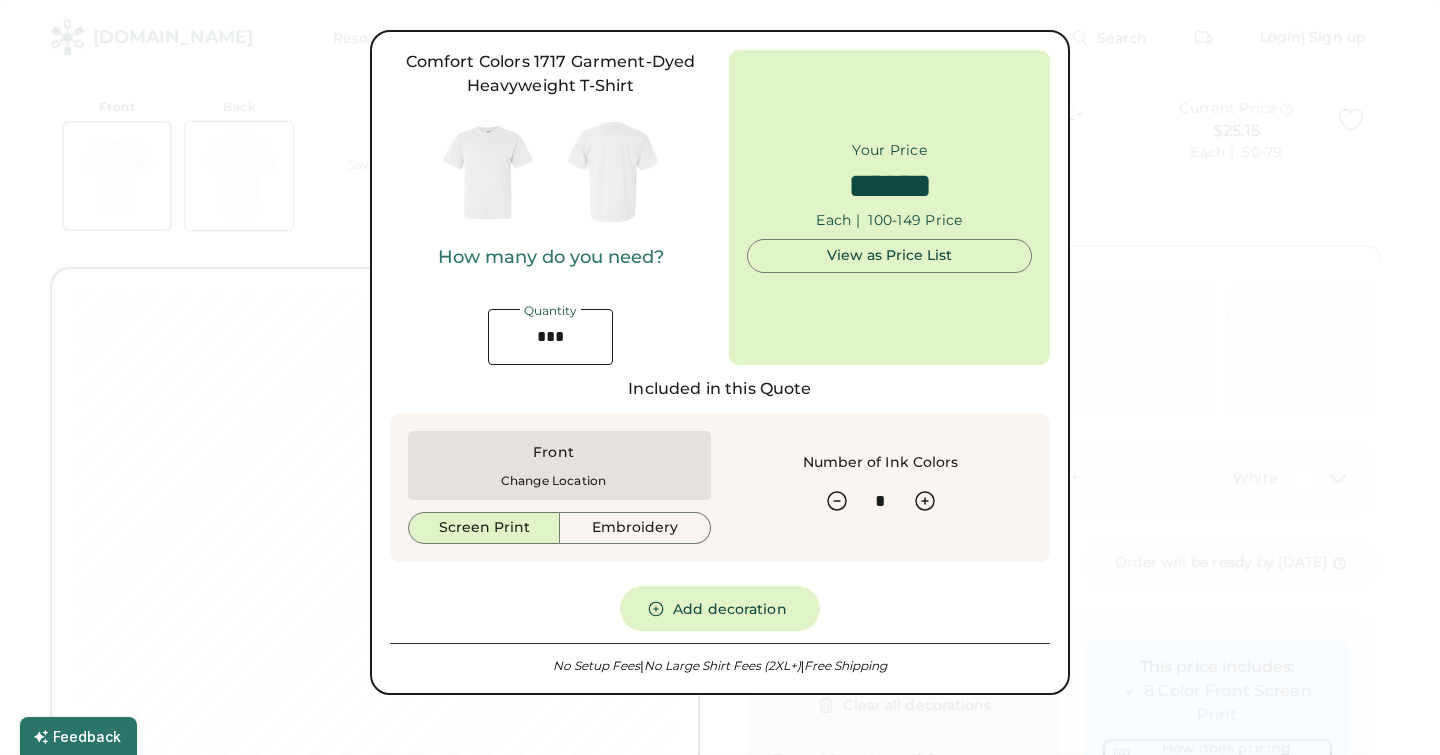 click at bounding box center (720, 377) 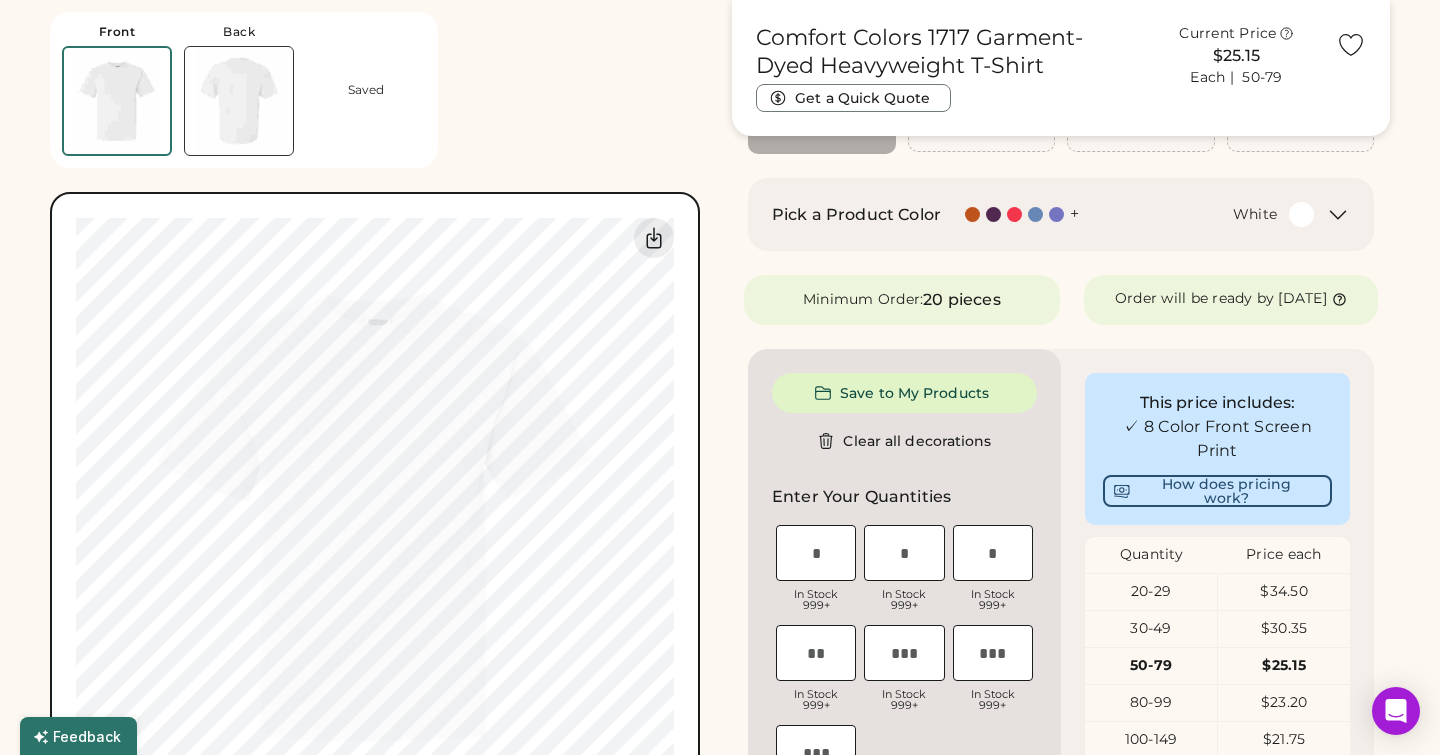 scroll, scrollTop: 143, scrollLeft: 0, axis: vertical 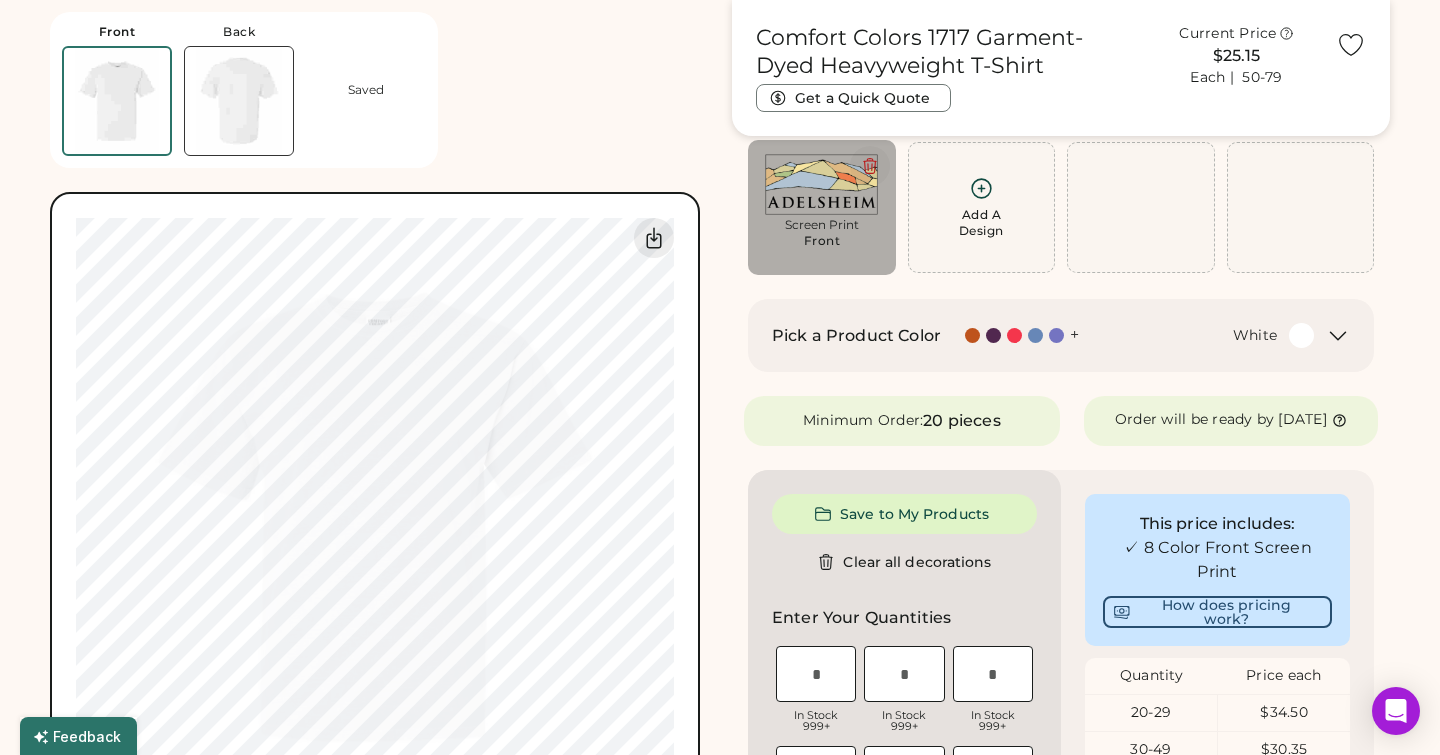 click 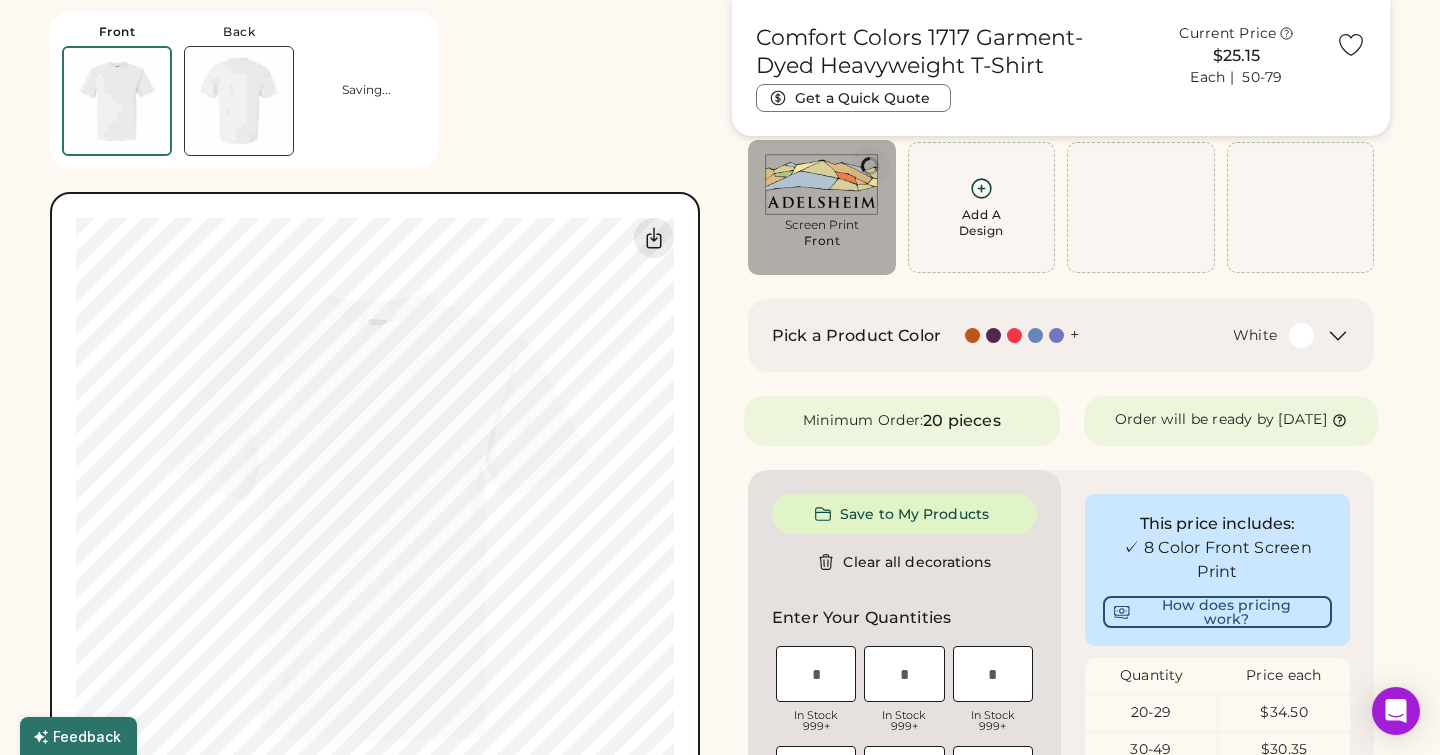 type on "****" 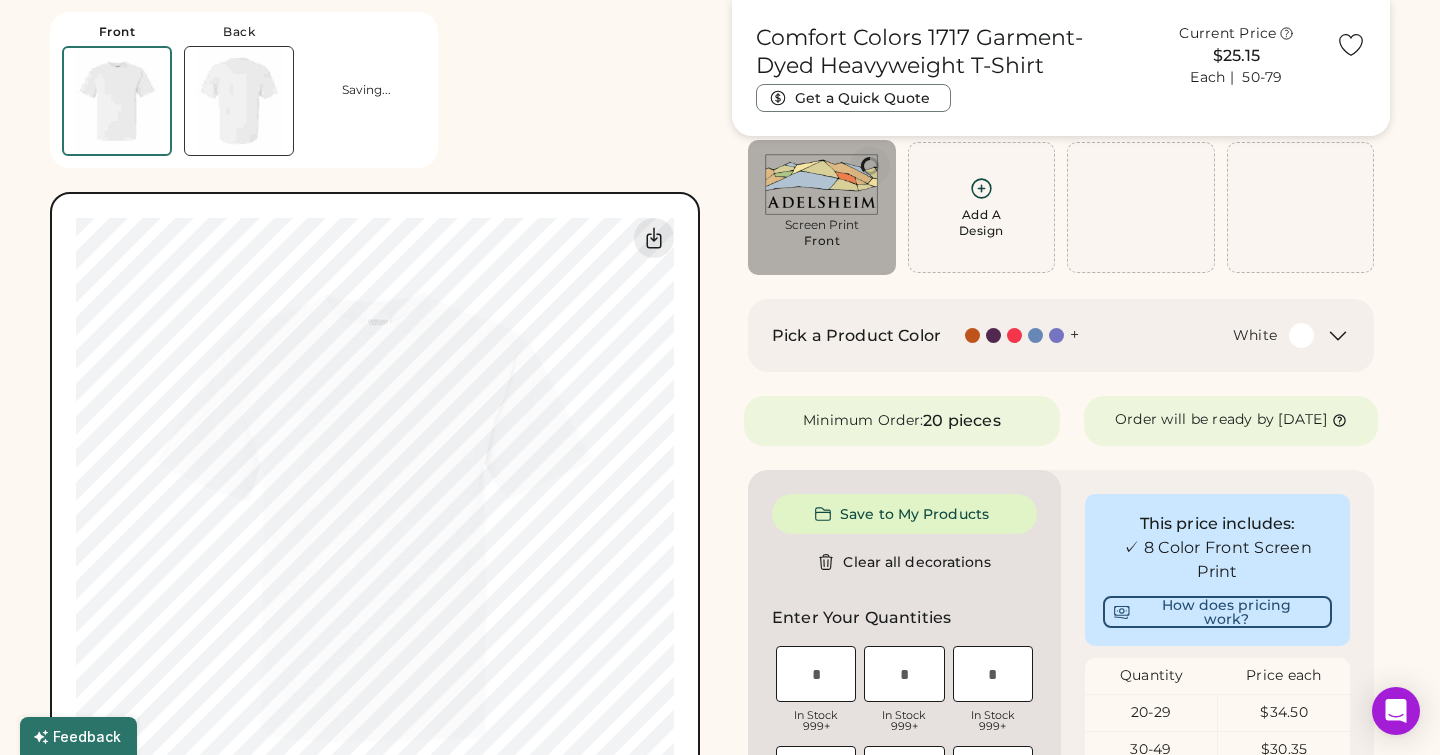 type on "****" 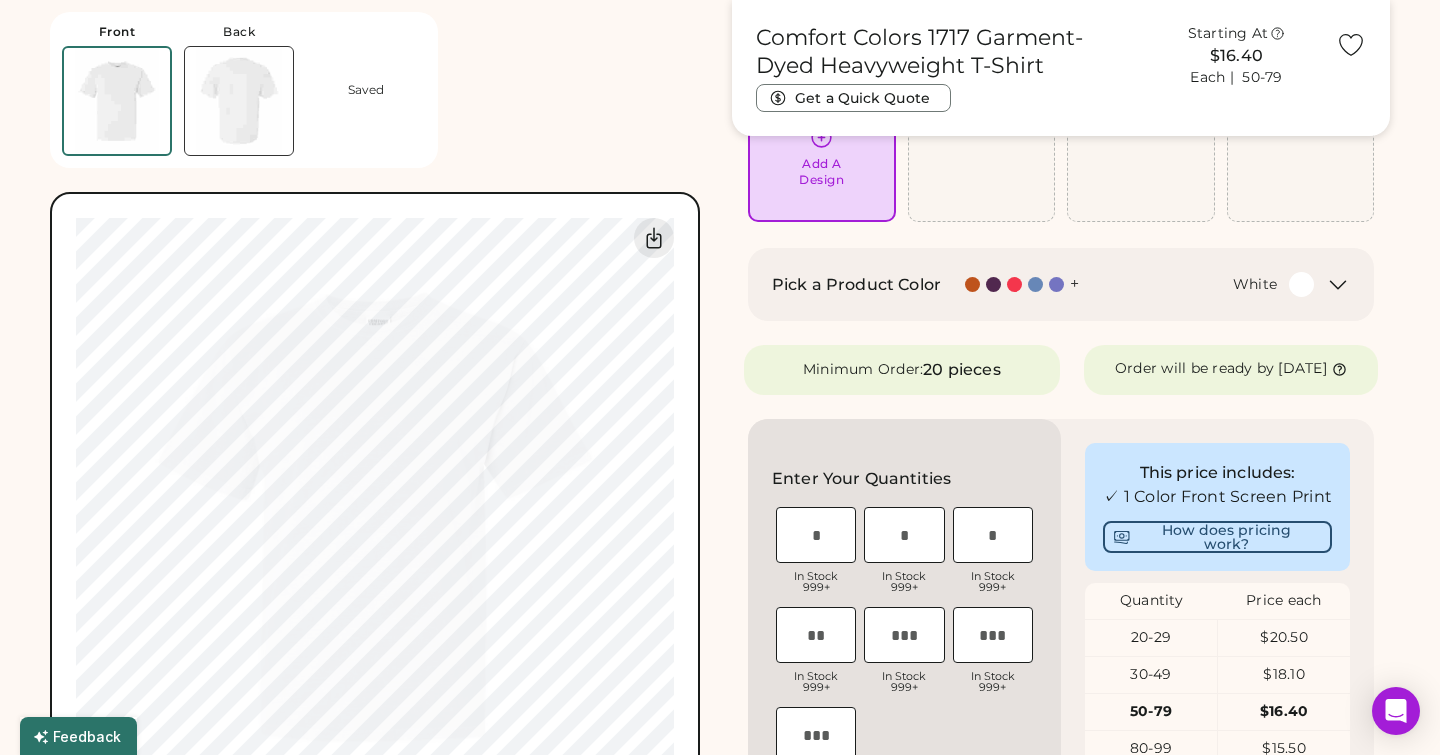 scroll, scrollTop: 207, scrollLeft: 0, axis: vertical 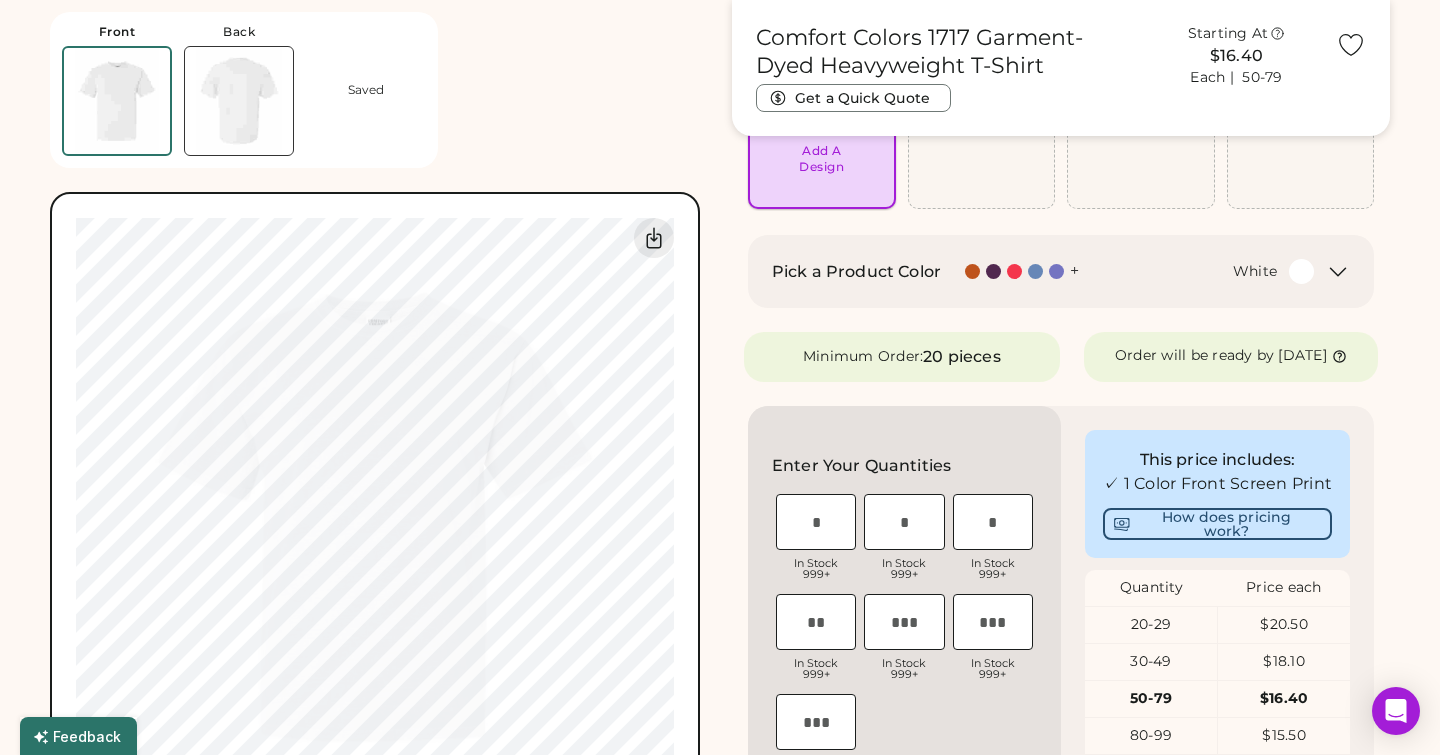 click on "Add A
Design" at bounding box center [822, 143] 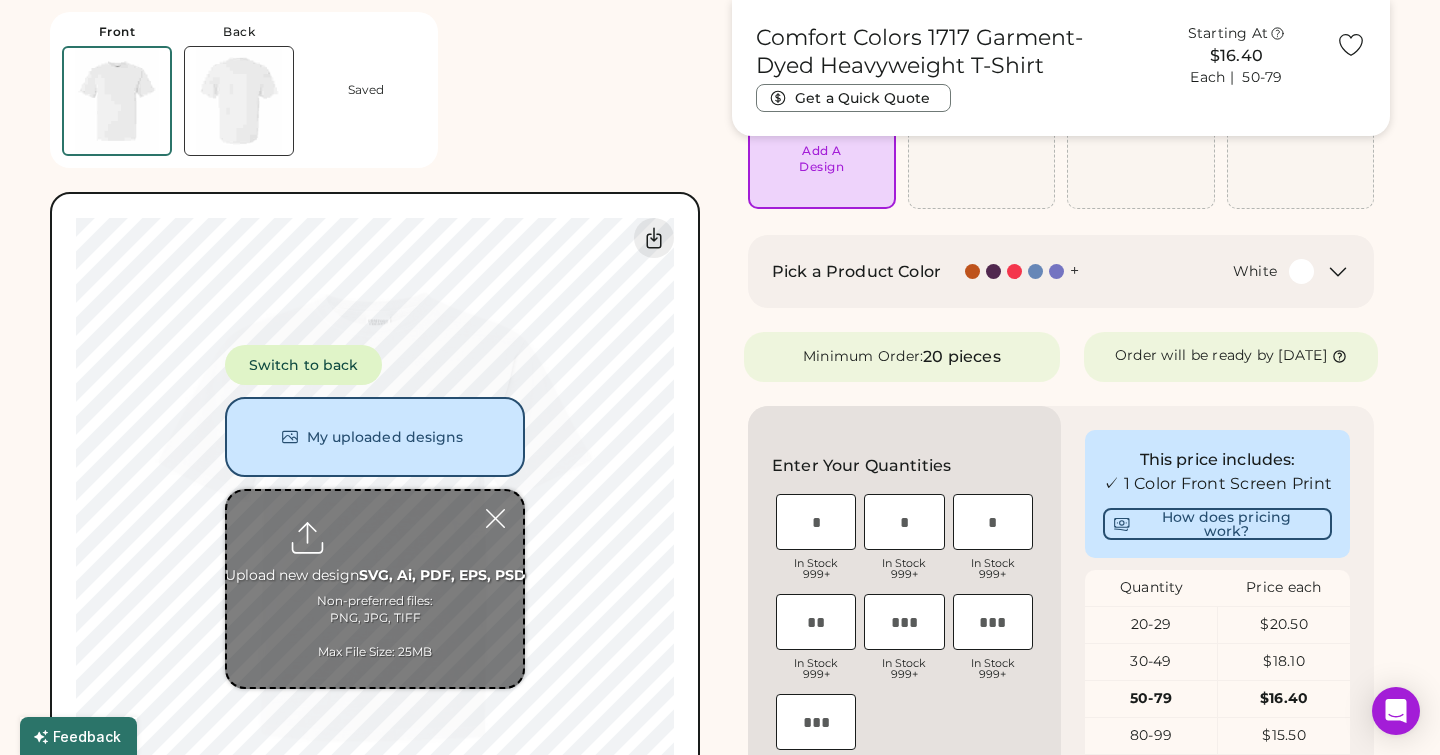 click at bounding box center (375, 589) 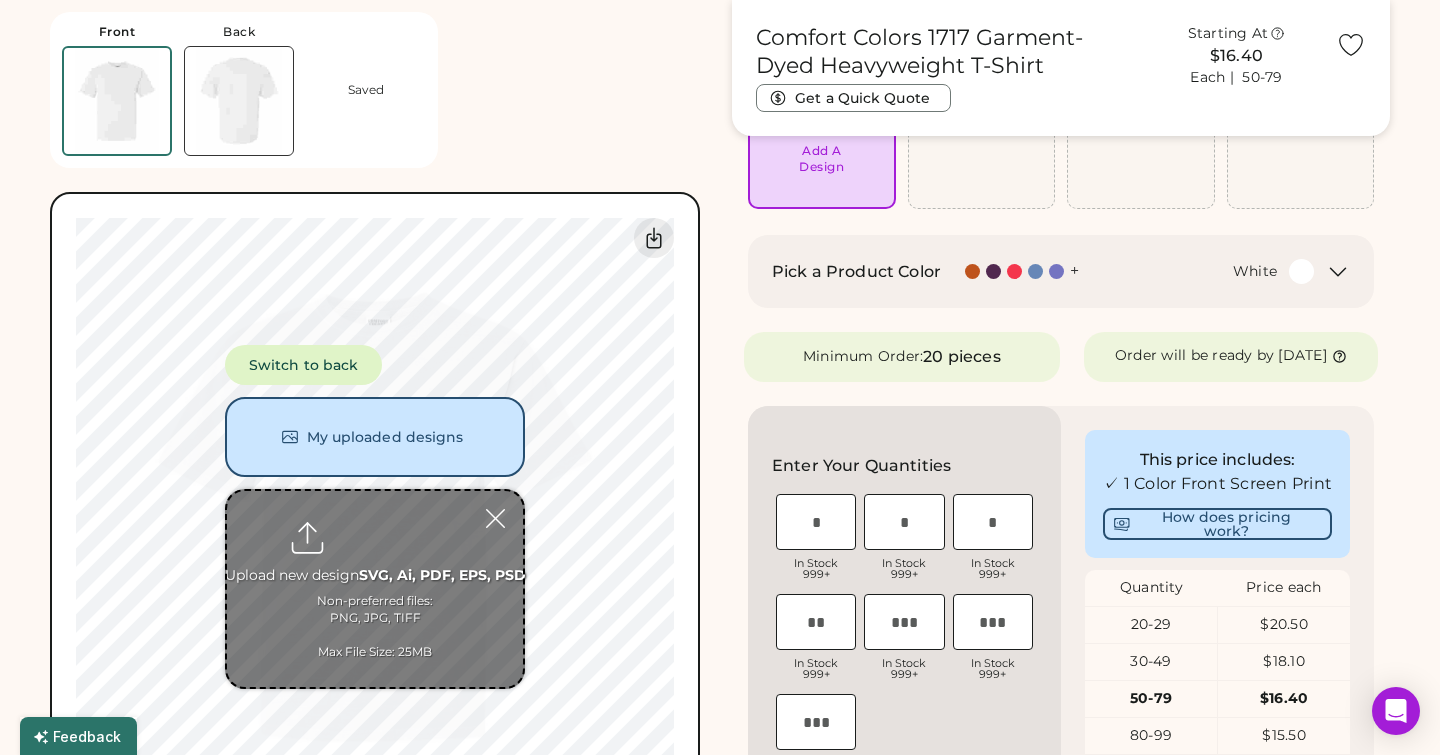 type on "**********" 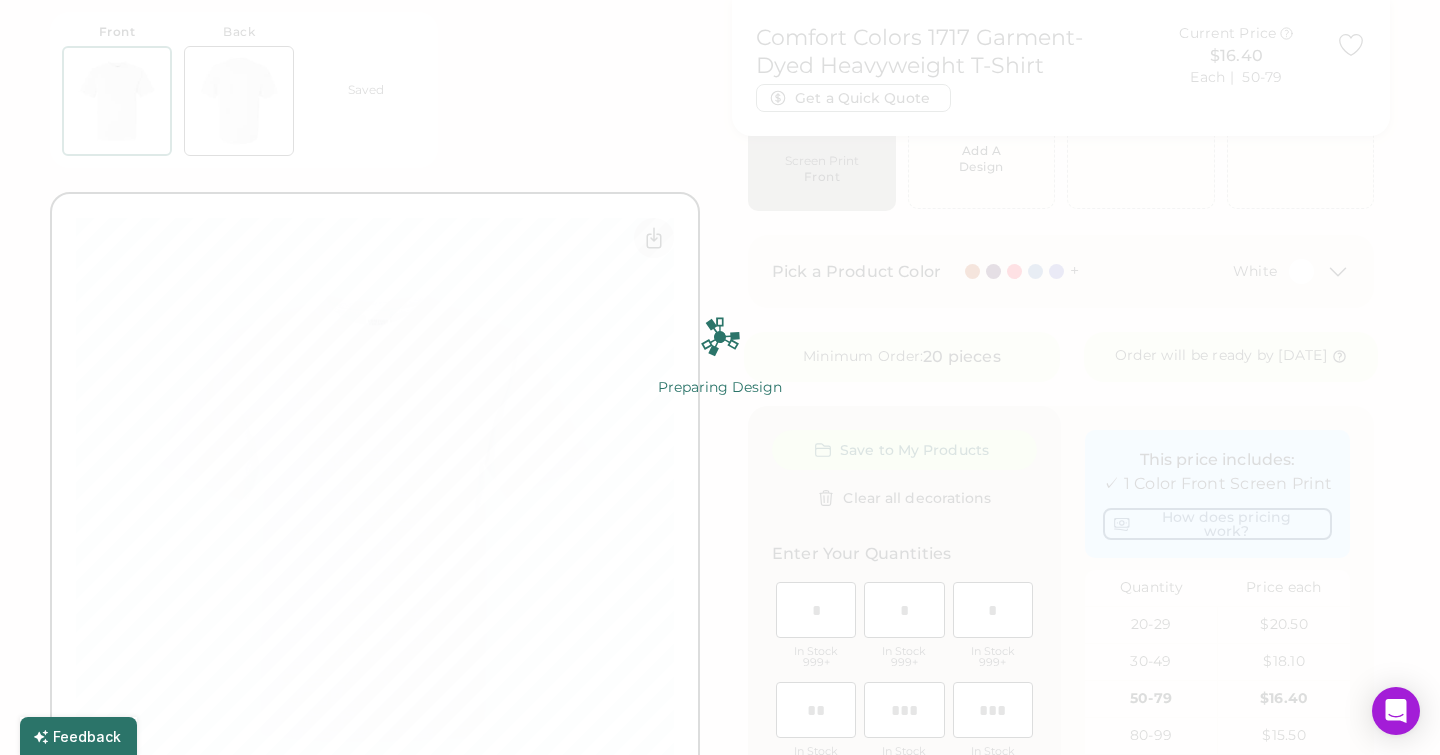 scroll, scrollTop: 0, scrollLeft: 0, axis: both 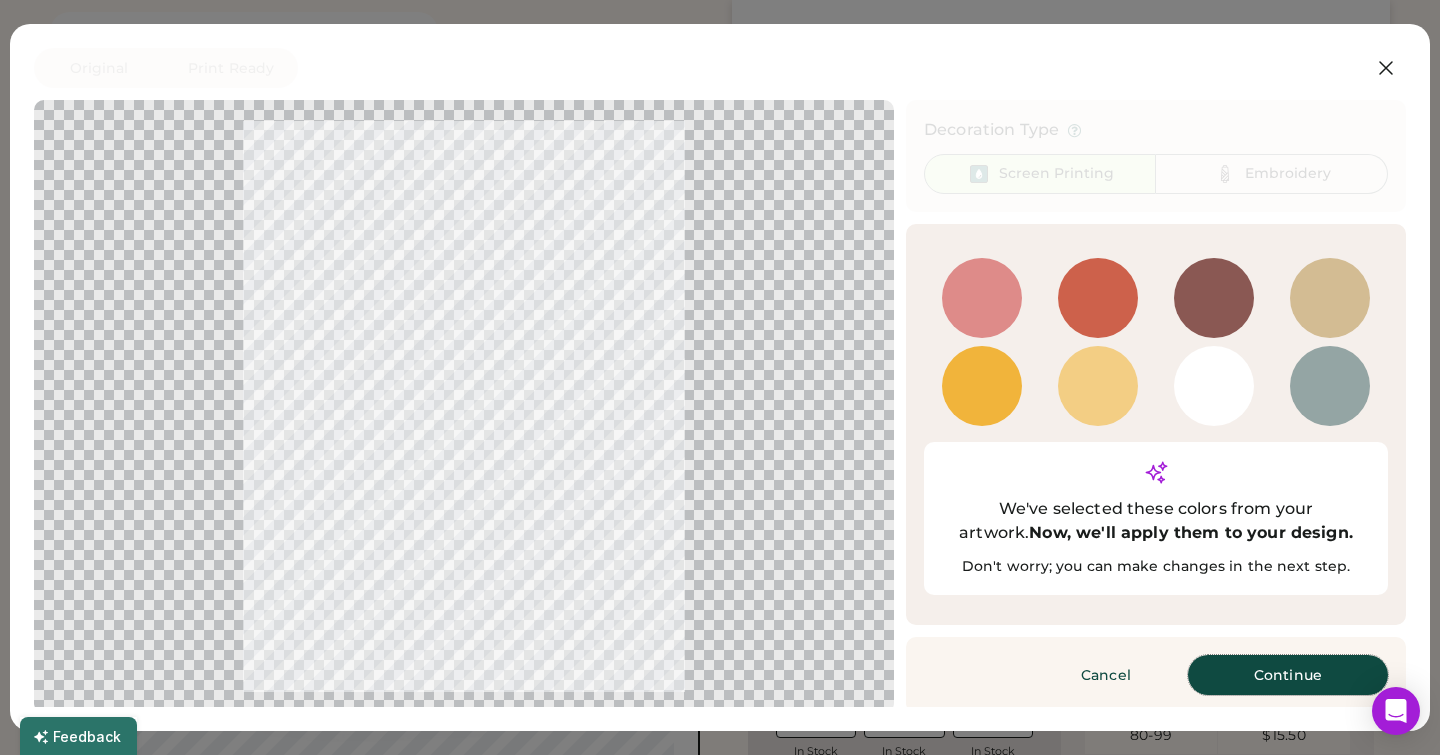 click on "Continue" at bounding box center (1288, 675) 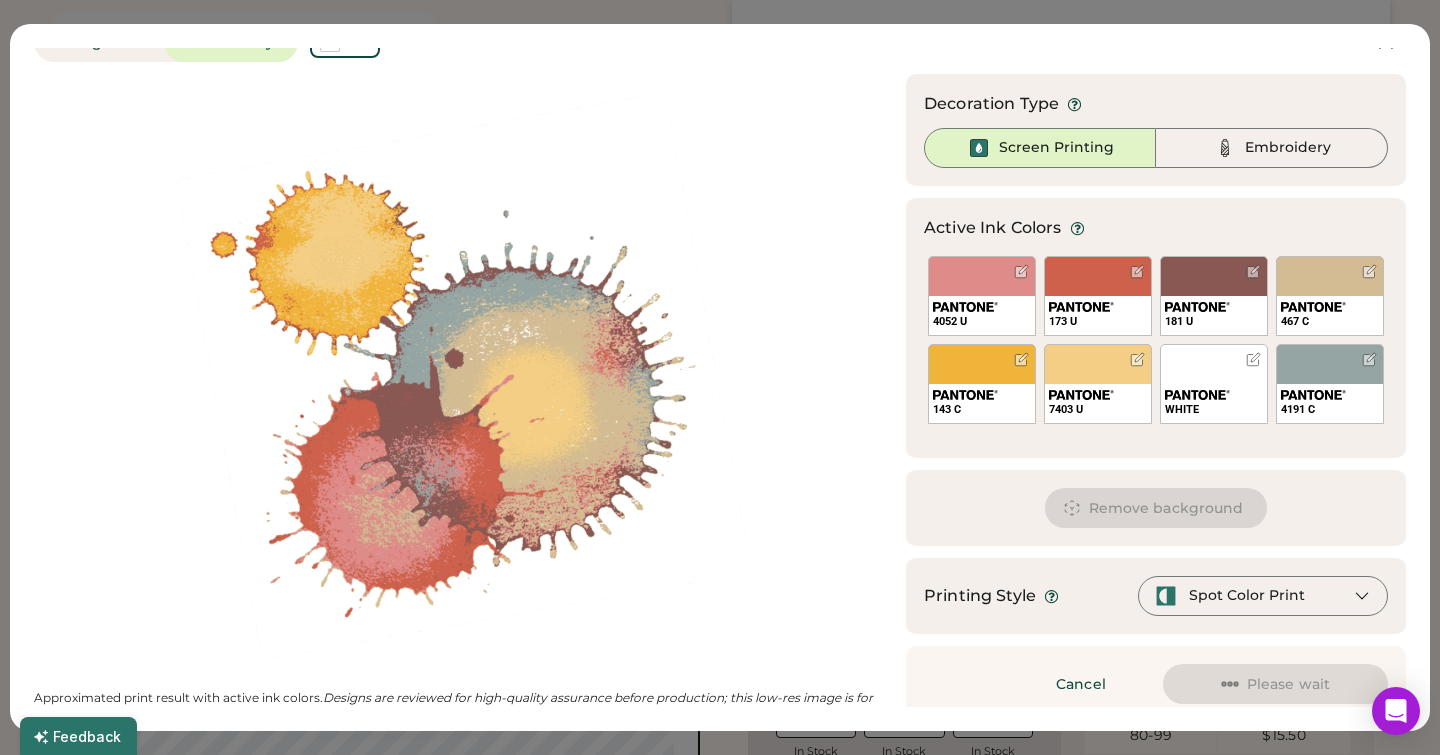scroll, scrollTop: 41, scrollLeft: 0, axis: vertical 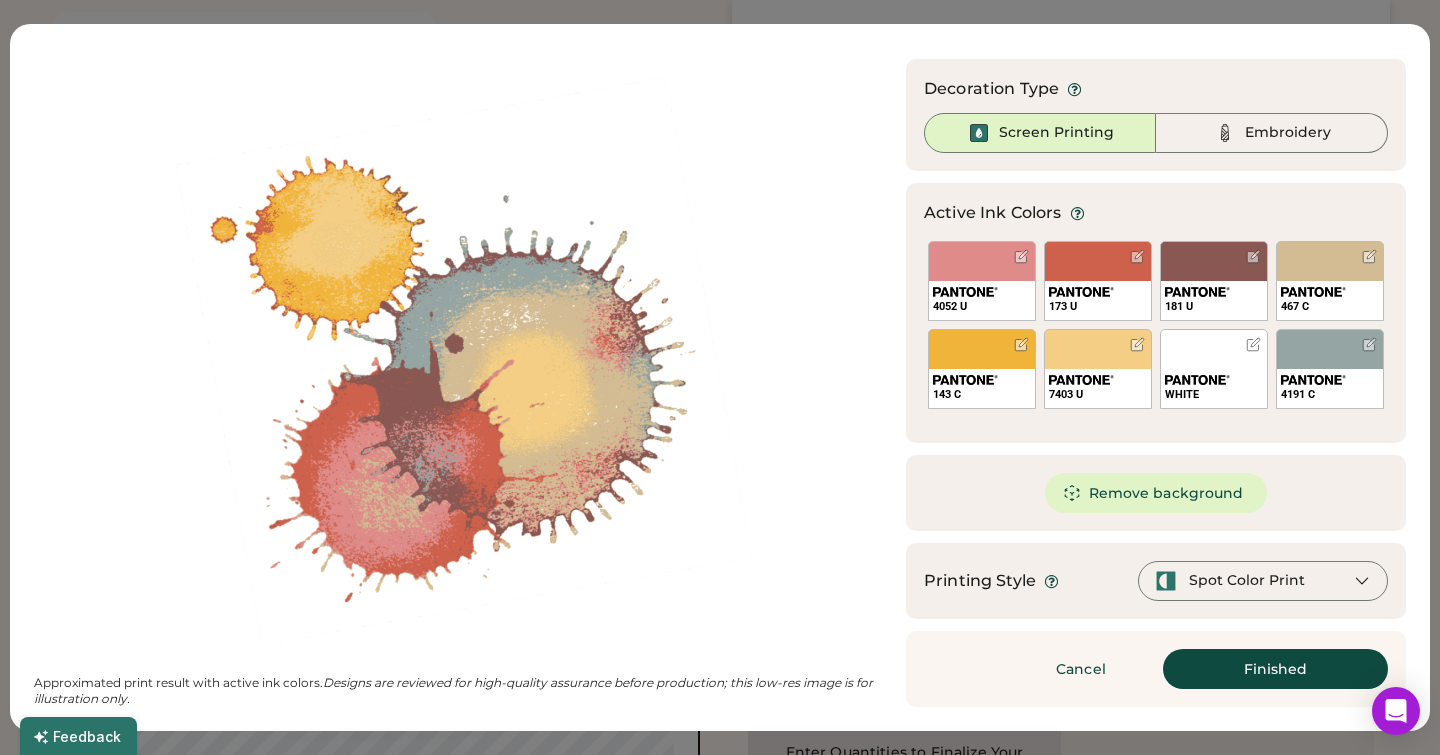 click on "WHITE" at bounding box center (1214, 369) 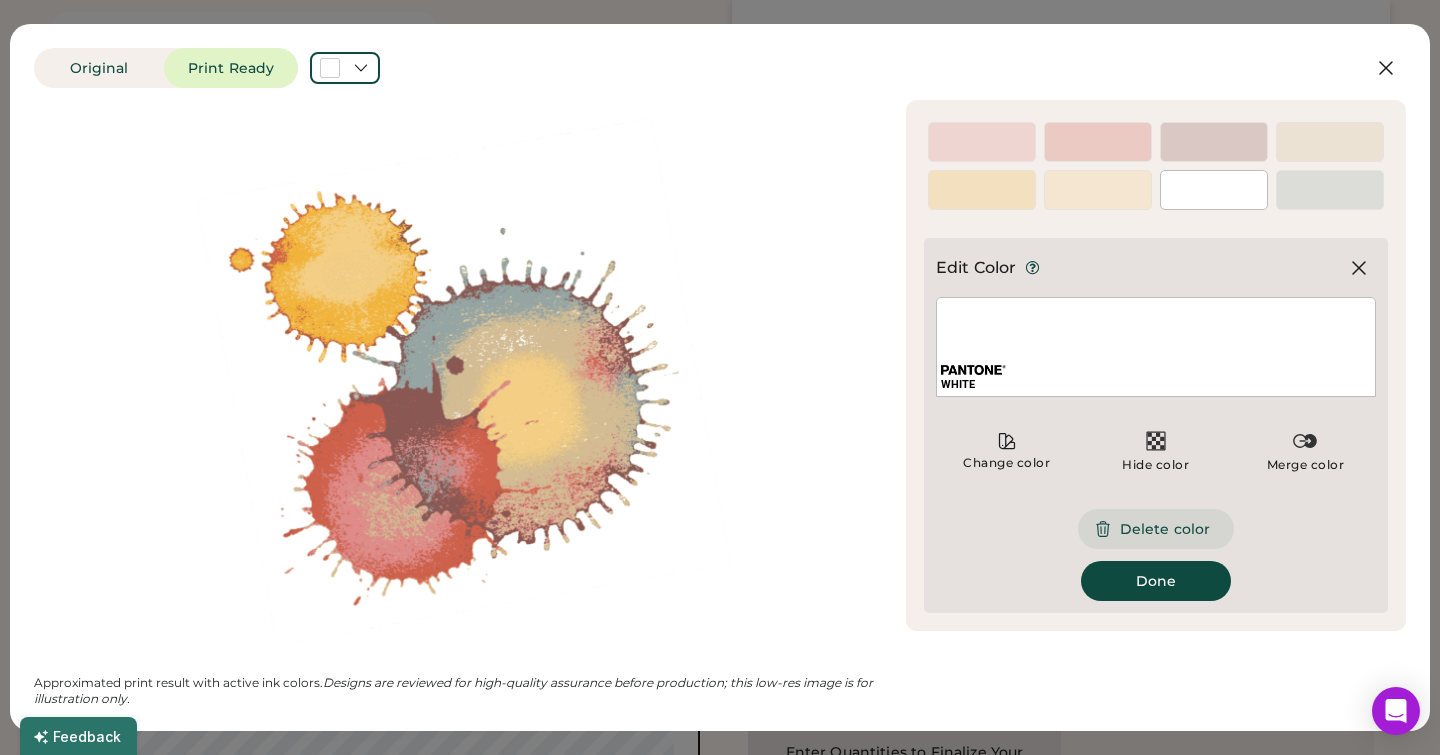 click on "Delete color" at bounding box center [1156, 529] 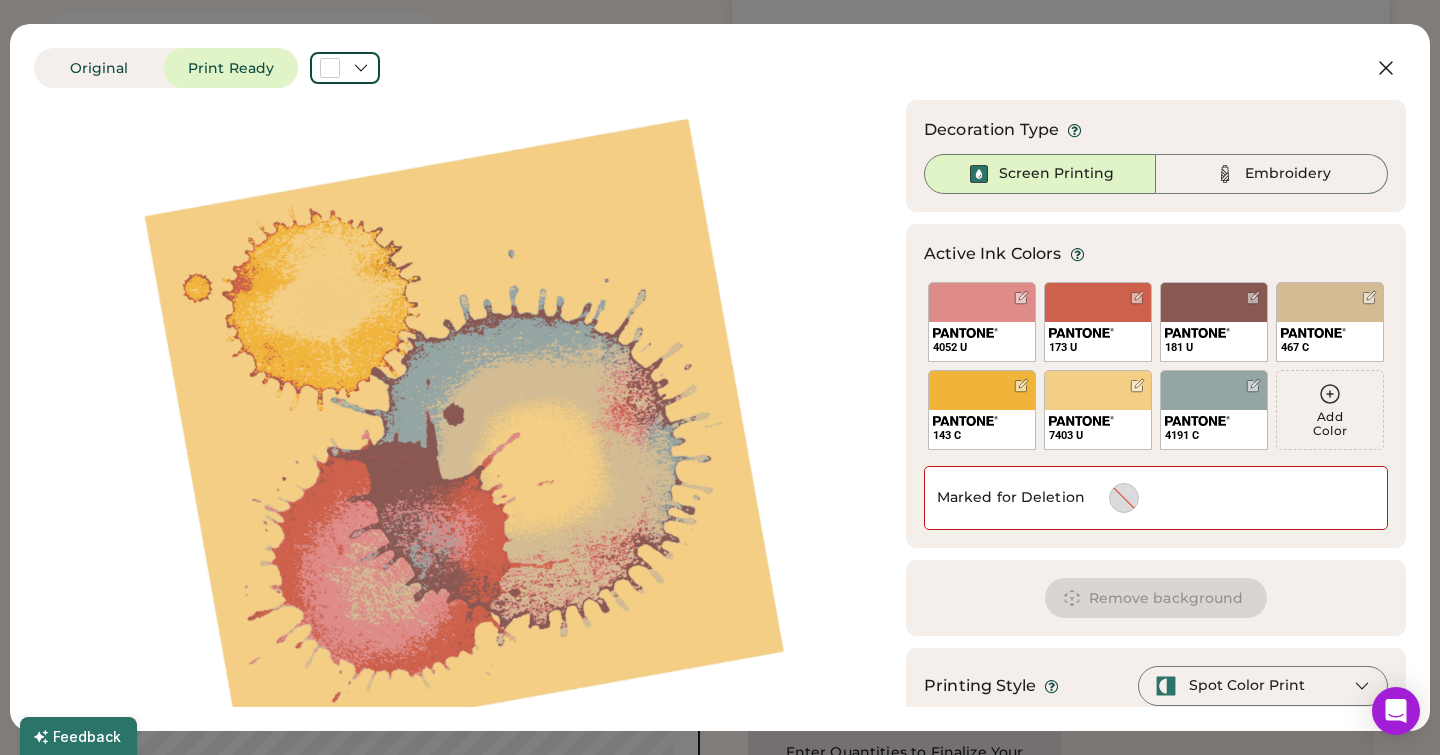 click at bounding box center [464, 434] 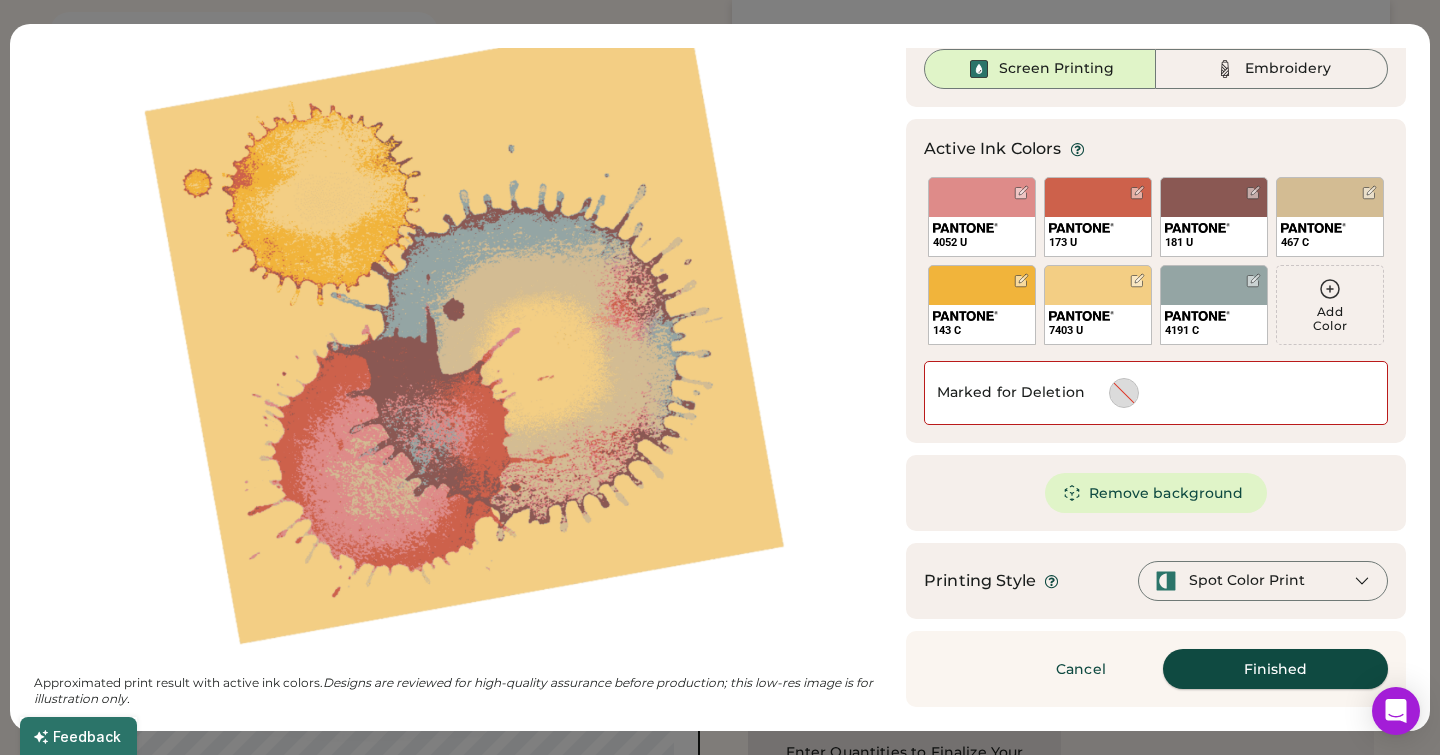click on "Finished" at bounding box center [1275, 669] 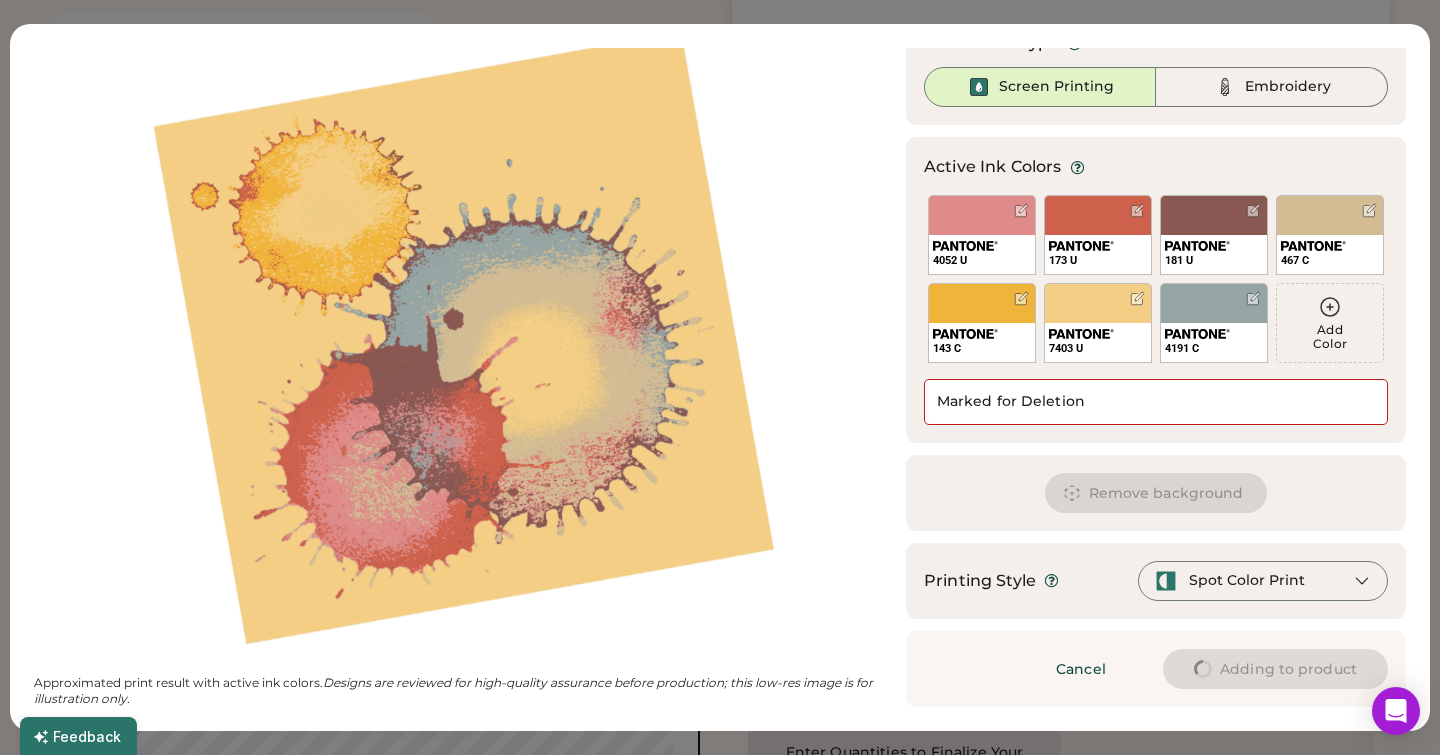 scroll, scrollTop: 41, scrollLeft: 0, axis: vertical 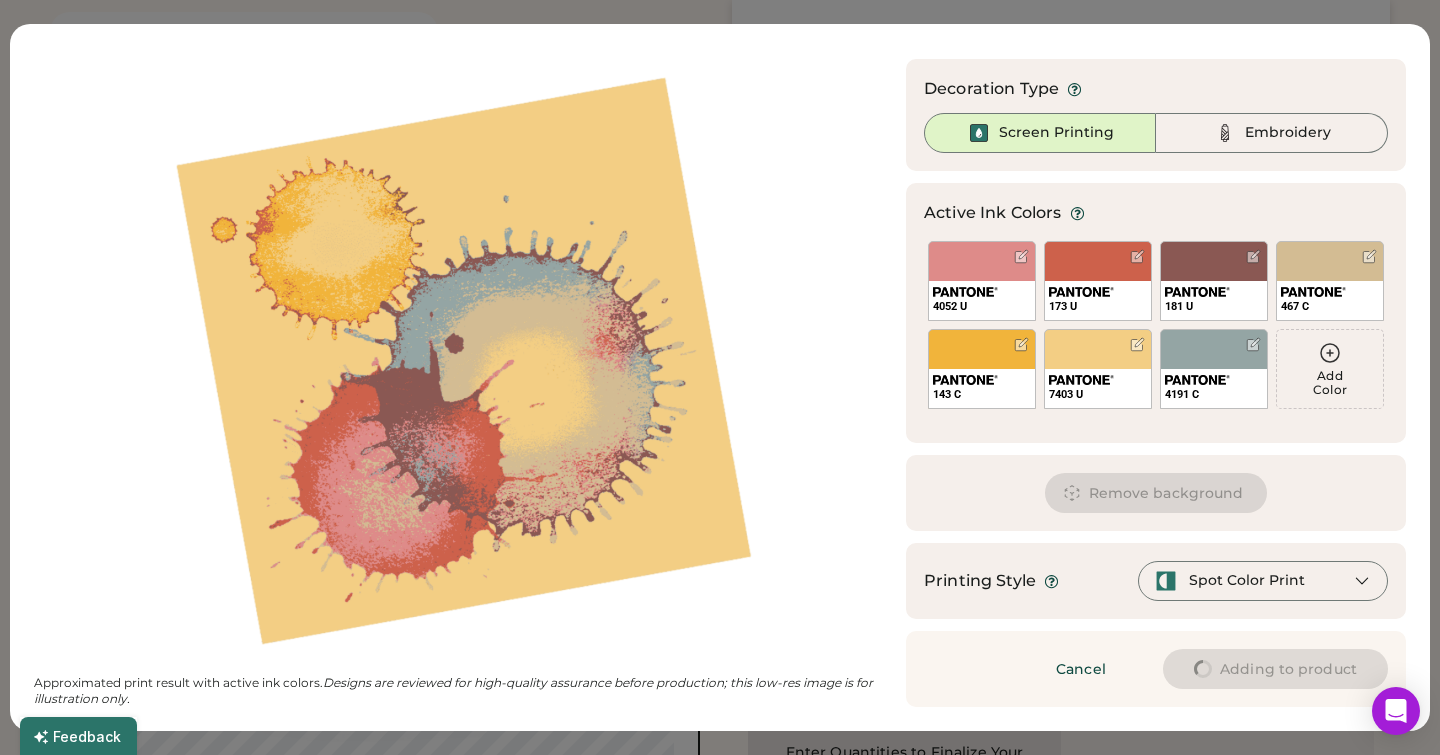 type on "****" 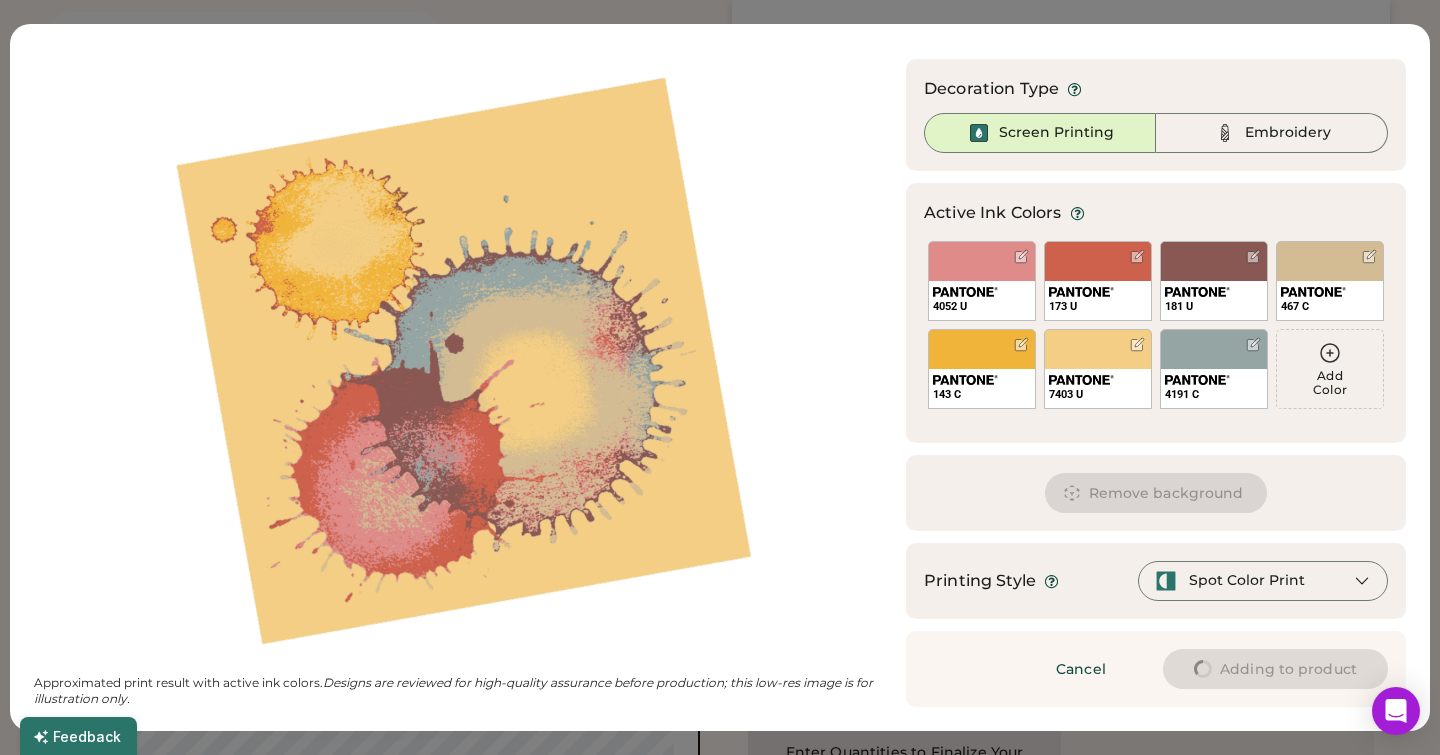 type on "****" 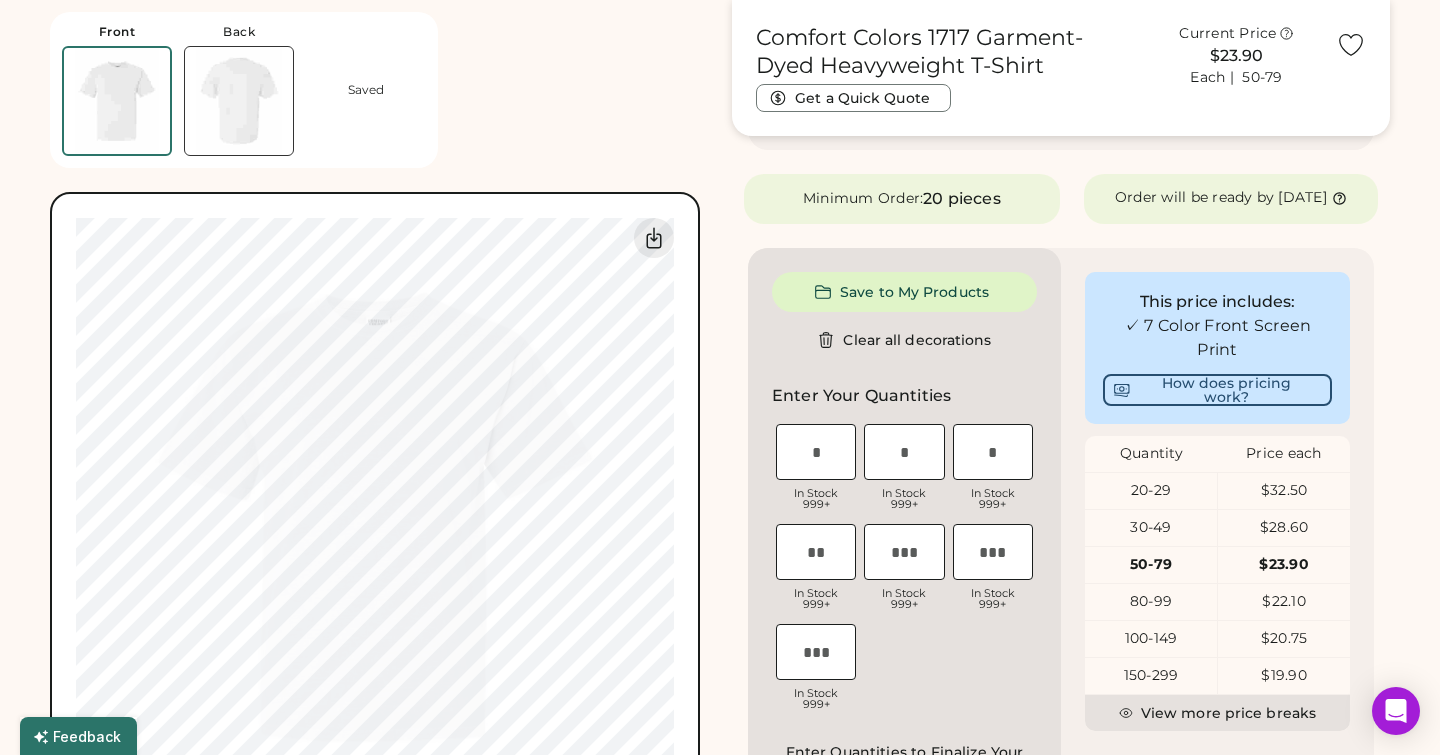 type on "****" 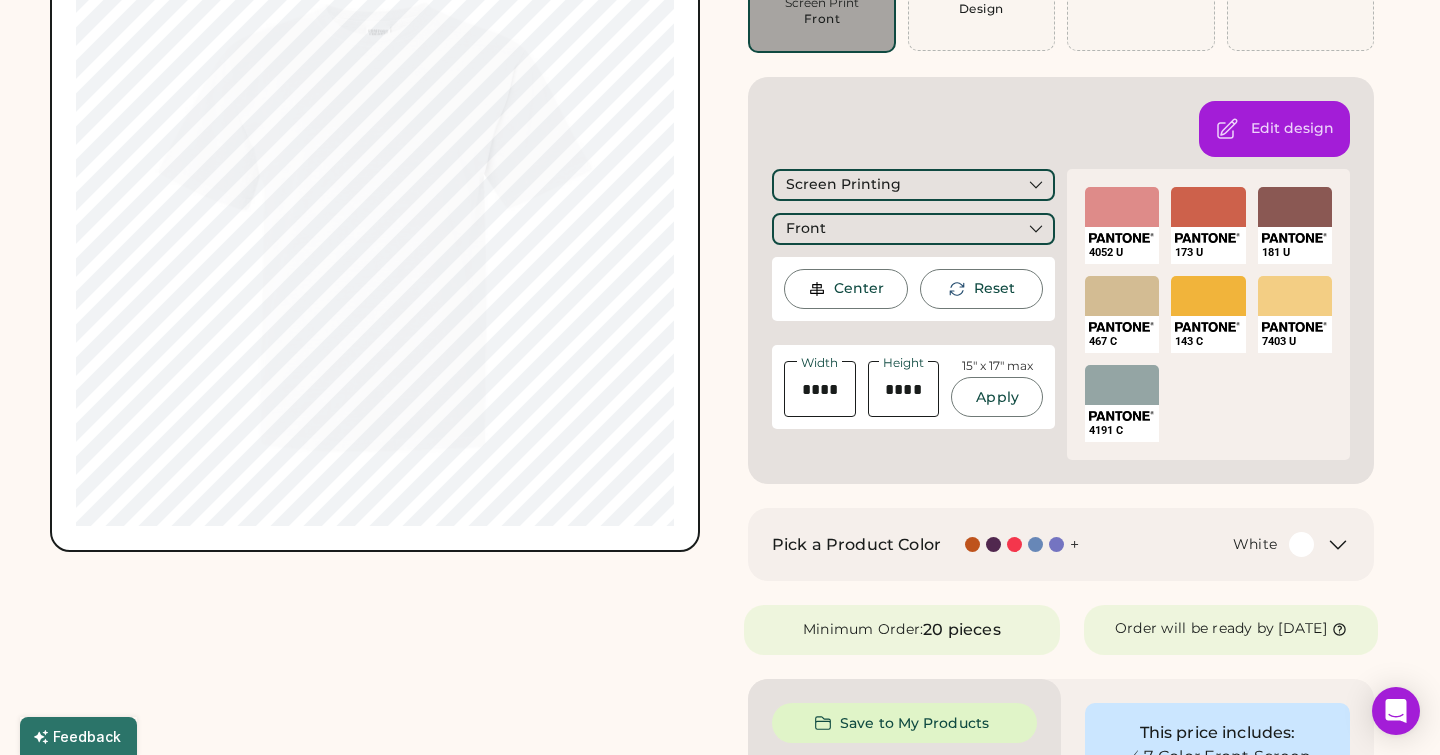 scroll, scrollTop: 0, scrollLeft: 0, axis: both 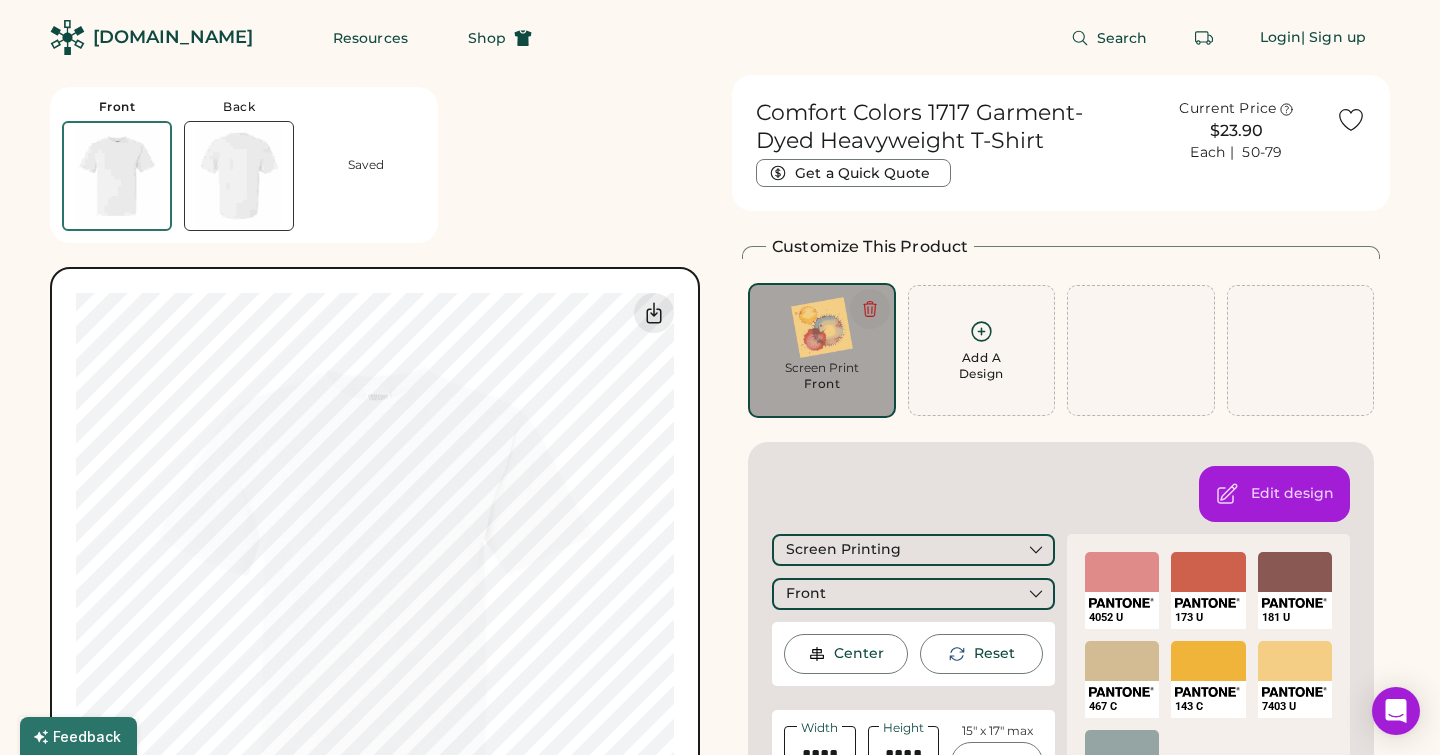 click 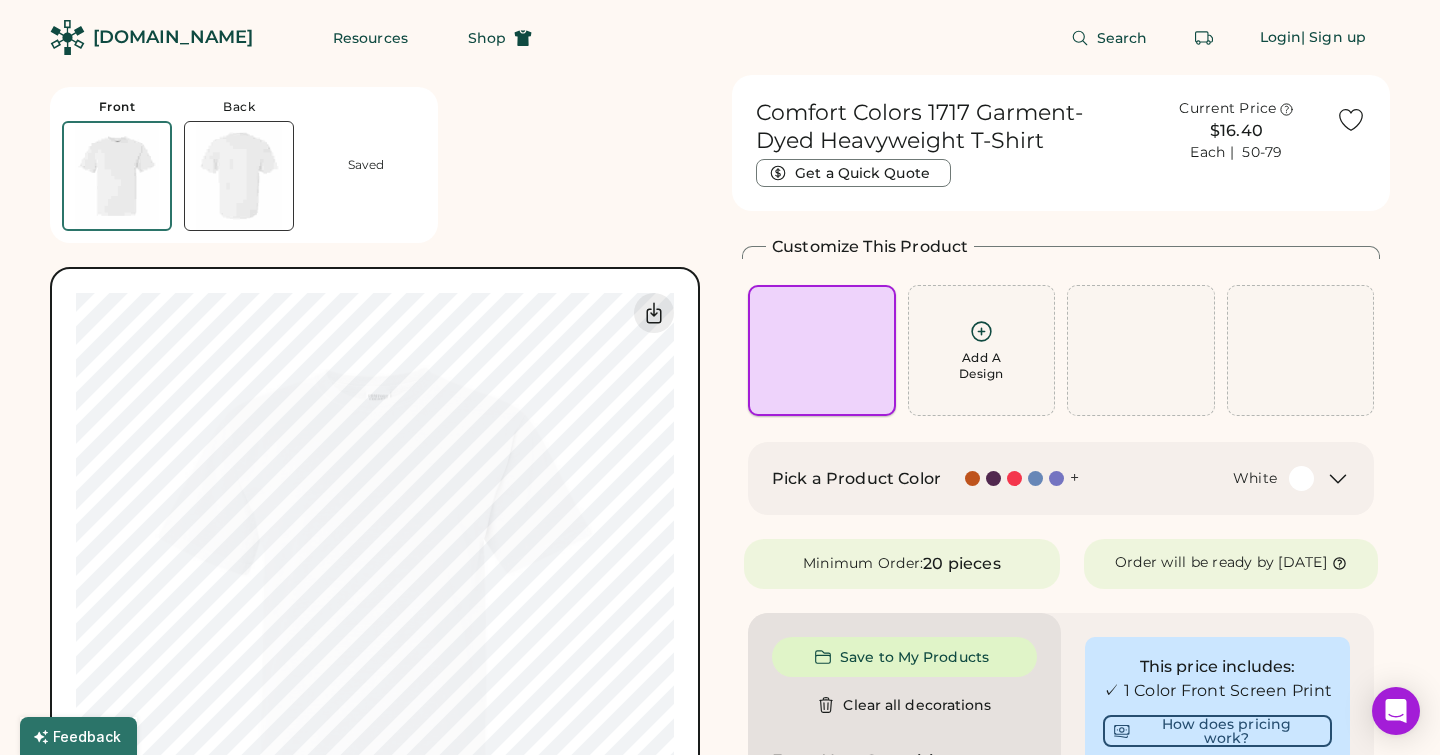 click on "Add A
Design" at bounding box center (822, 350) 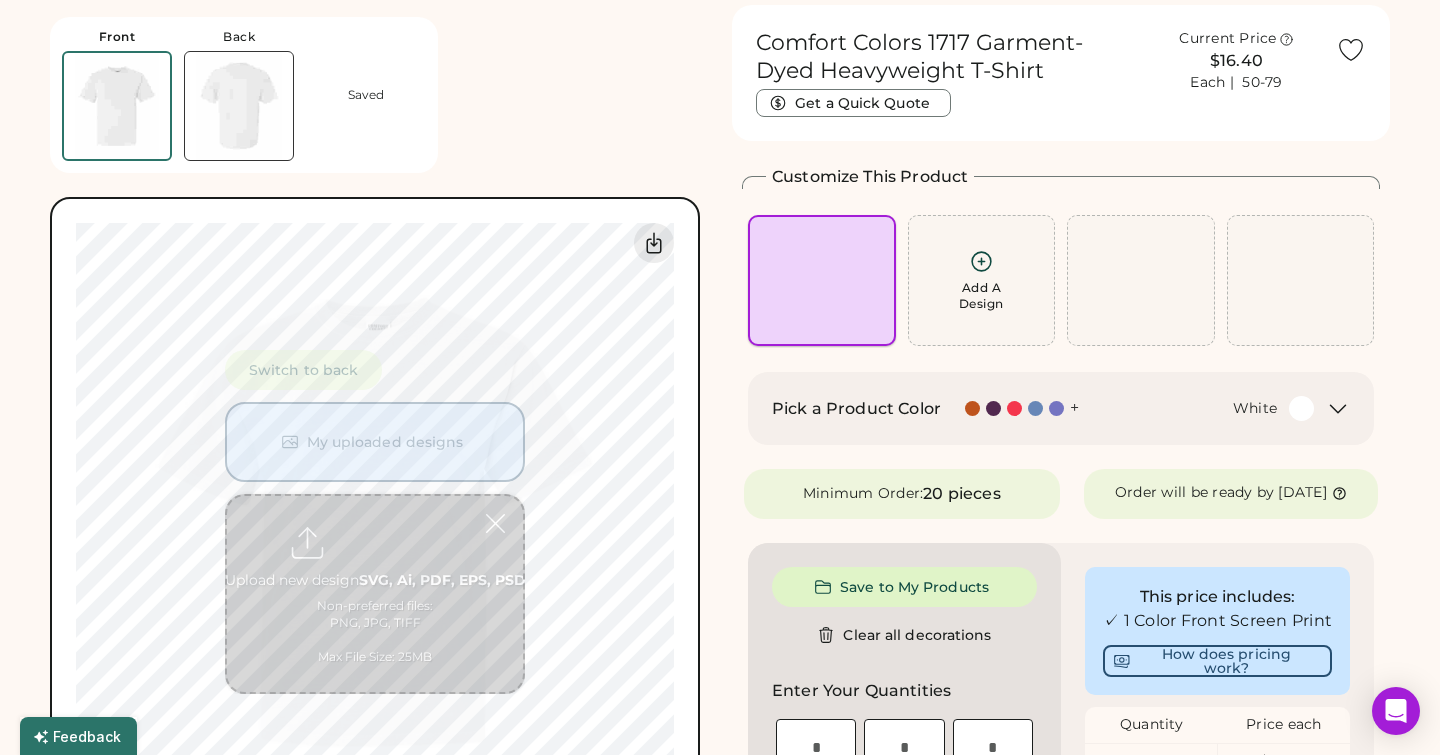 scroll, scrollTop: 75, scrollLeft: 0, axis: vertical 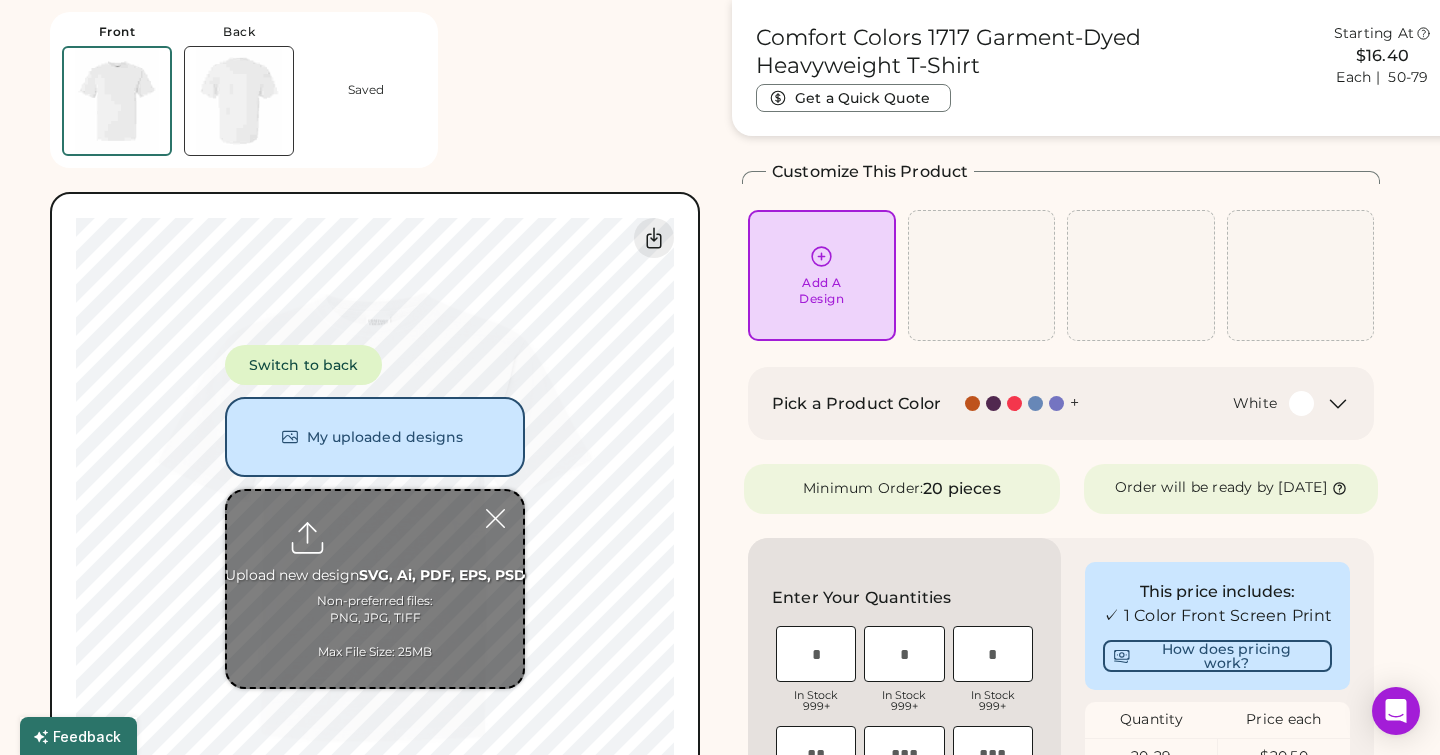 type on "**********" 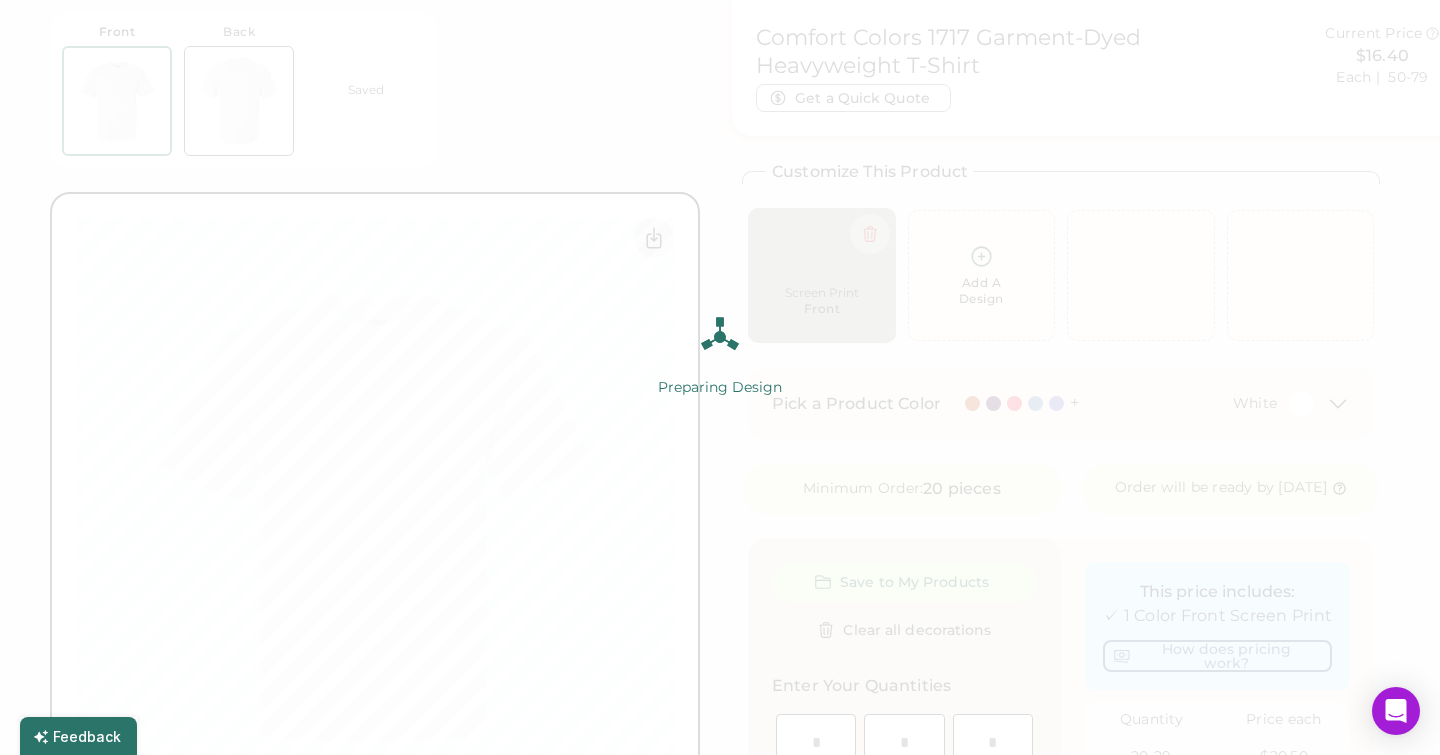 scroll, scrollTop: 0, scrollLeft: 0, axis: both 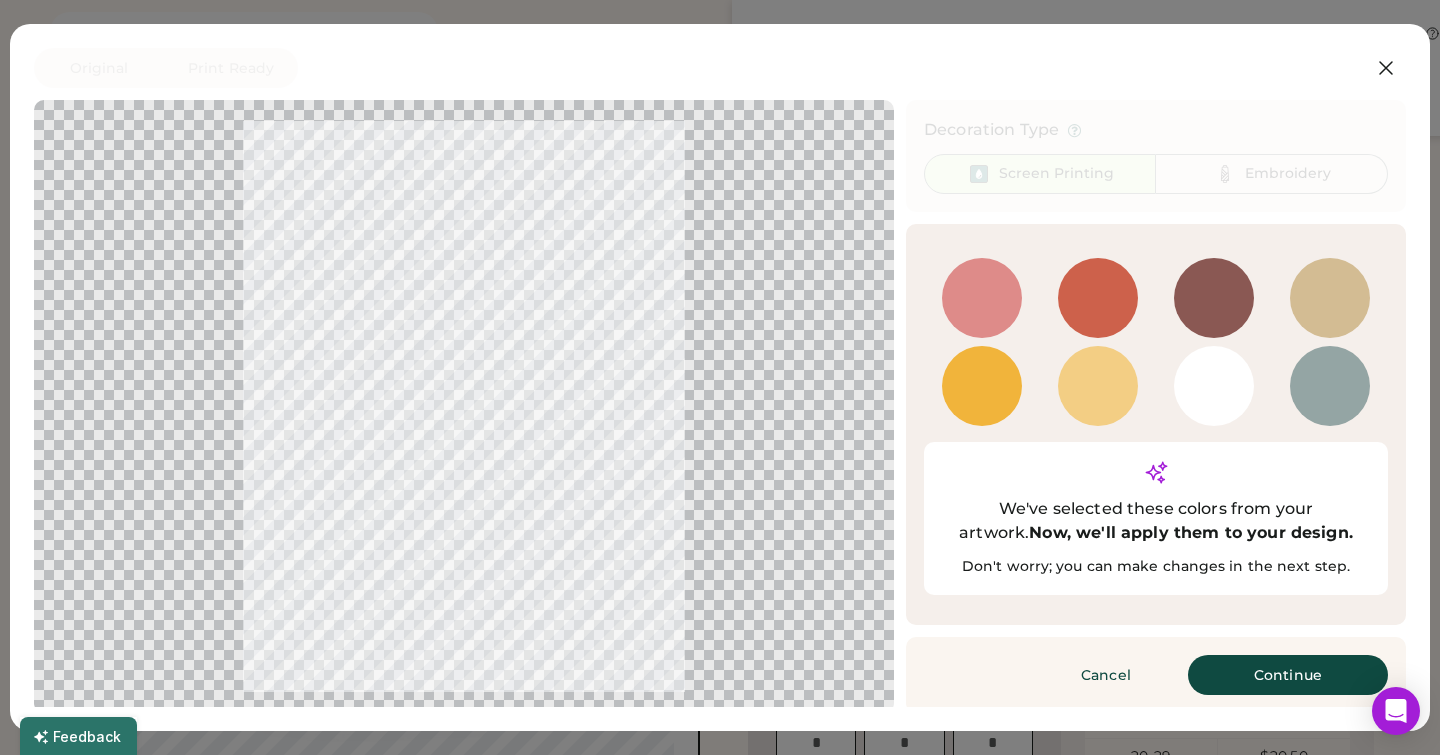 click on "WHITE" at bounding box center (1214, 417) 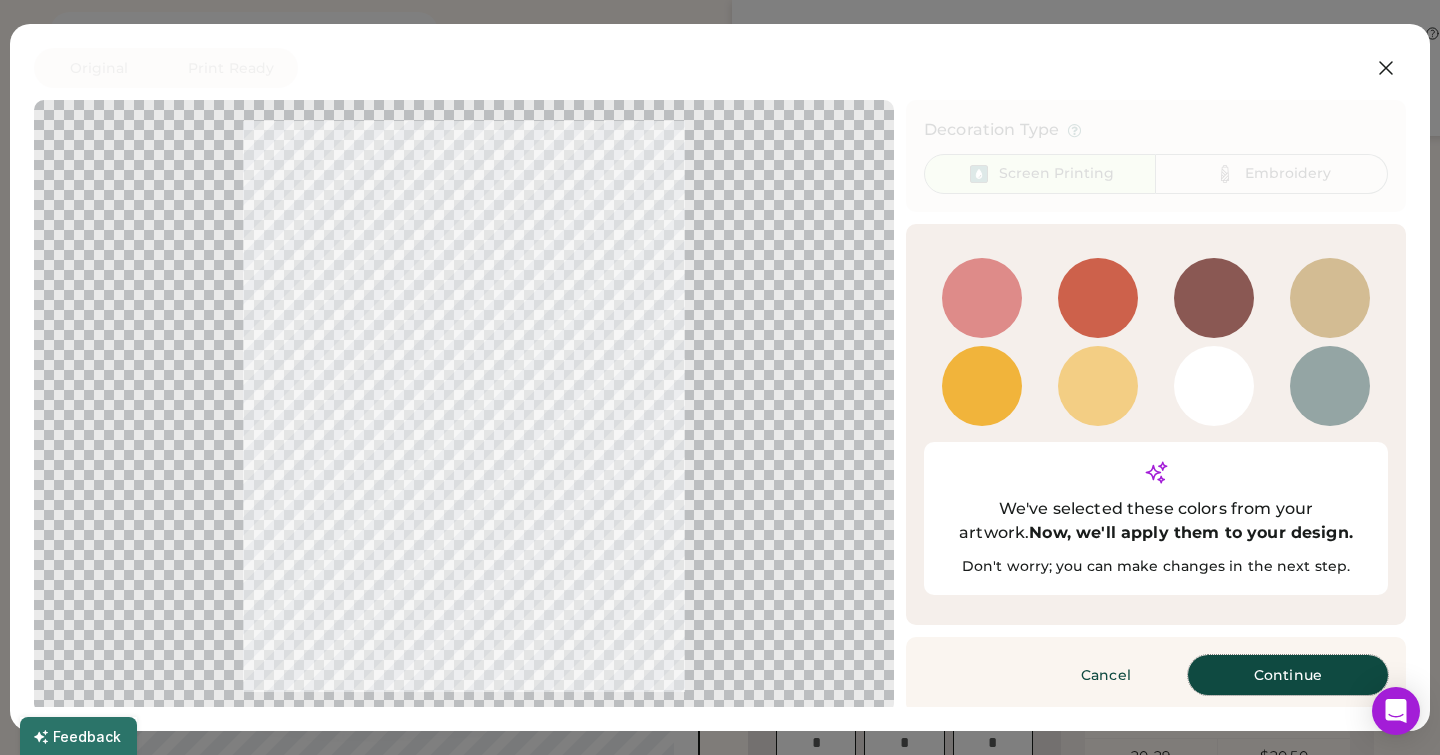 click on "Continue" at bounding box center [1288, 675] 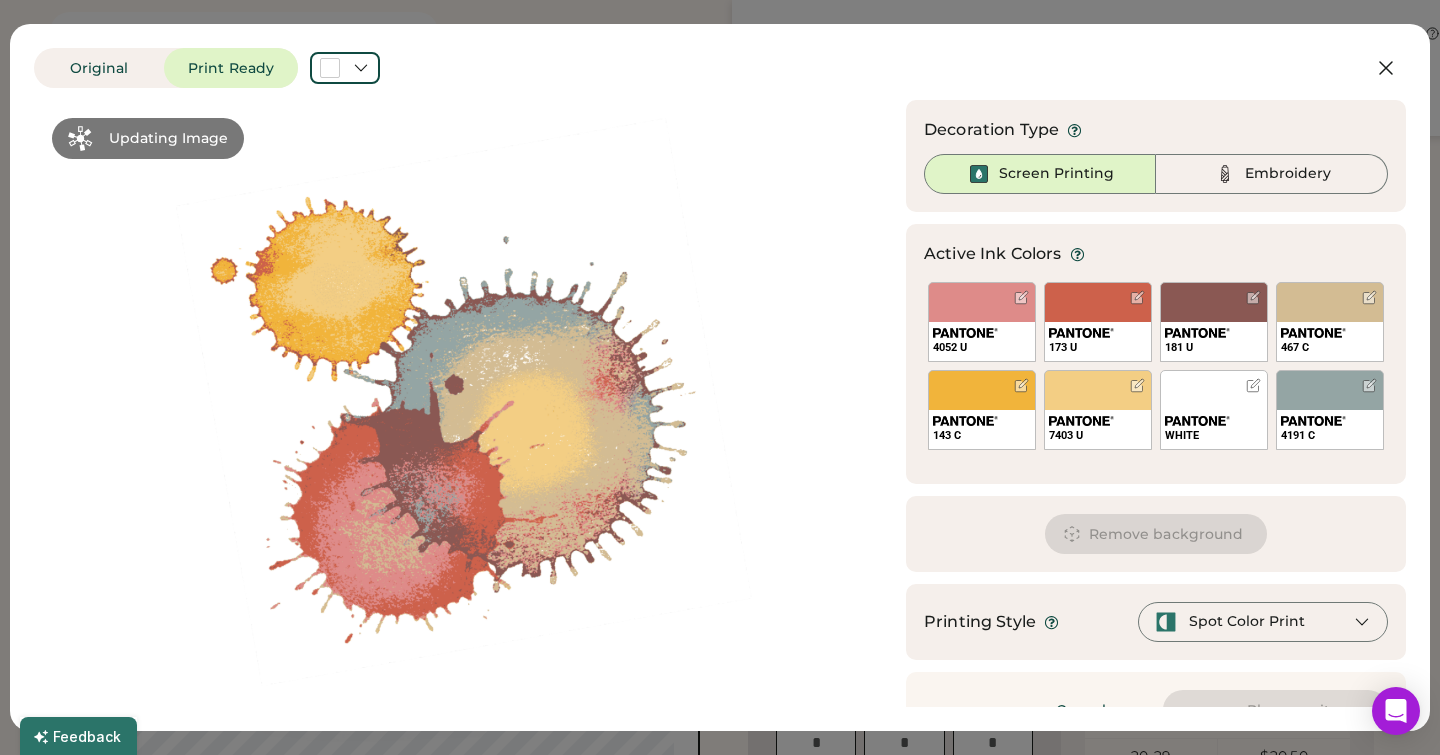 scroll, scrollTop: 41, scrollLeft: 0, axis: vertical 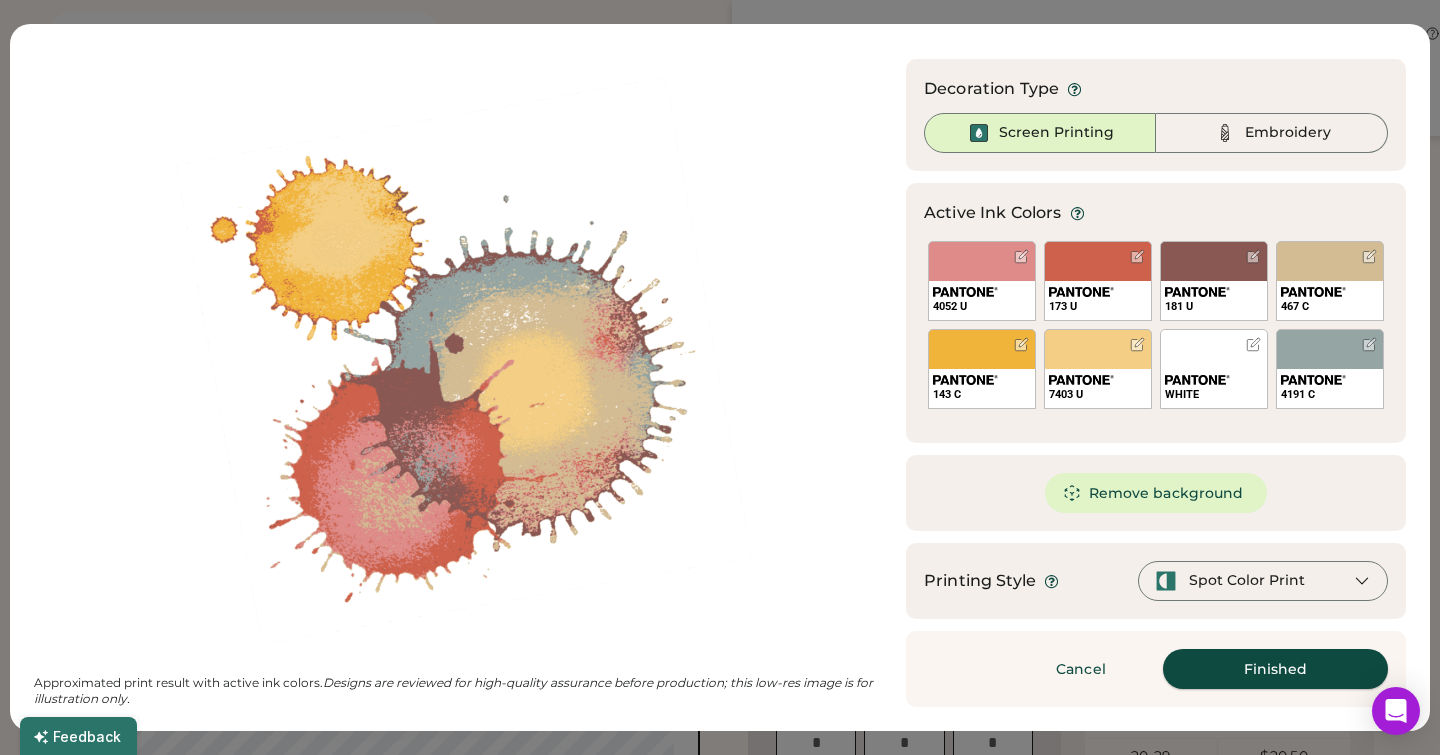 click on "Finished" at bounding box center (1275, 669) 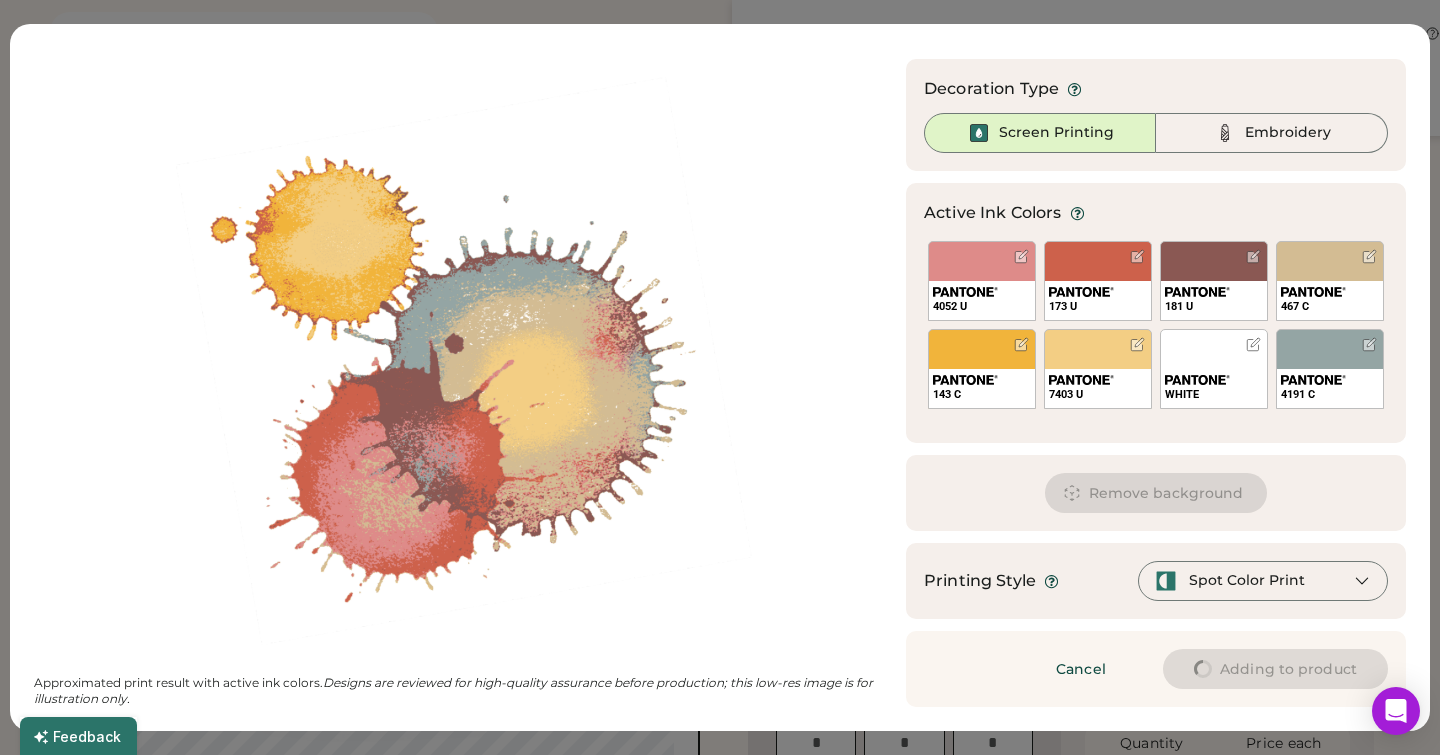 type on "****" 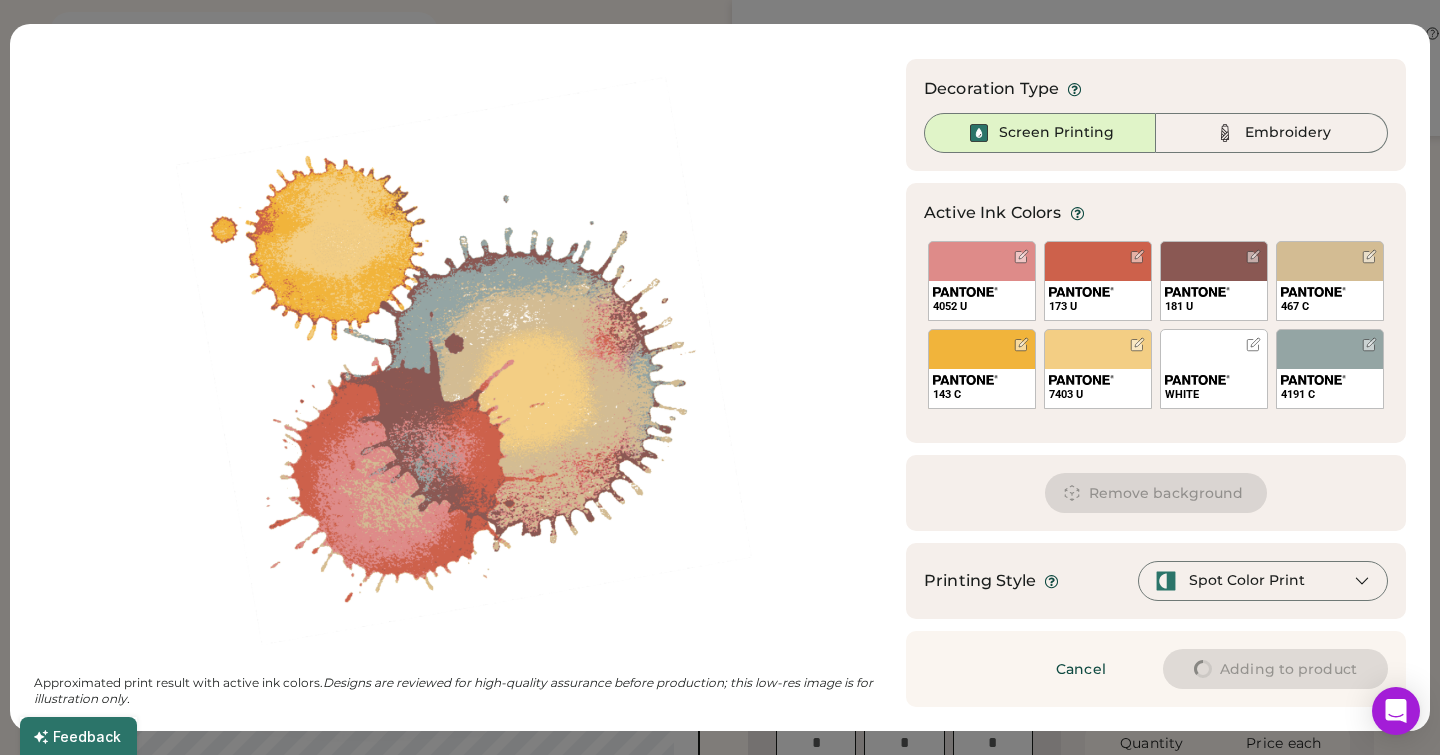 type on "****" 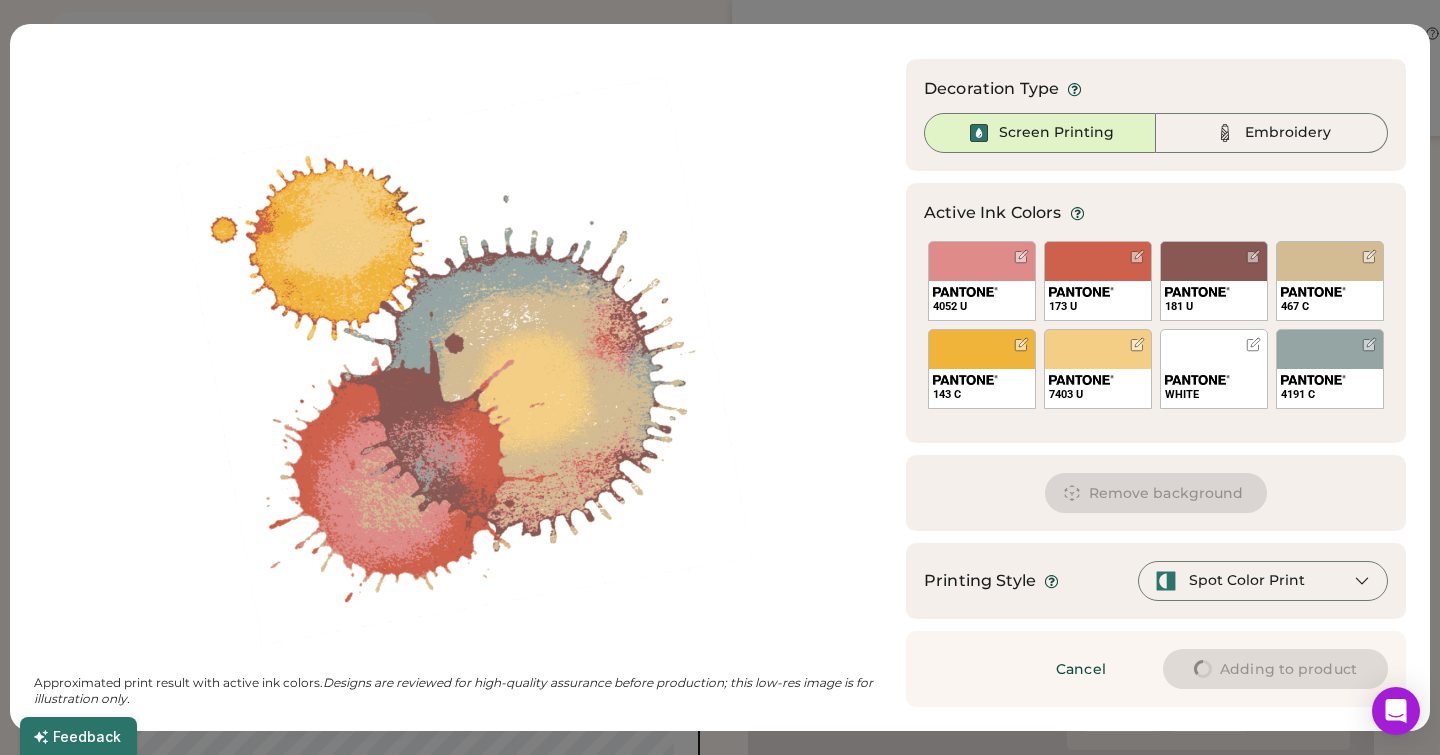 type on "****" 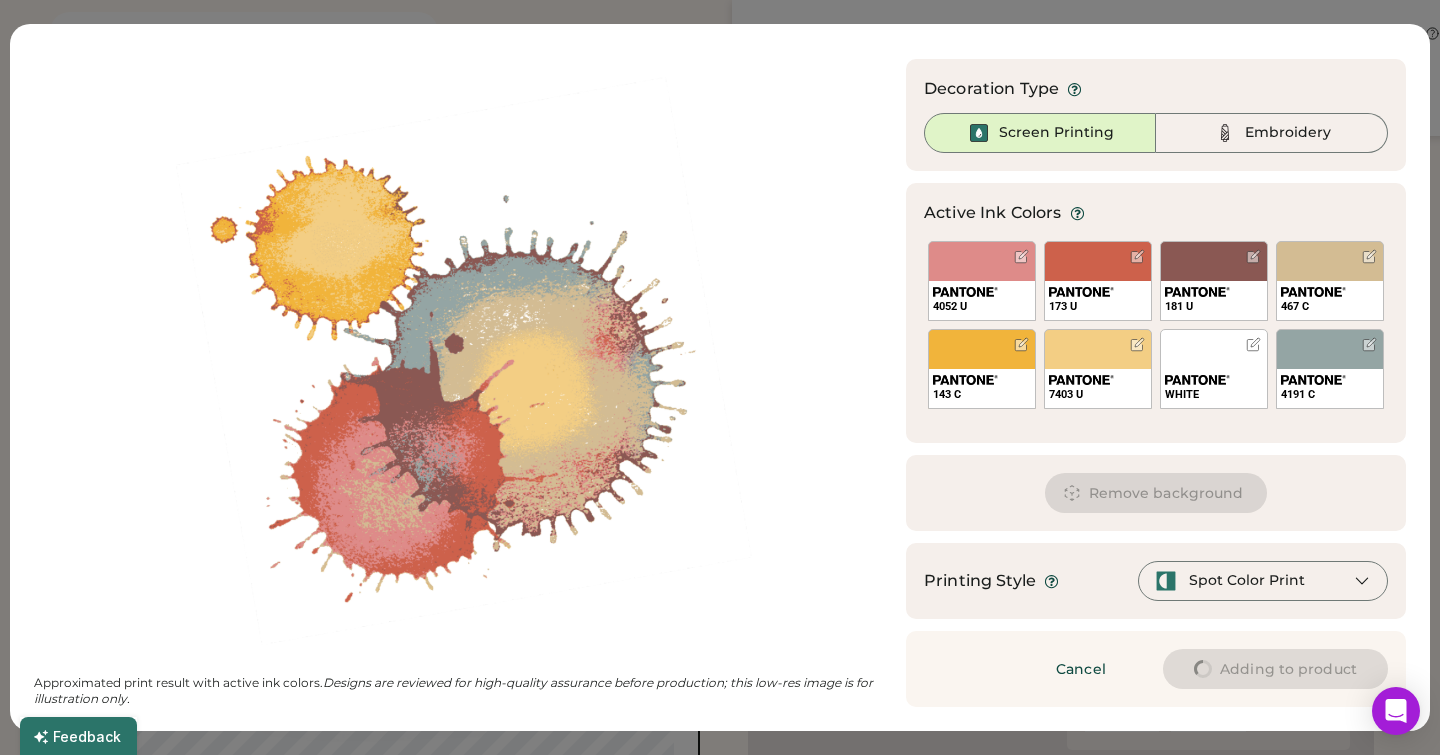 type on "****" 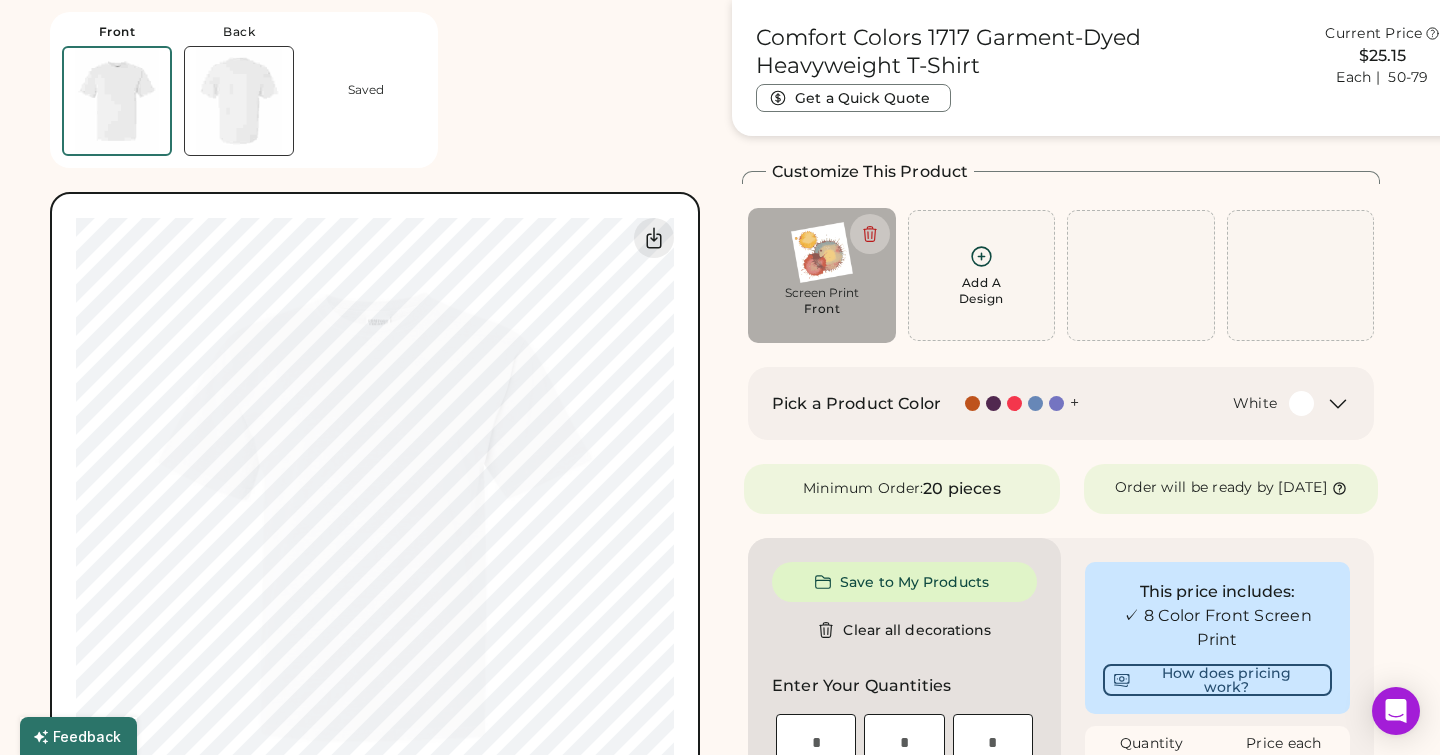 type on "****" 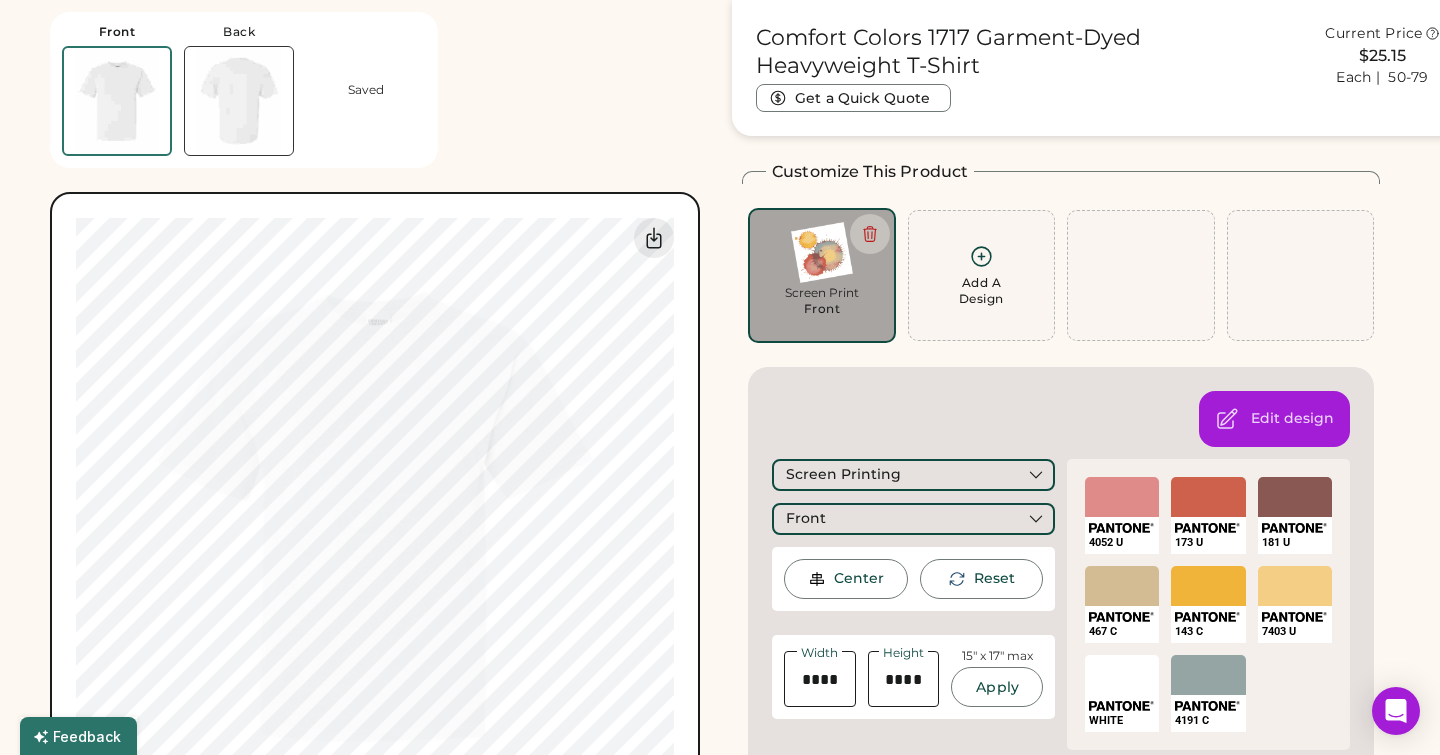 type on "*****" 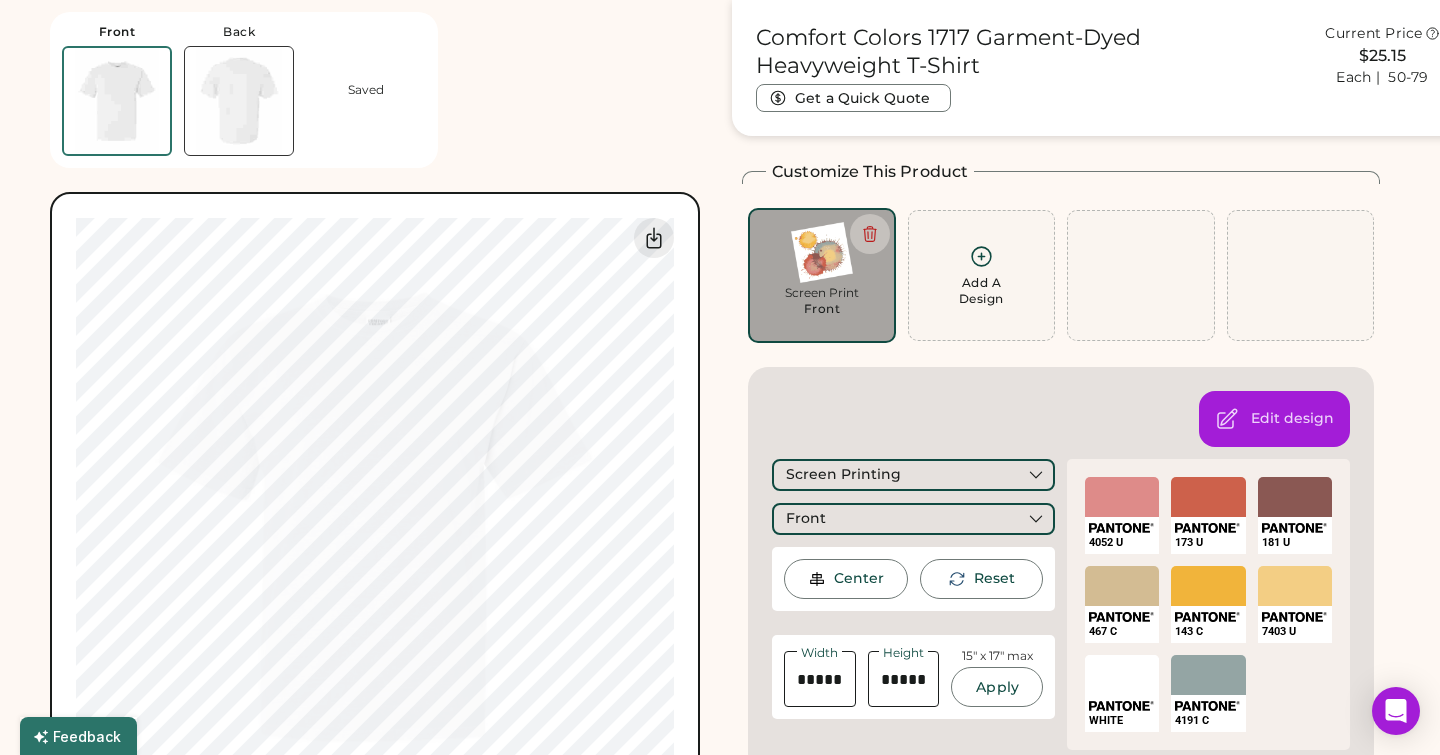 type on "****" 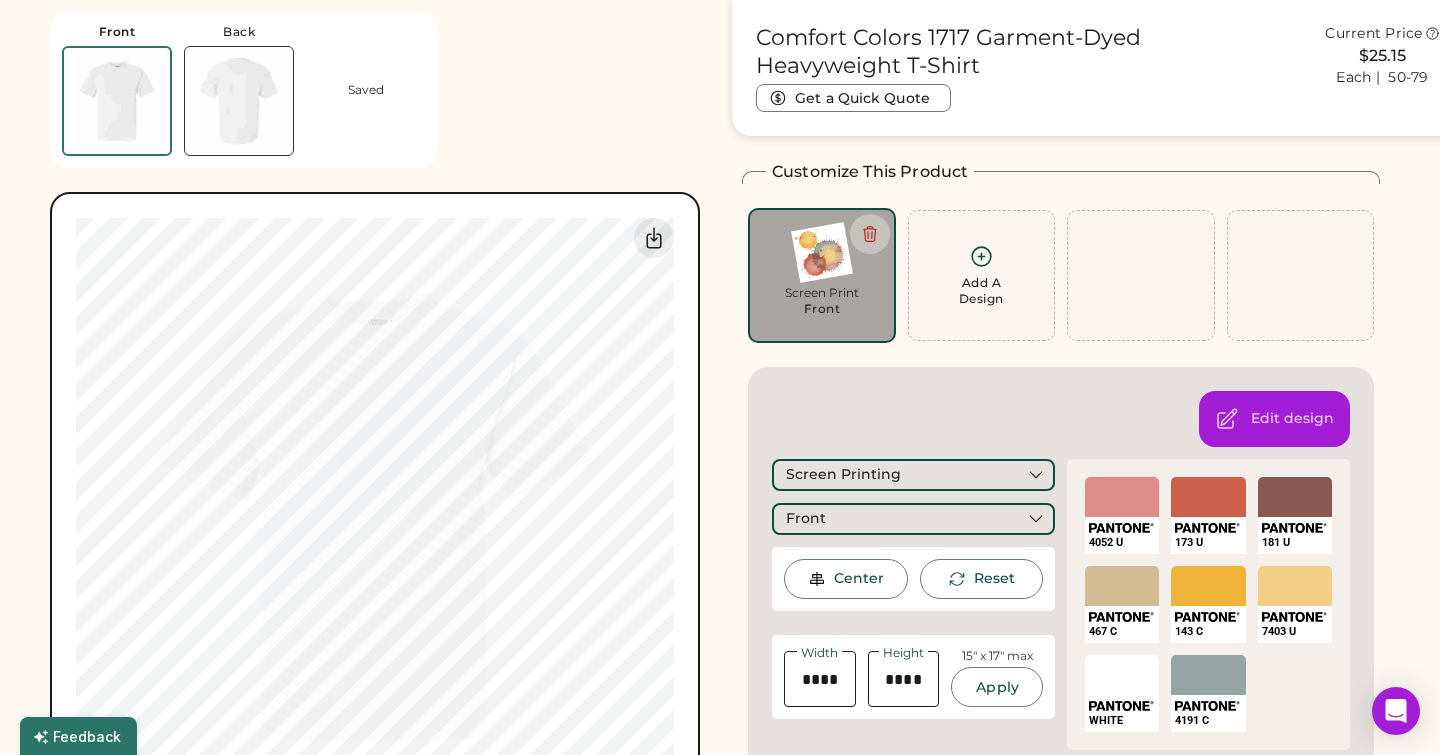 click on "Add A
Design" at bounding box center (982, 275) 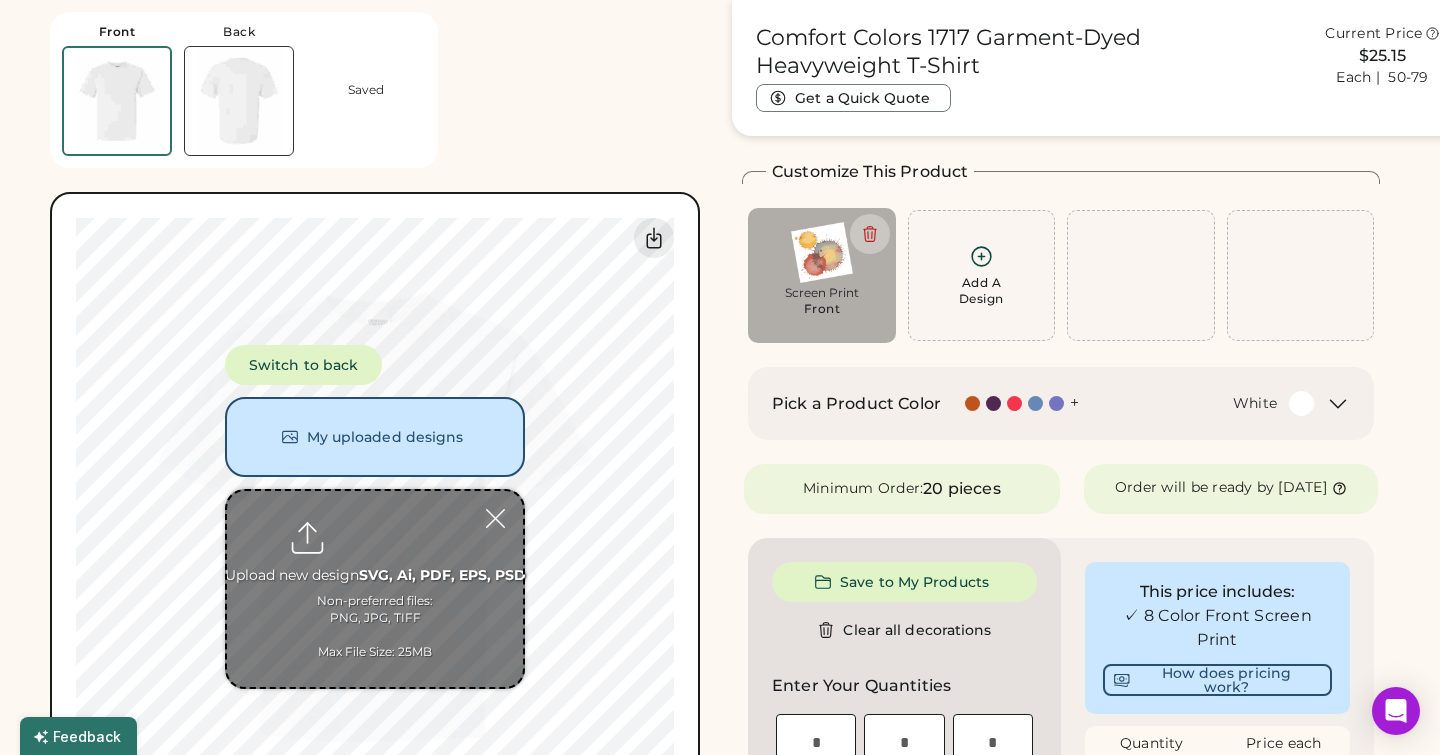 click at bounding box center [375, 589] 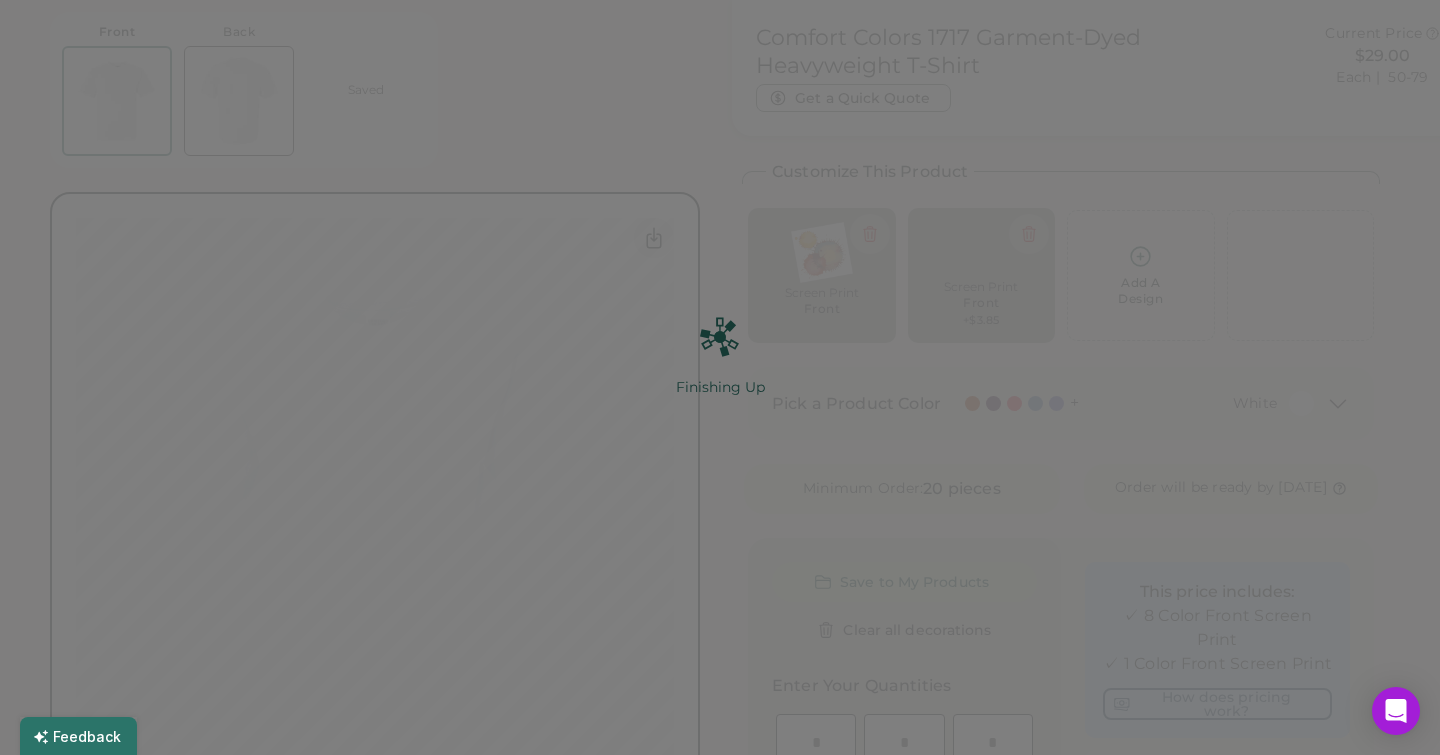 scroll, scrollTop: 0, scrollLeft: 0, axis: both 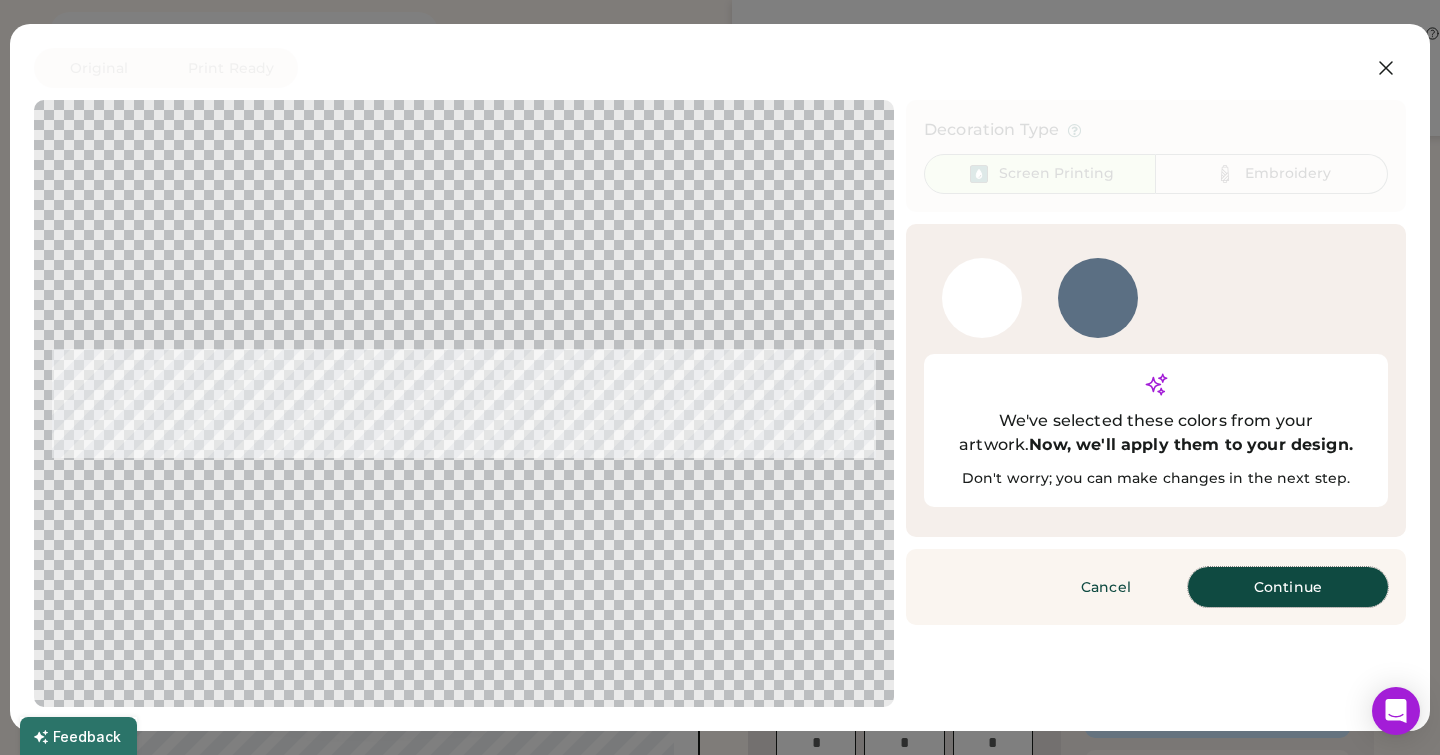 click on "Continue" at bounding box center (1288, 587) 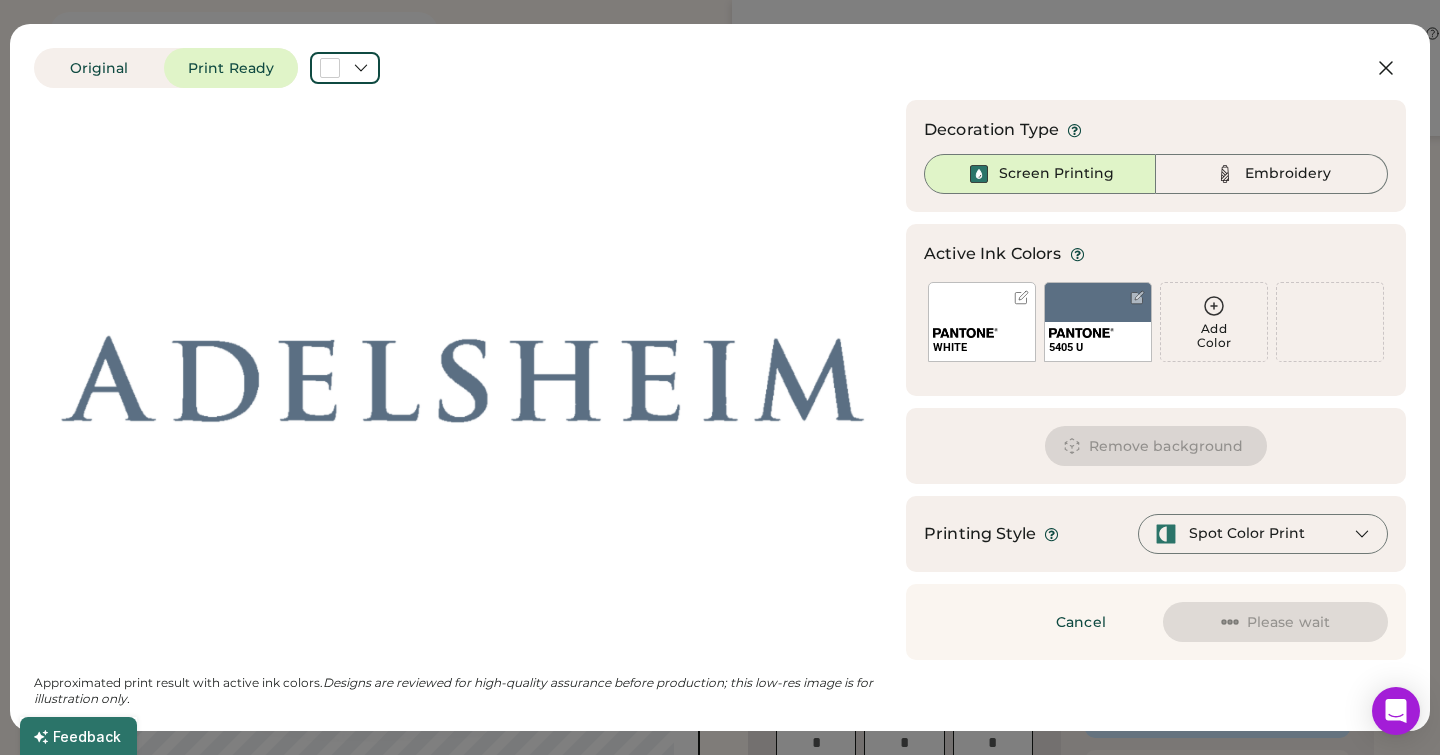 click at bounding box center [1021, 297] 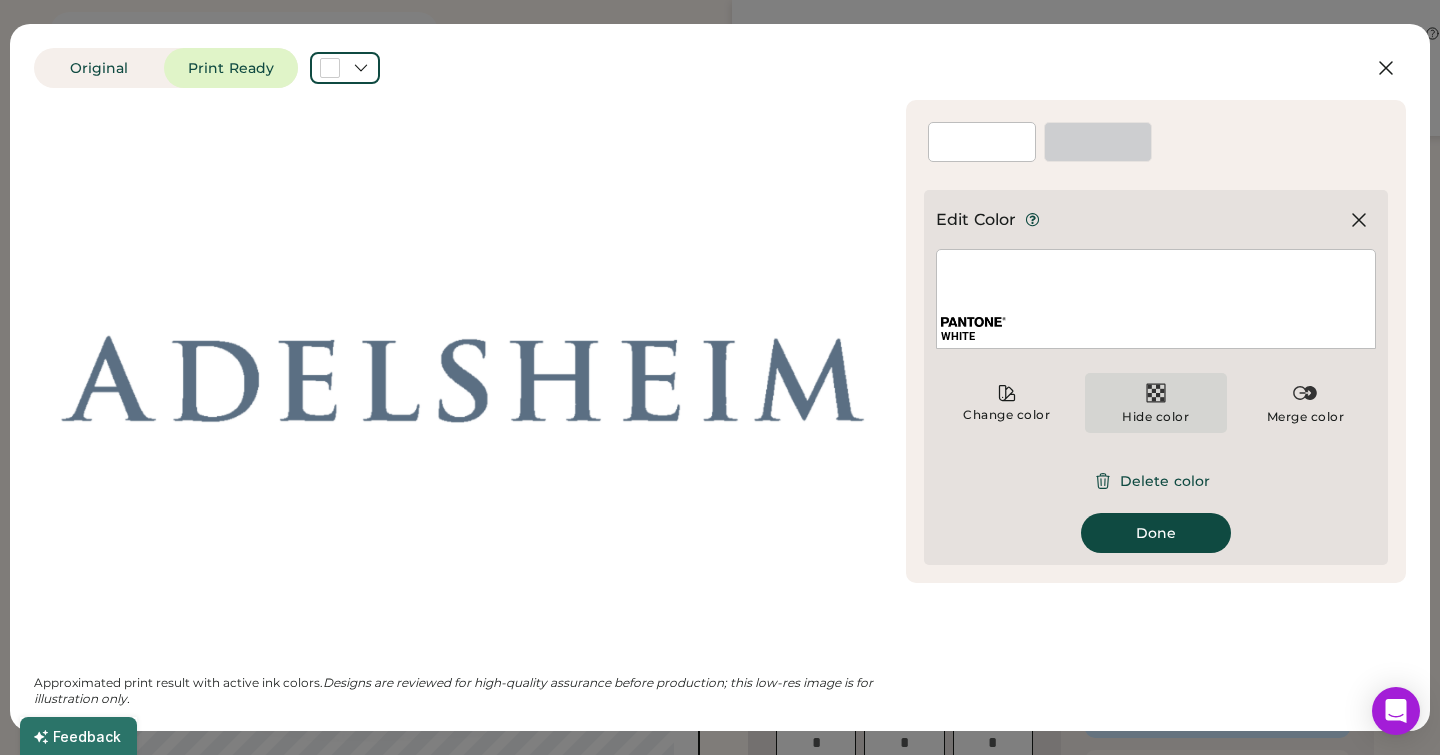 click on "Hide color" at bounding box center (1155, 417) 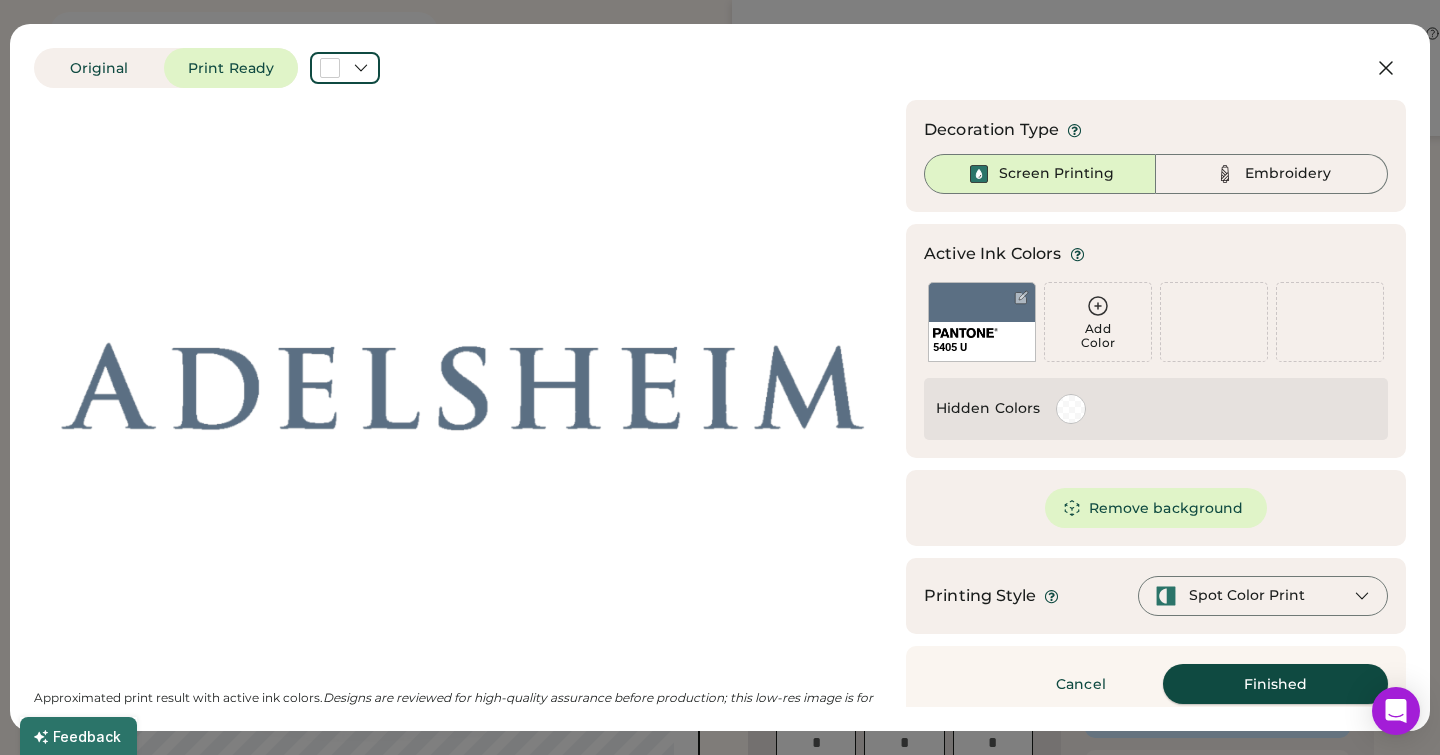 click on "Finished" at bounding box center (1275, 684) 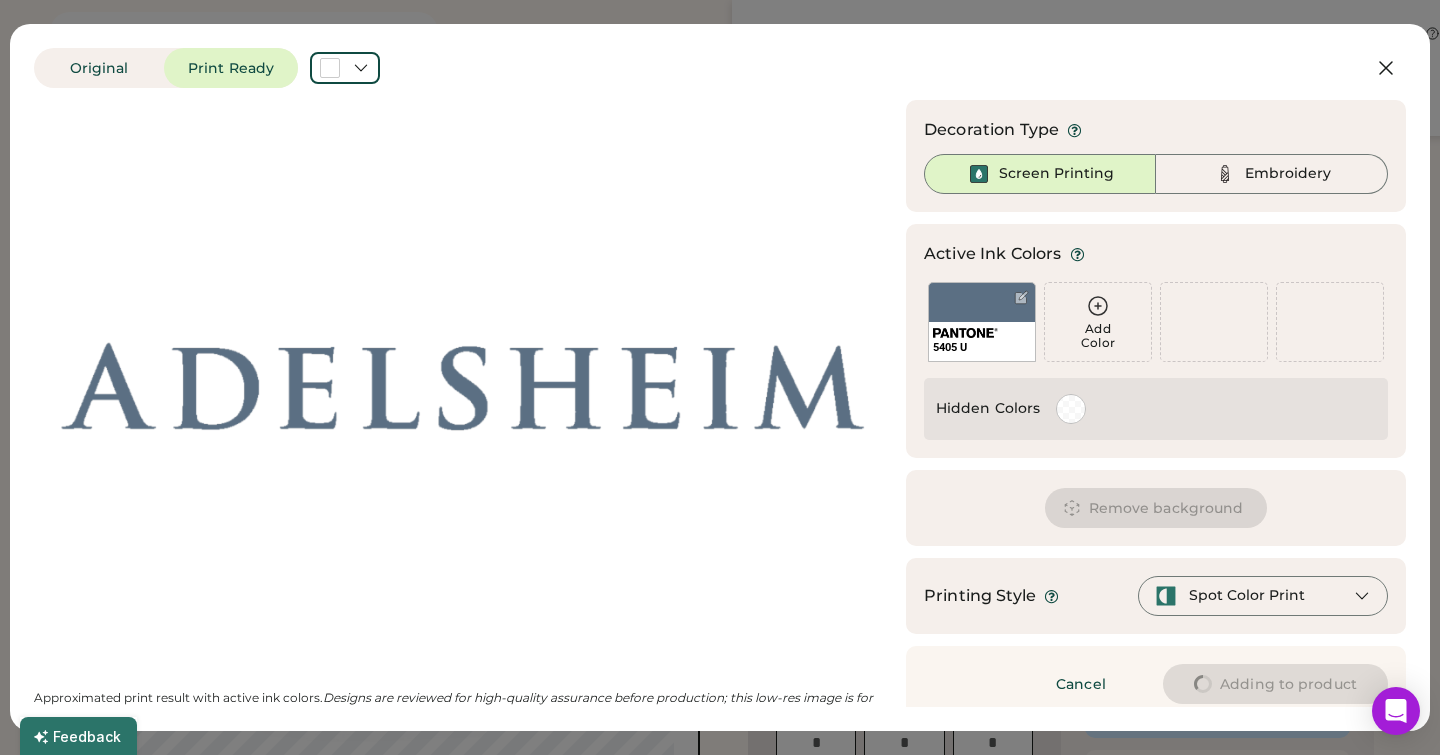type on "****" 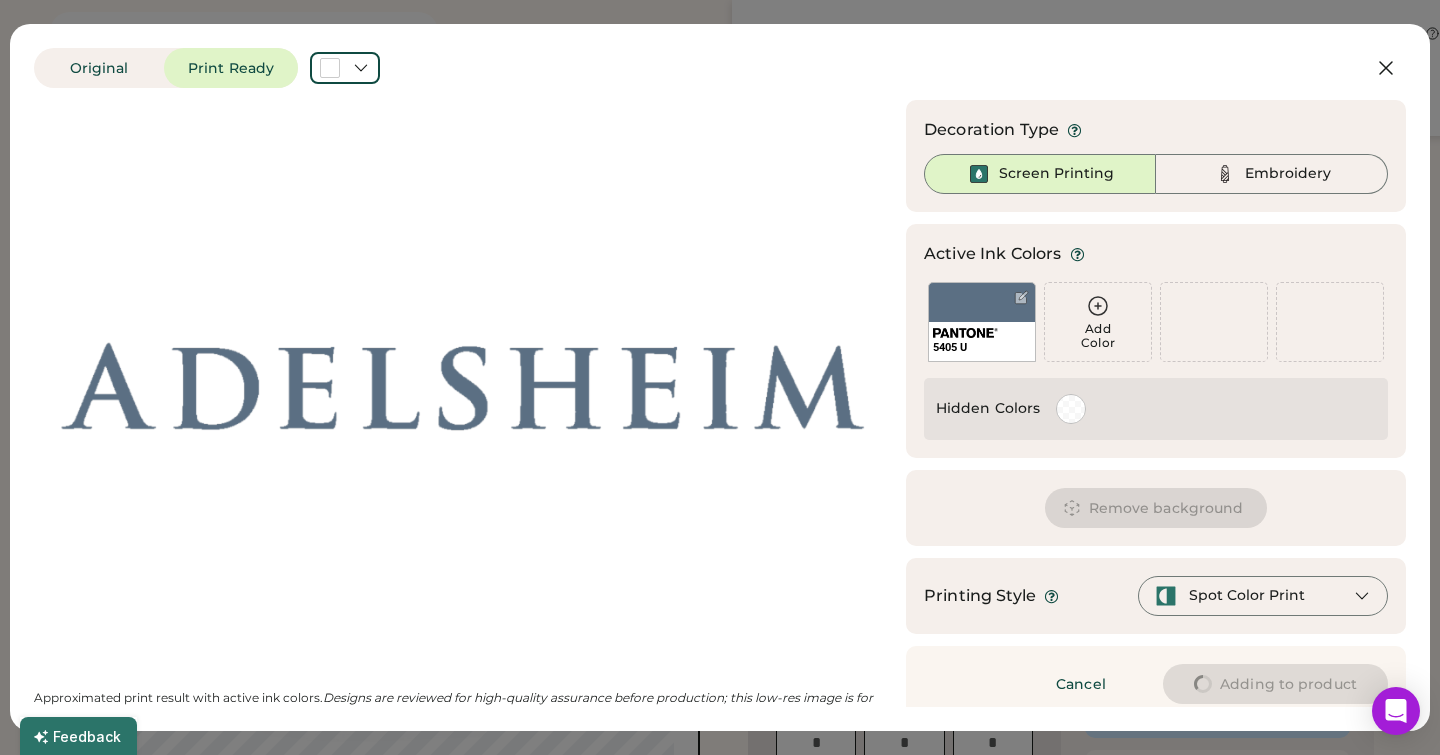 type on "****" 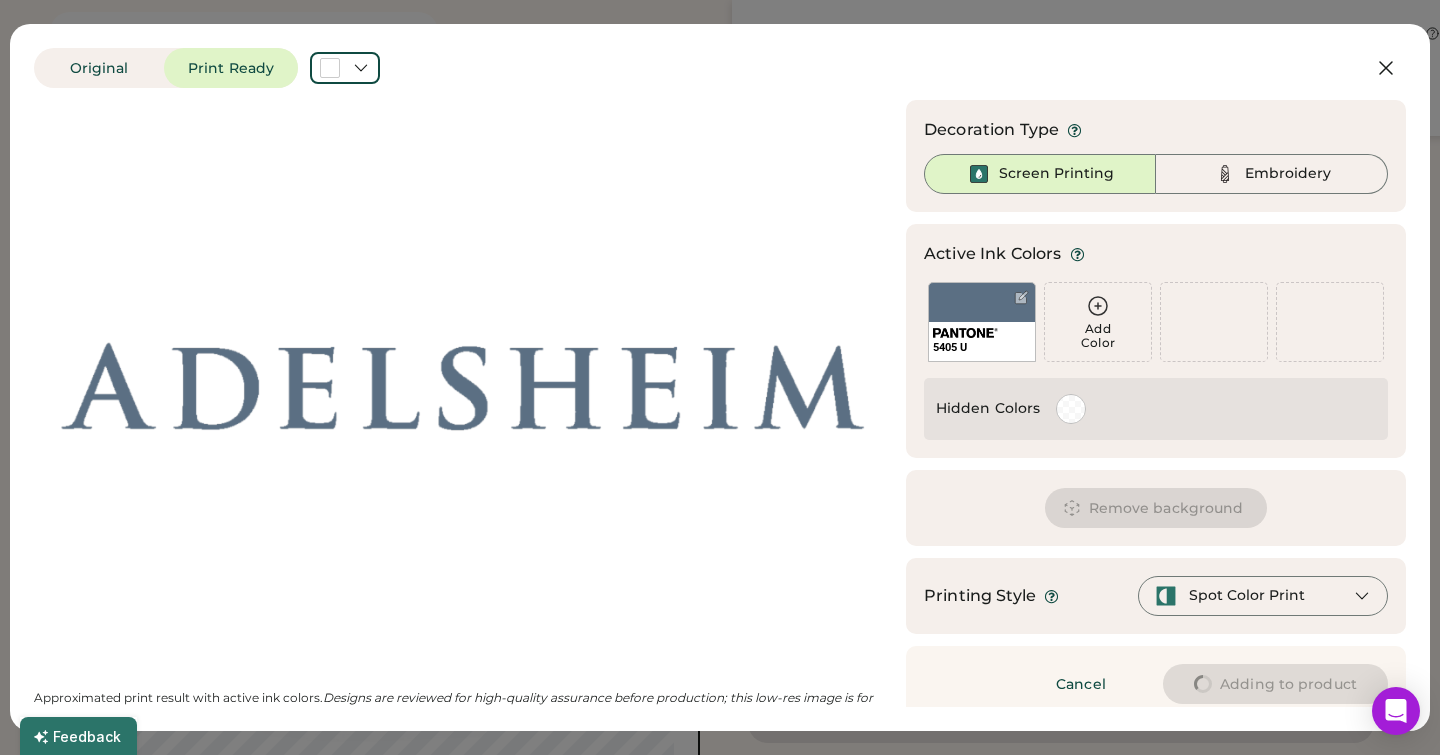 type on "****" 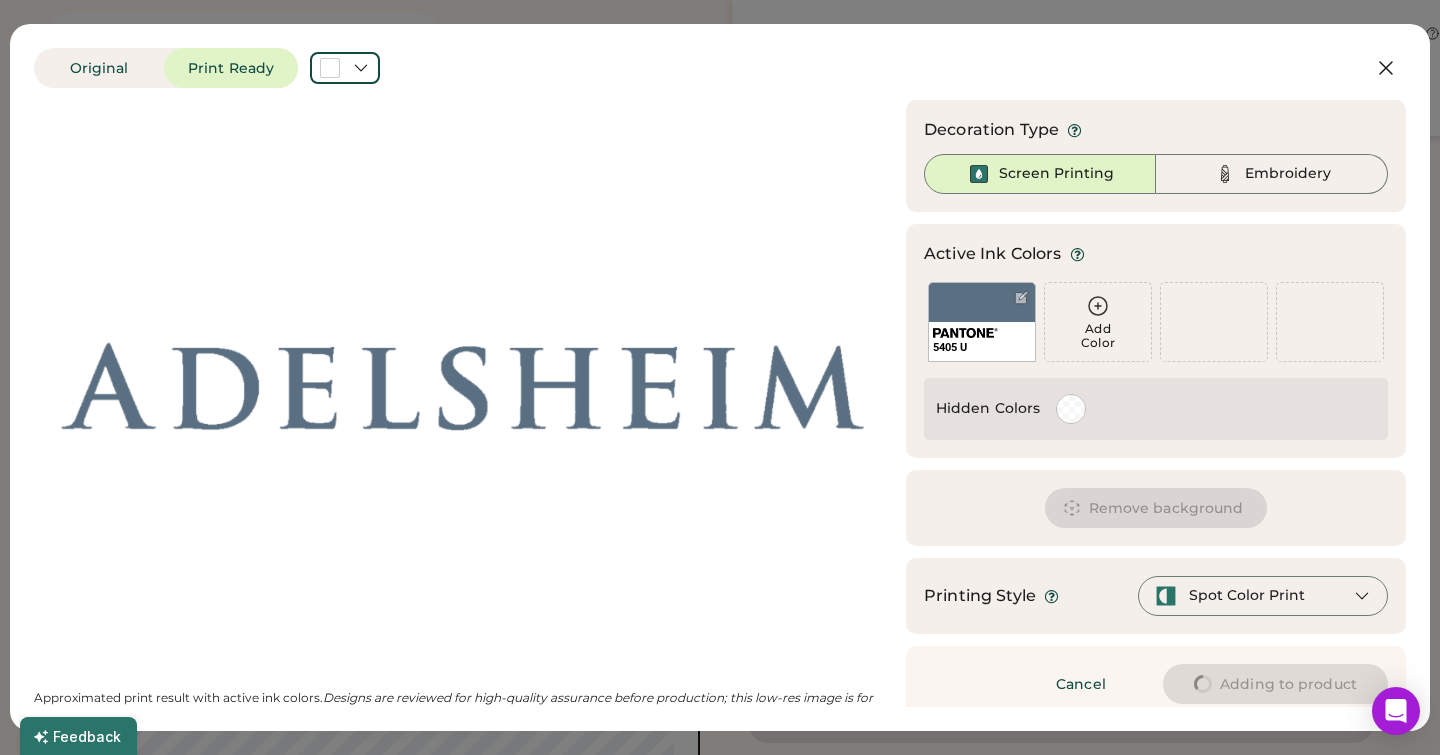 type on "****" 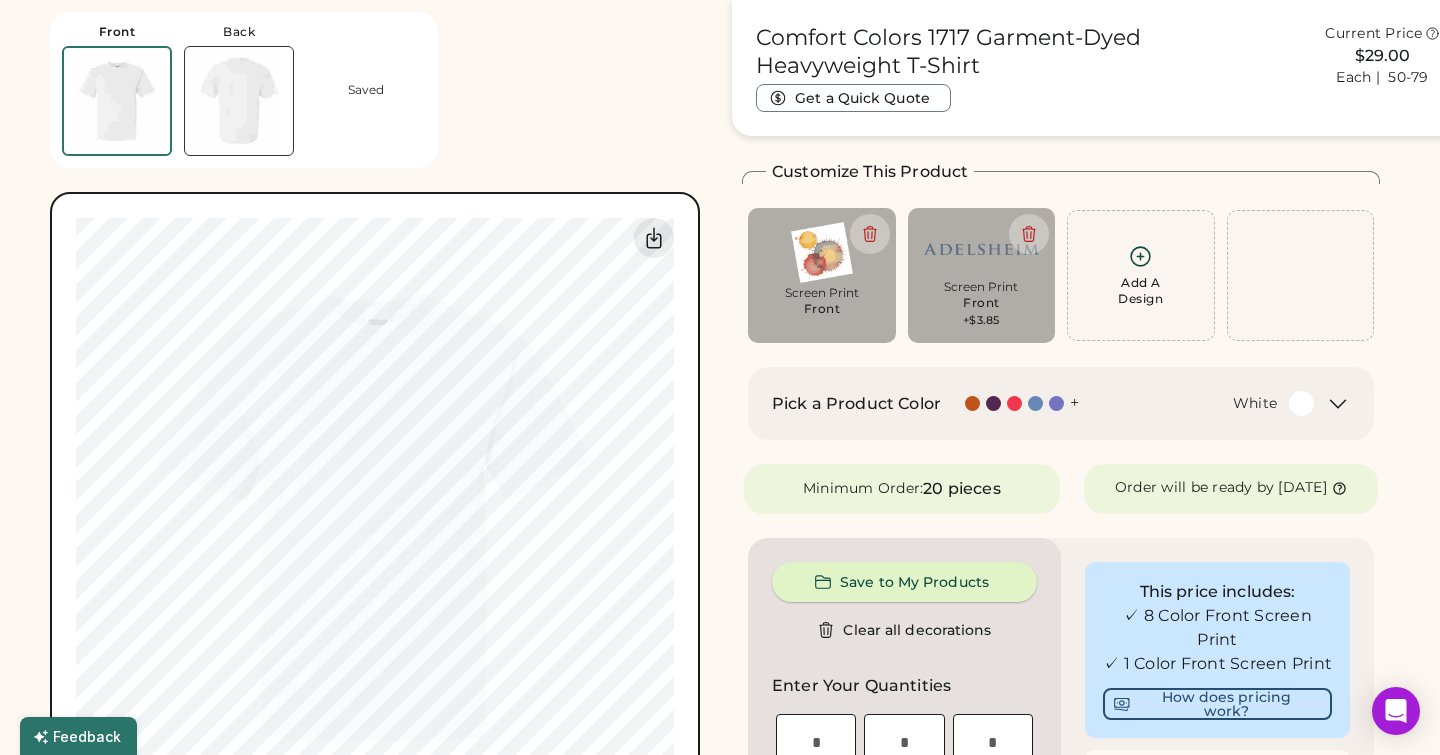type on "****" 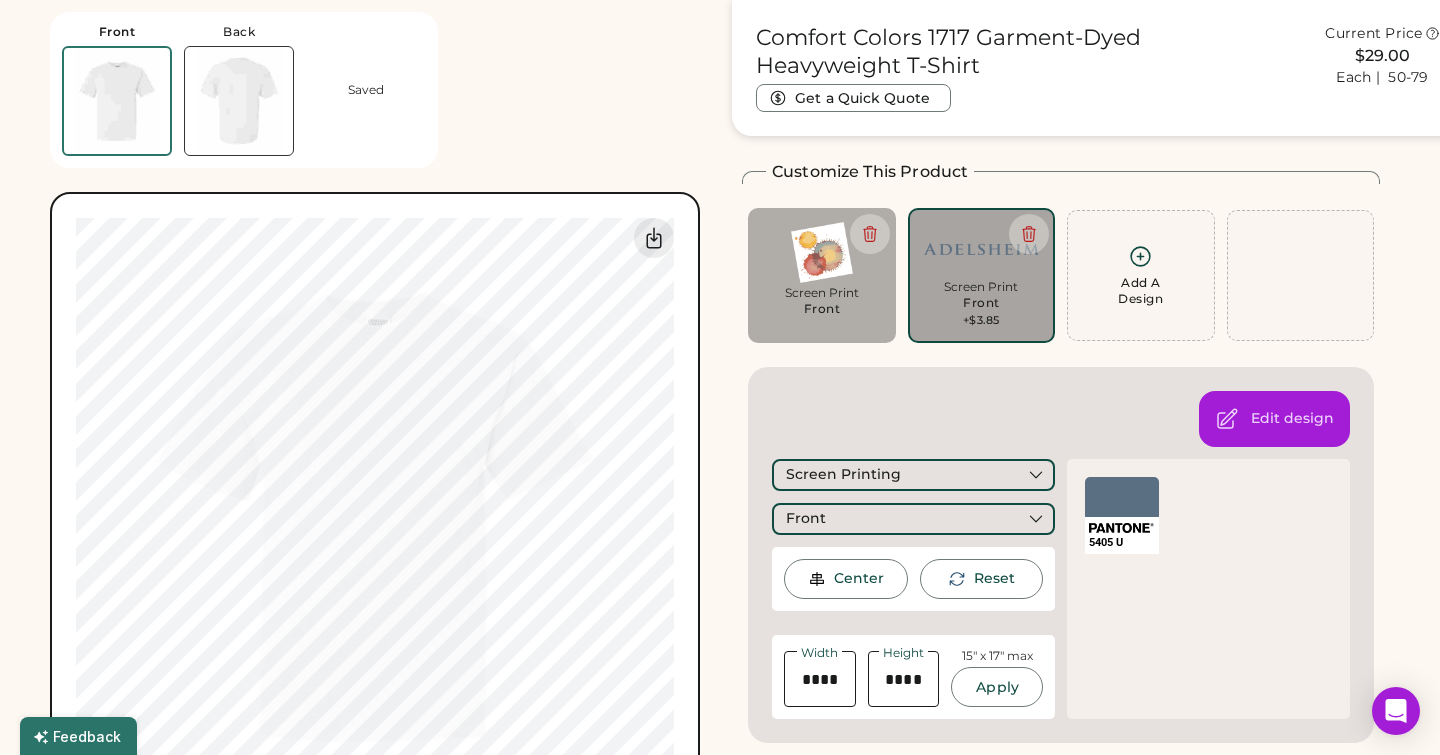 type on "****" 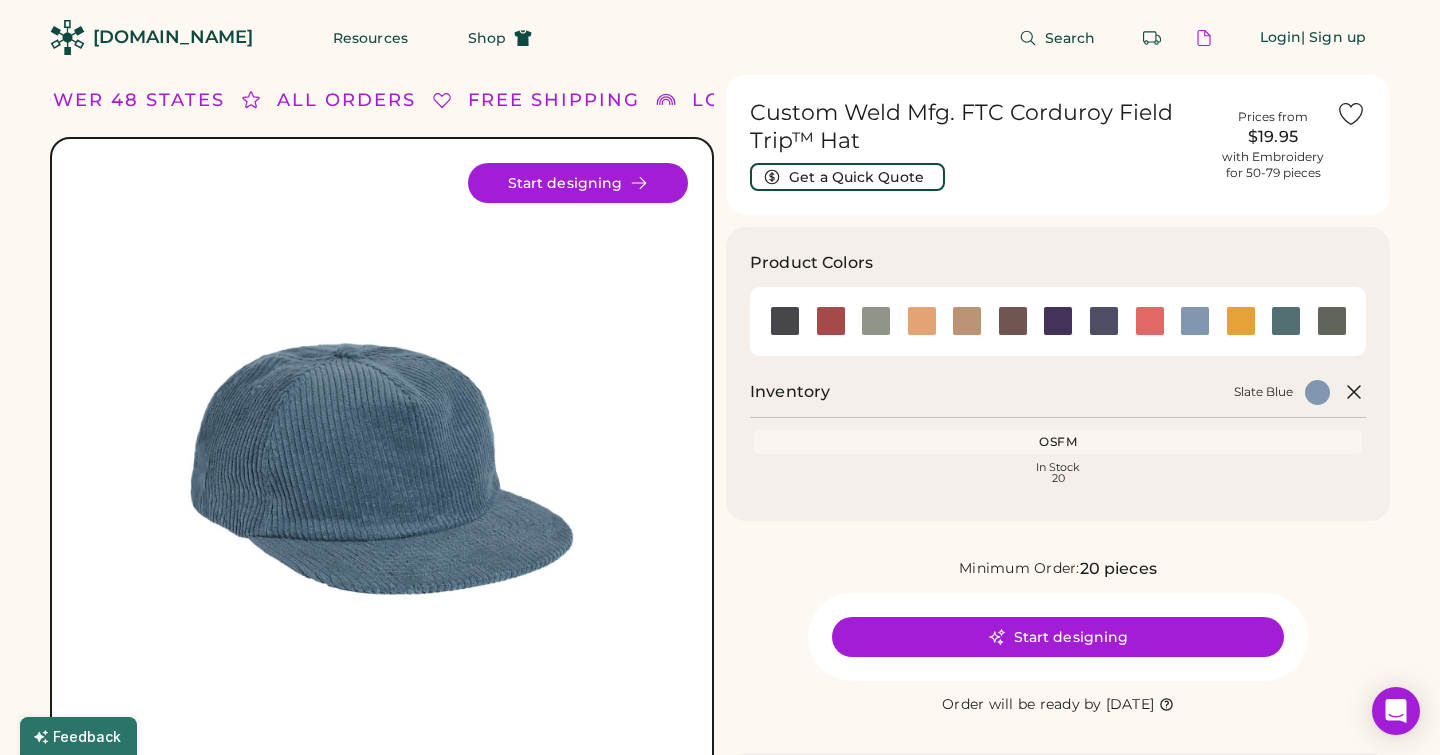 scroll, scrollTop: 67, scrollLeft: 0, axis: vertical 